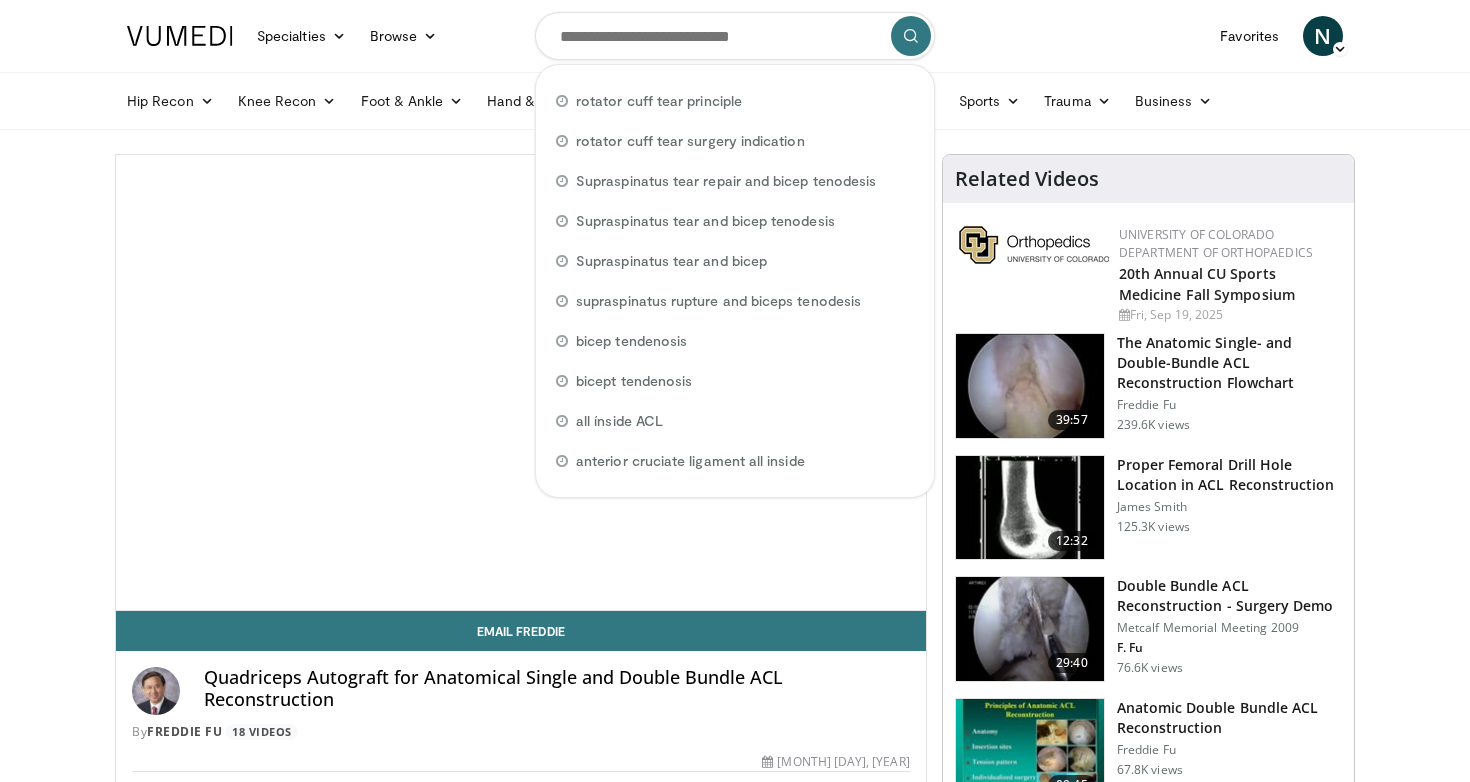 scroll, scrollTop: 0, scrollLeft: 0, axis: both 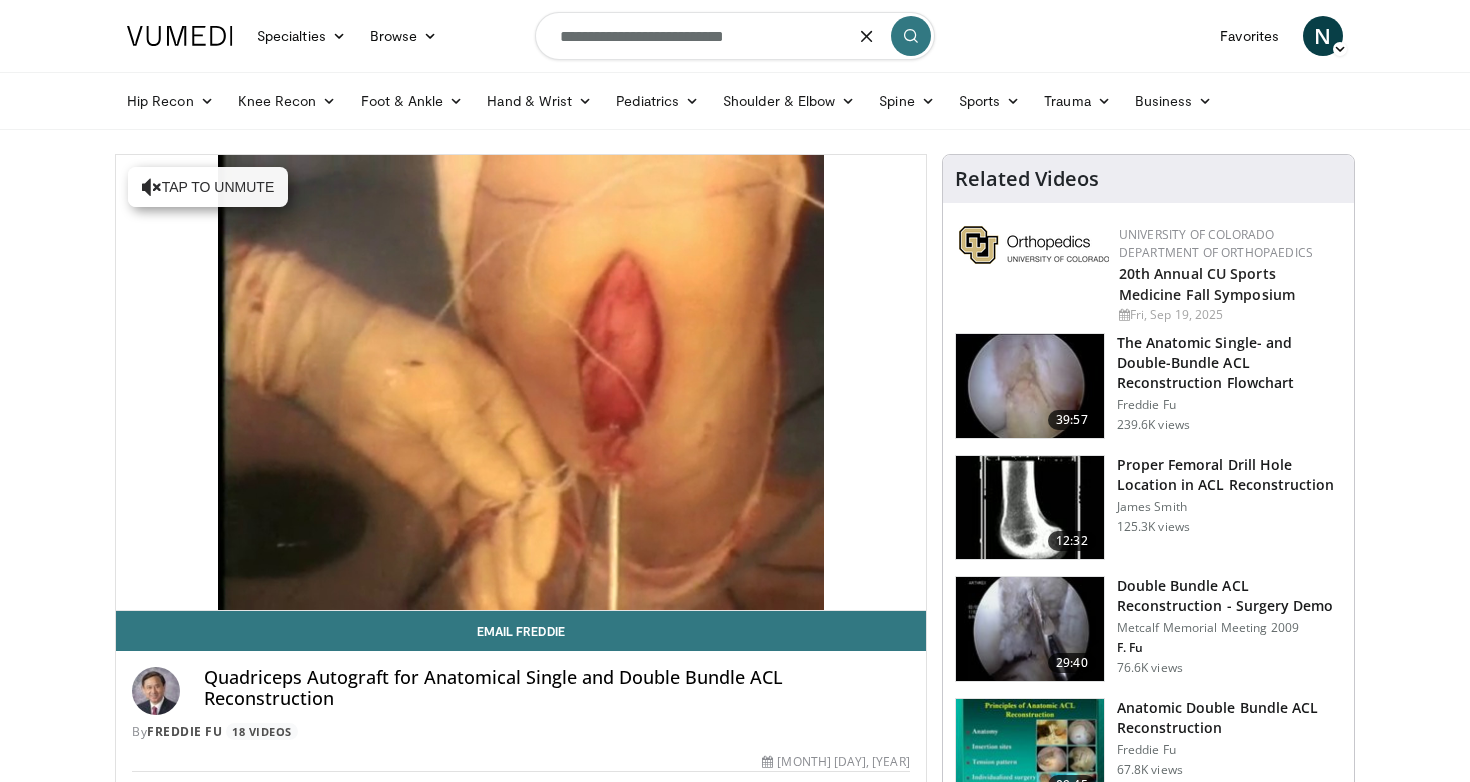 type on "**********" 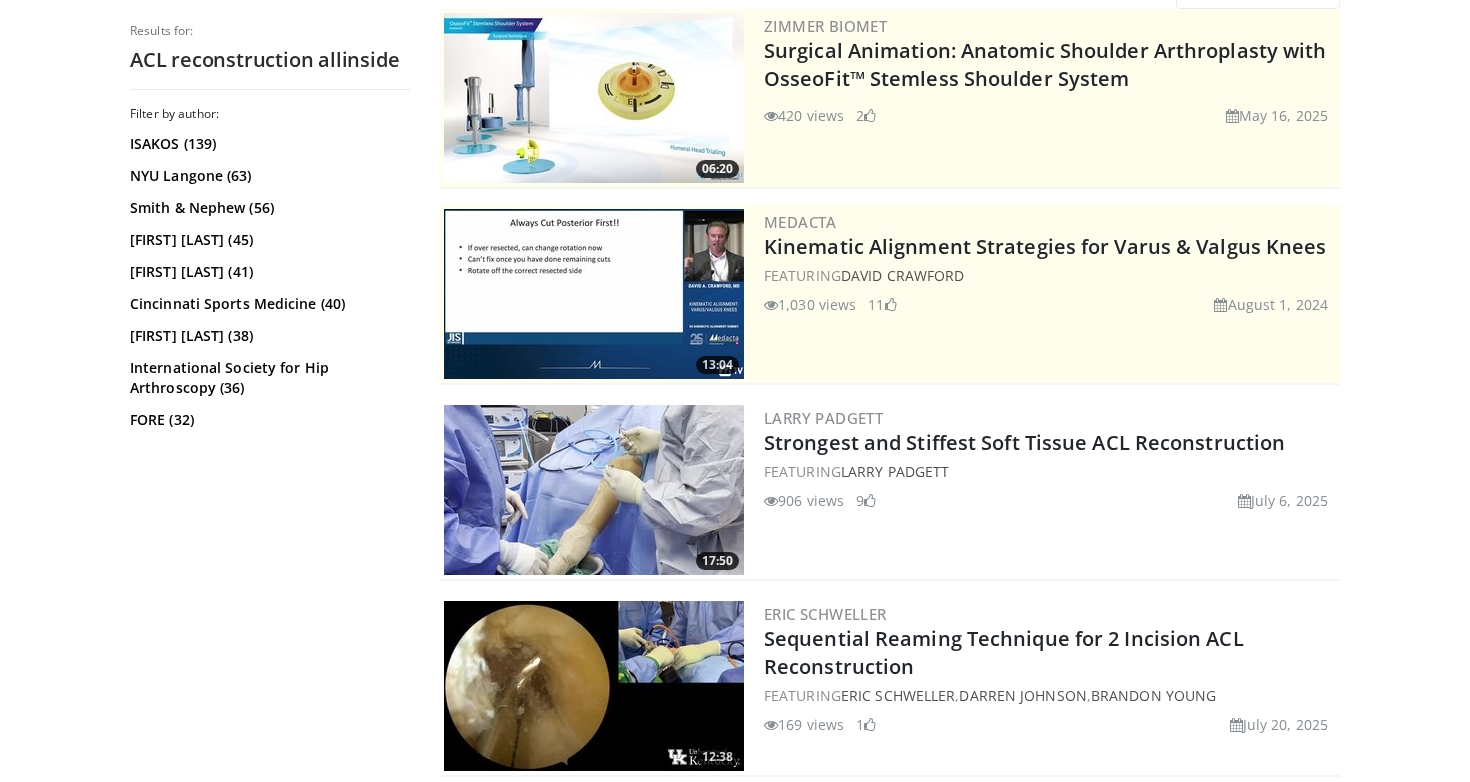 scroll, scrollTop: 212, scrollLeft: 0, axis: vertical 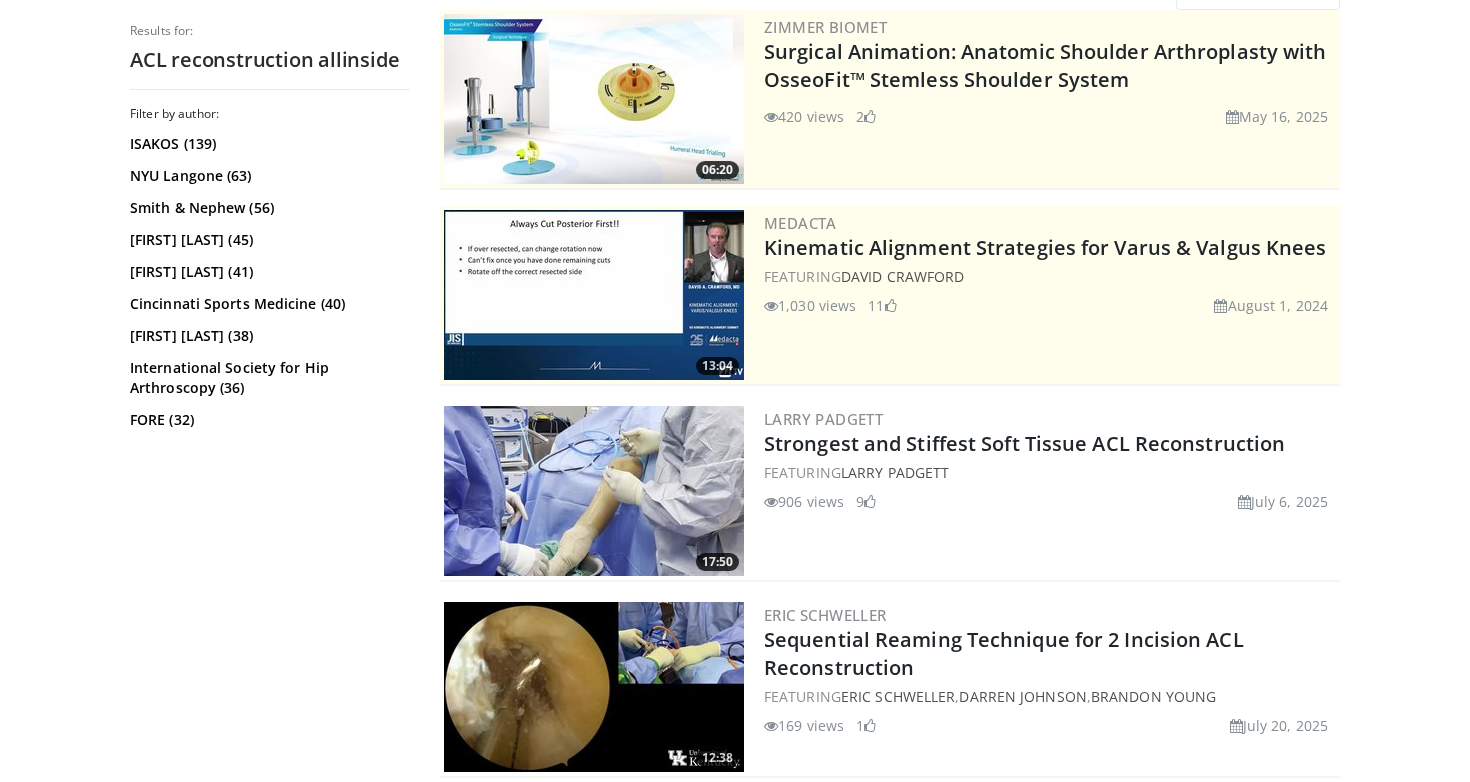 click at bounding box center (594, 491) 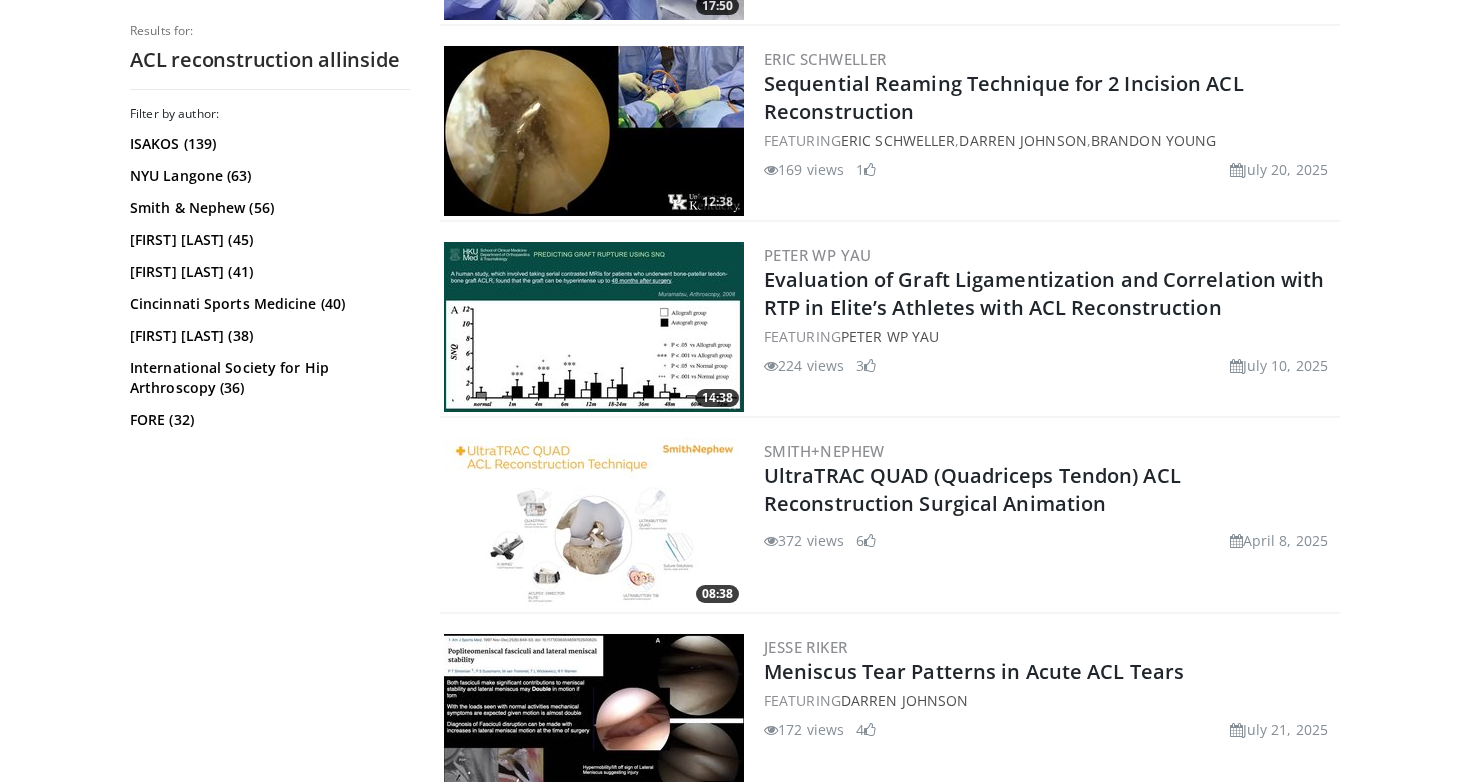 scroll, scrollTop: 770, scrollLeft: 0, axis: vertical 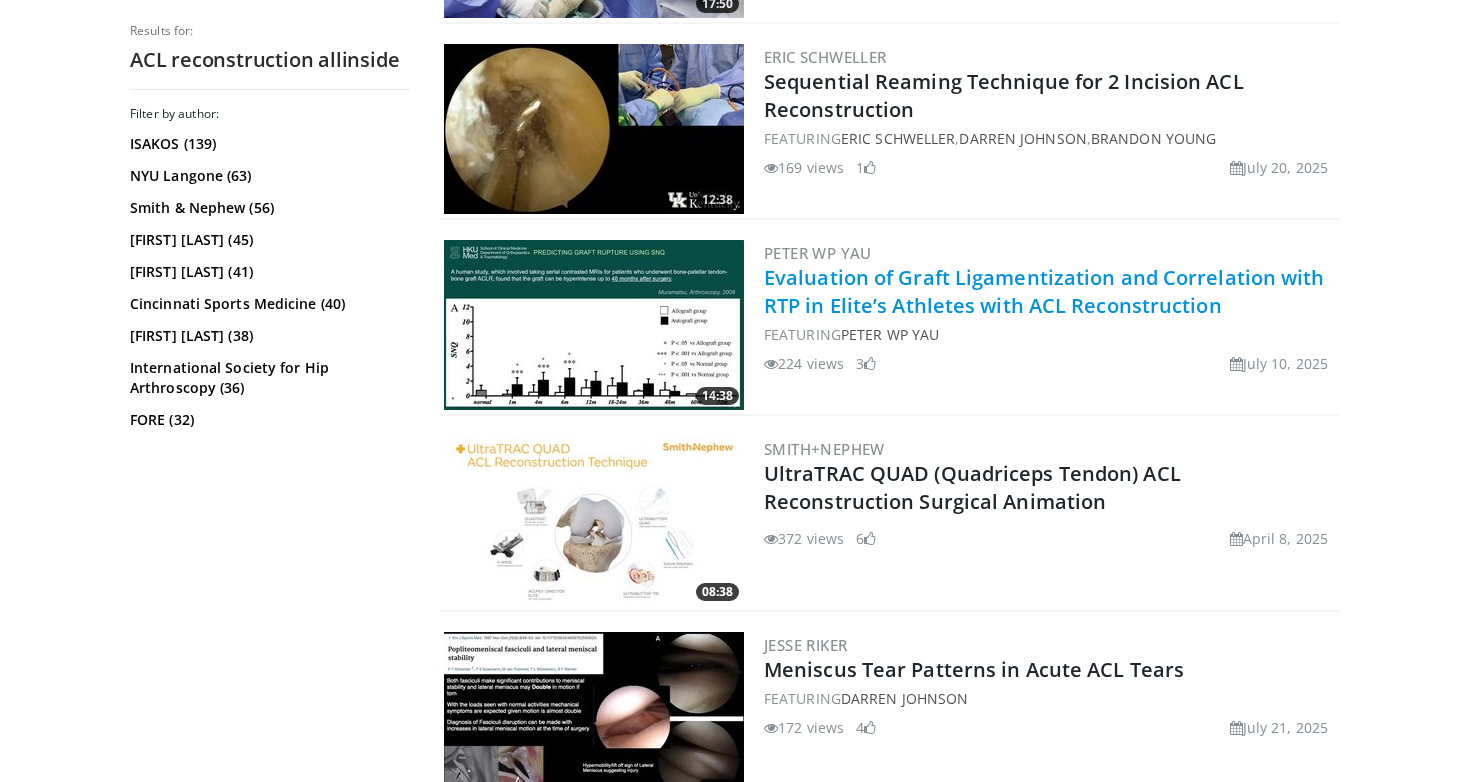 click on "Evaluation of Graft Ligamentization and Correlation with RTP in Elite’s Athletes with ACL Reconstruction" at bounding box center (1044, 291) 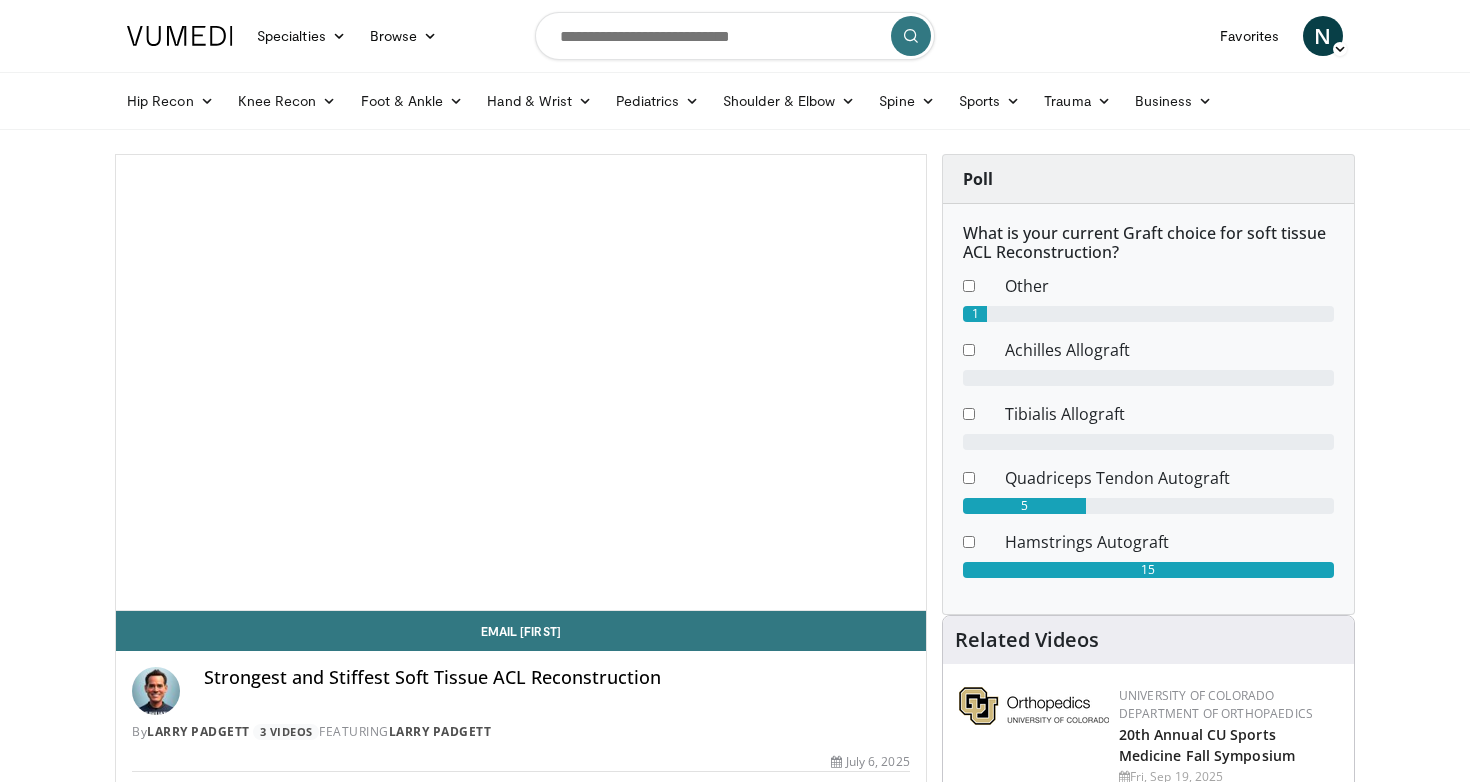 scroll, scrollTop: 0, scrollLeft: 0, axis: both 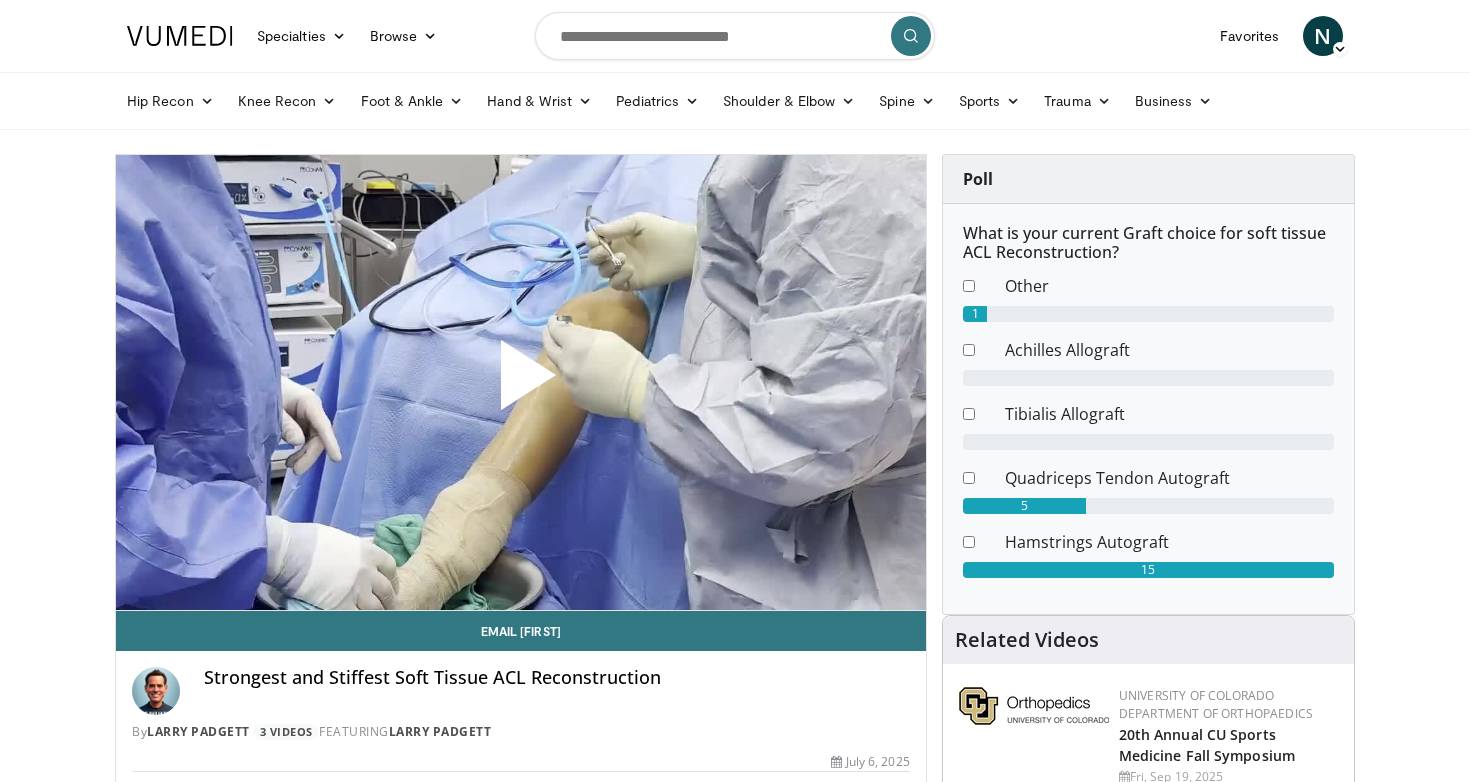 click at bounding box center [521, 383] 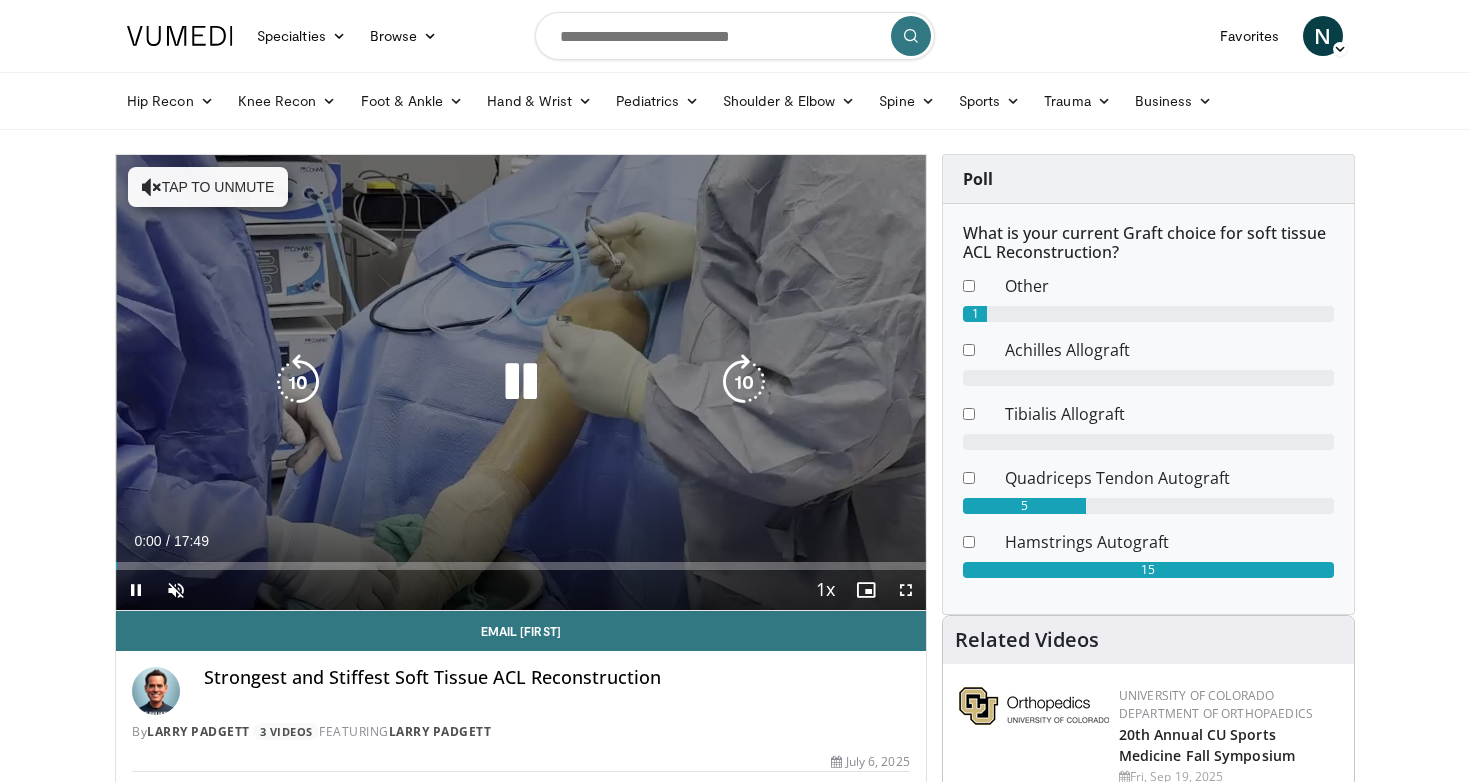 click on "Tap to unmute" at bounding box center (208, 187) 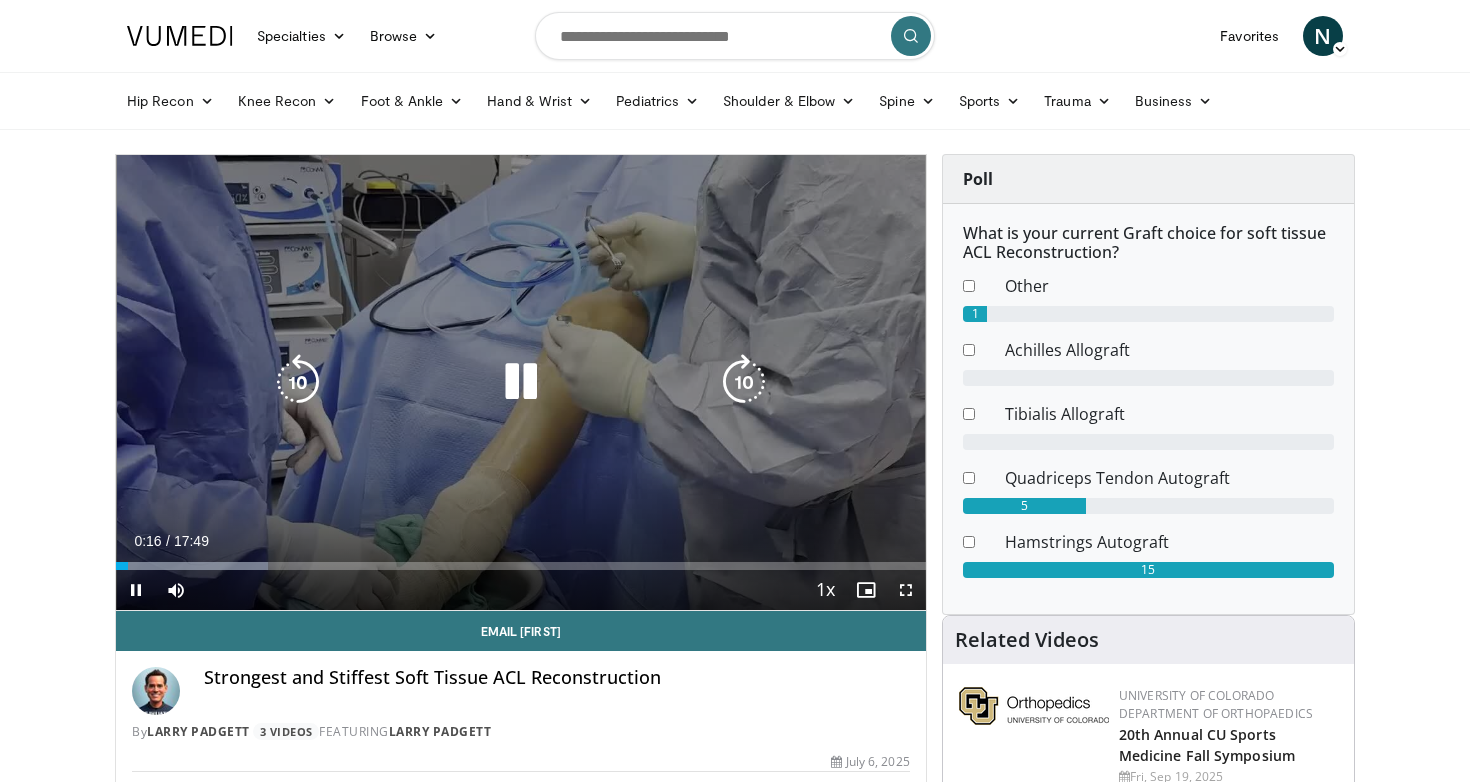 click at bounding box center (744, 382) 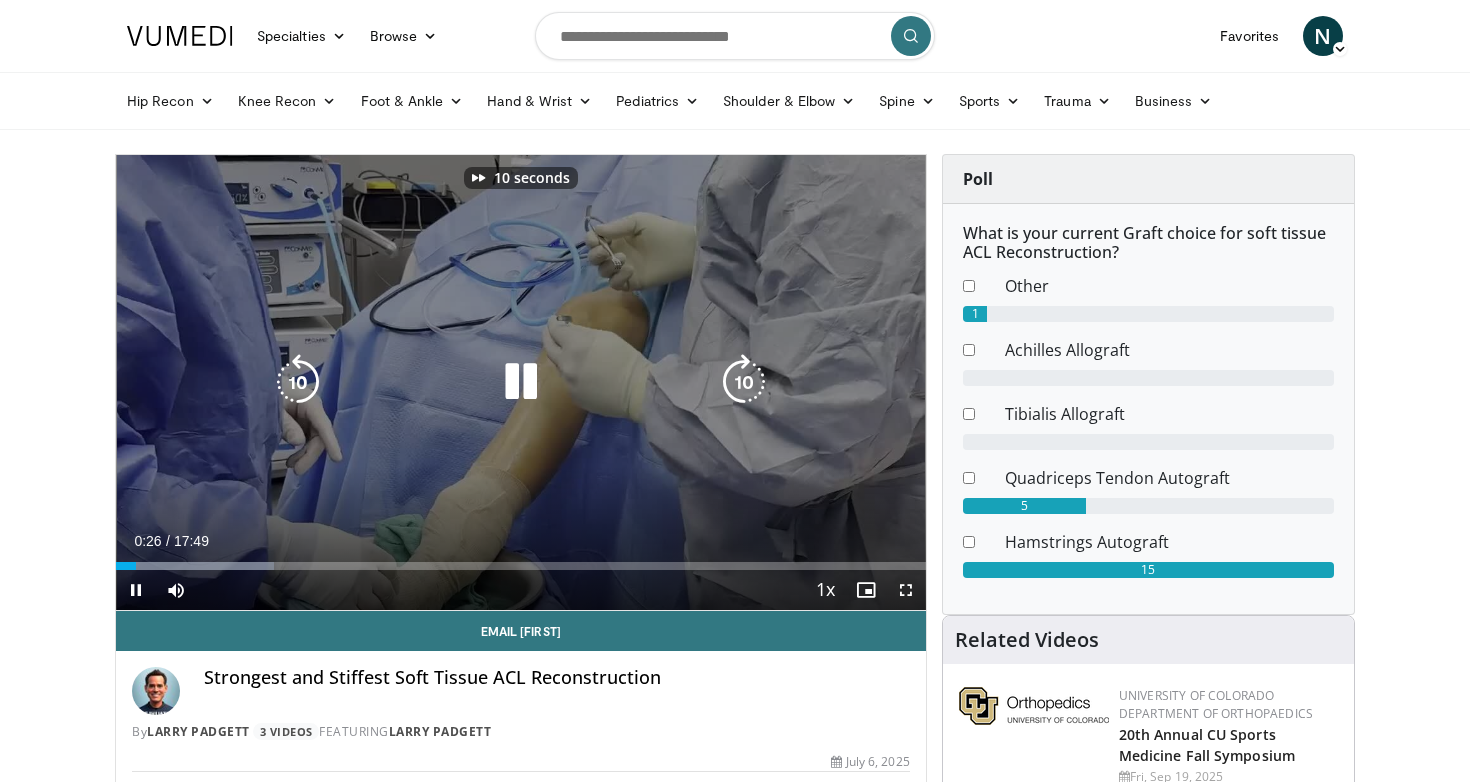 click at bounding box center (744, 382) 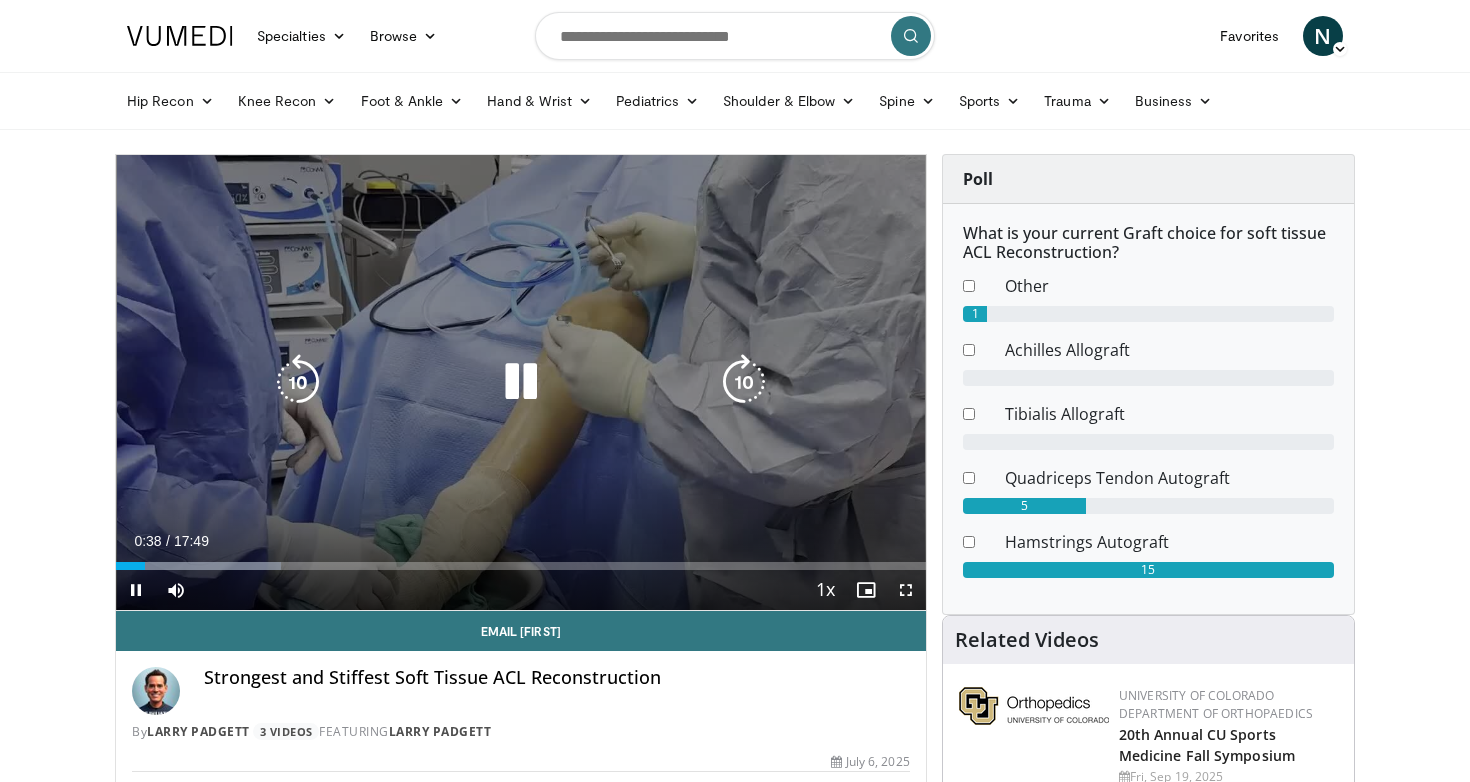 click at bounding box center (298, 382) 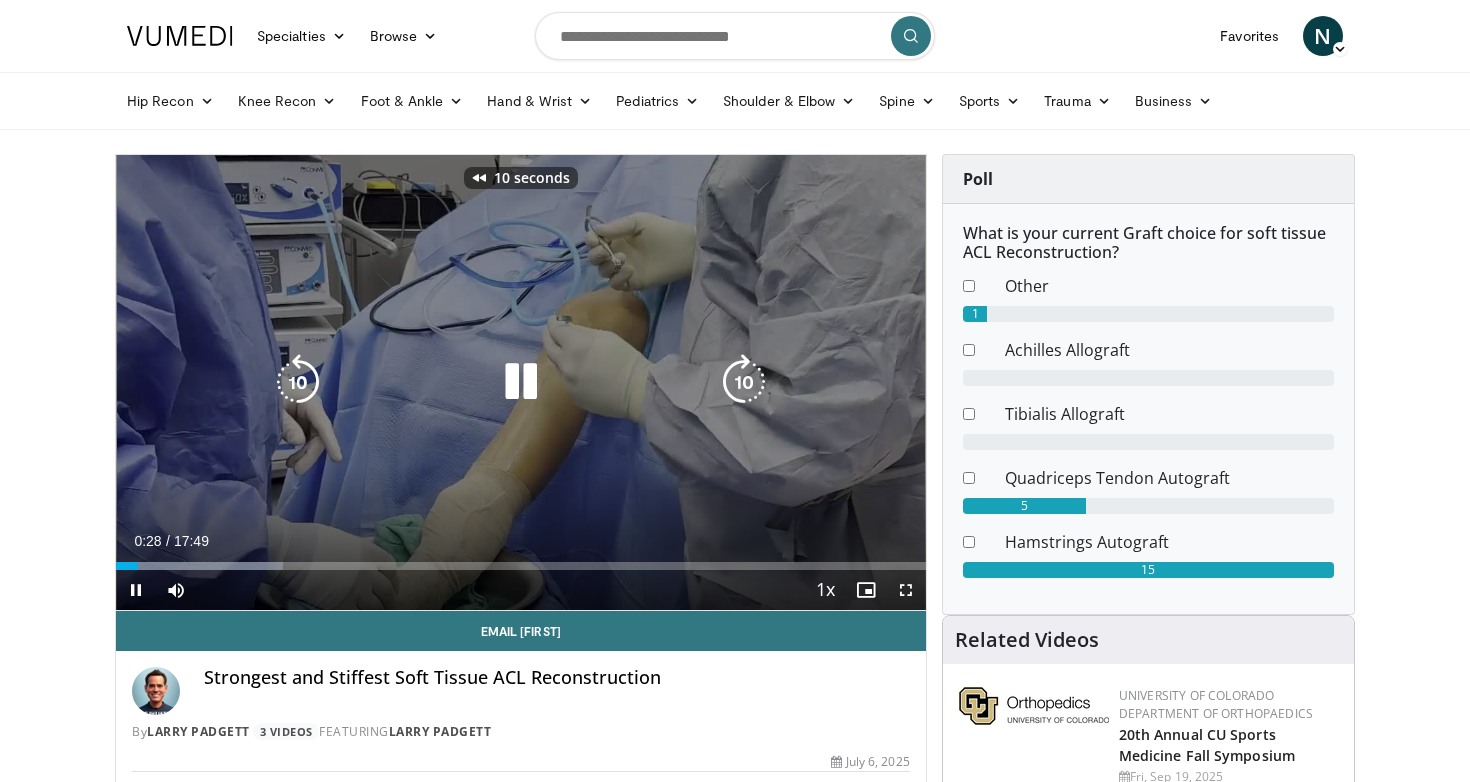 click at bounding box center [521, 382] 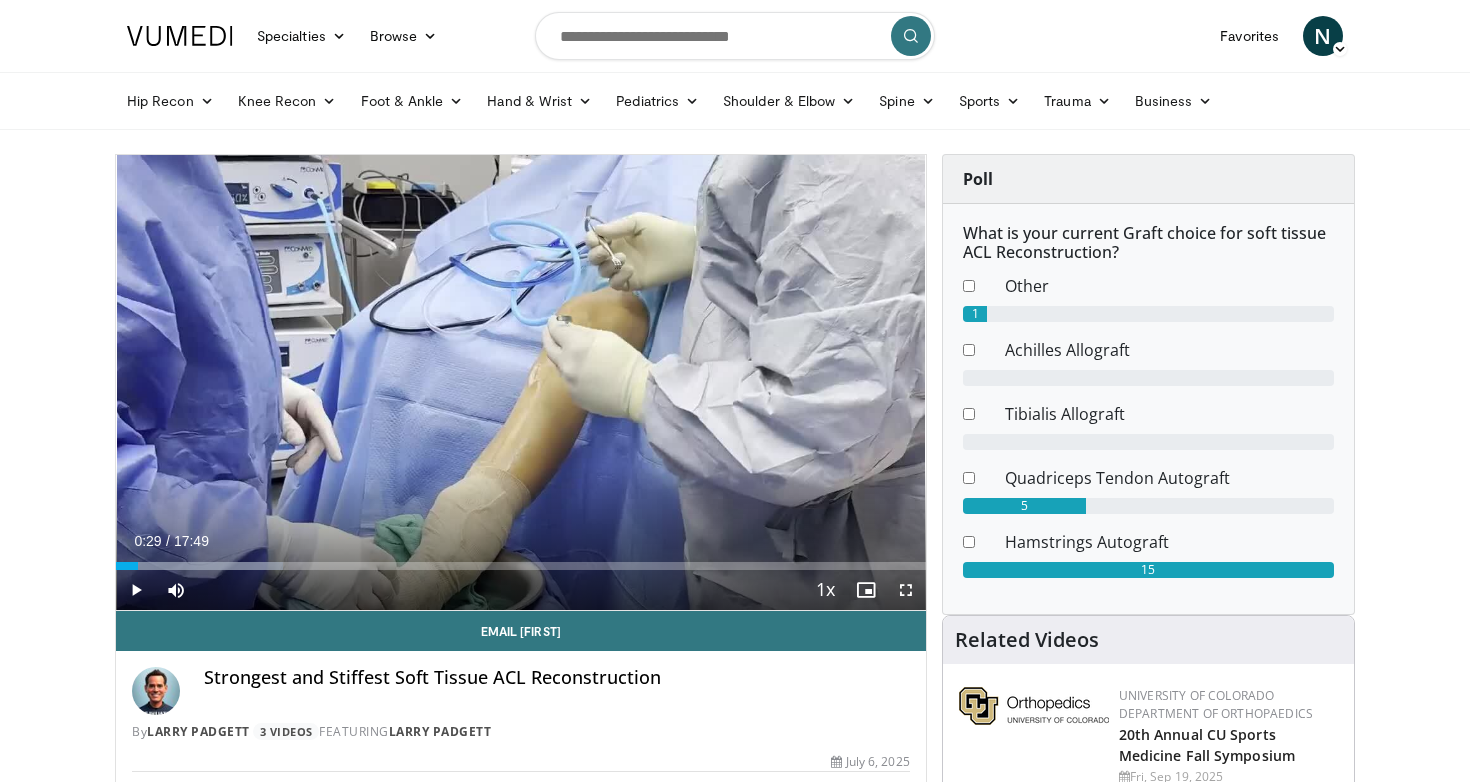click at bounding box center [136, 590] 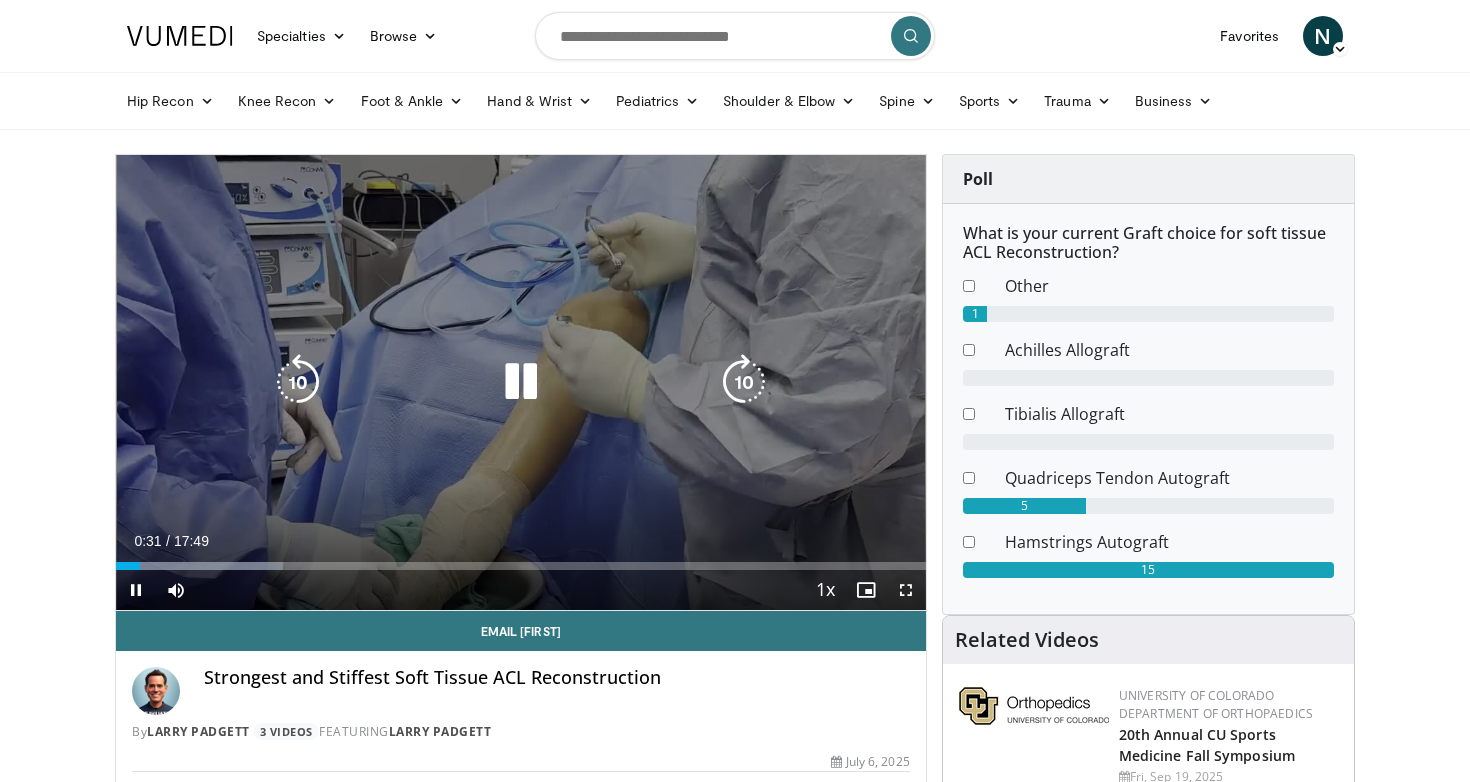 click at bounding box center (744, 382) 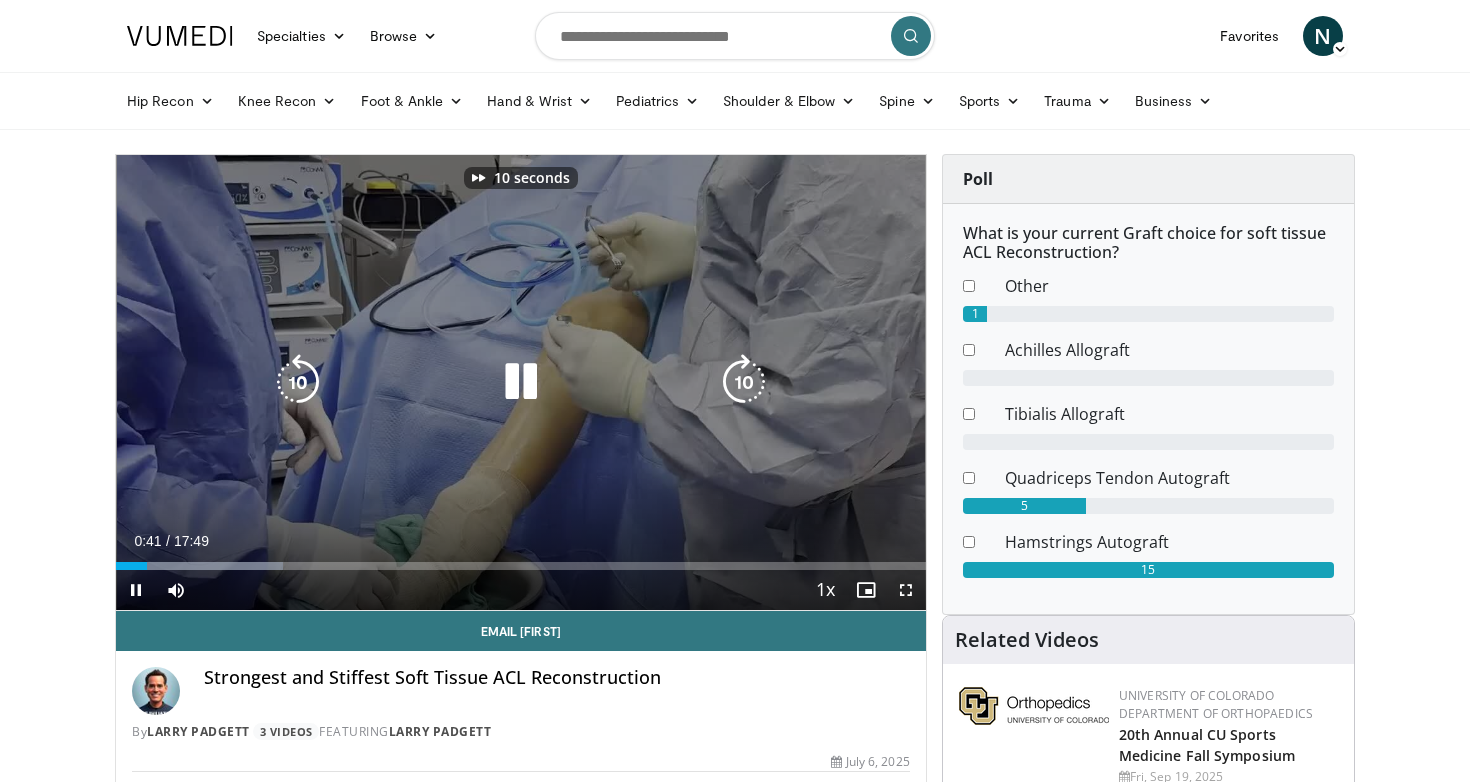 click at bounding box center (744, 382) 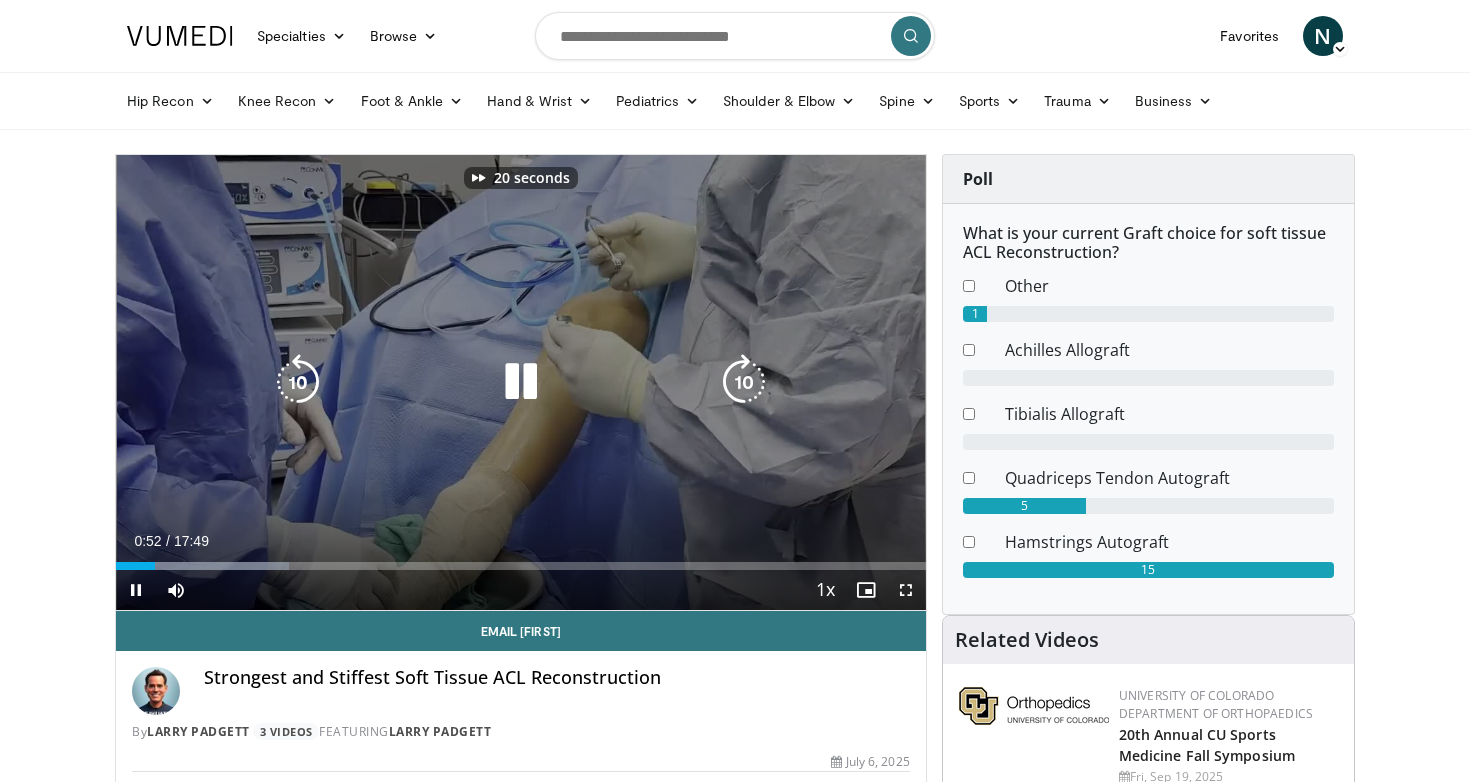 click at bounding box center (744, 382) 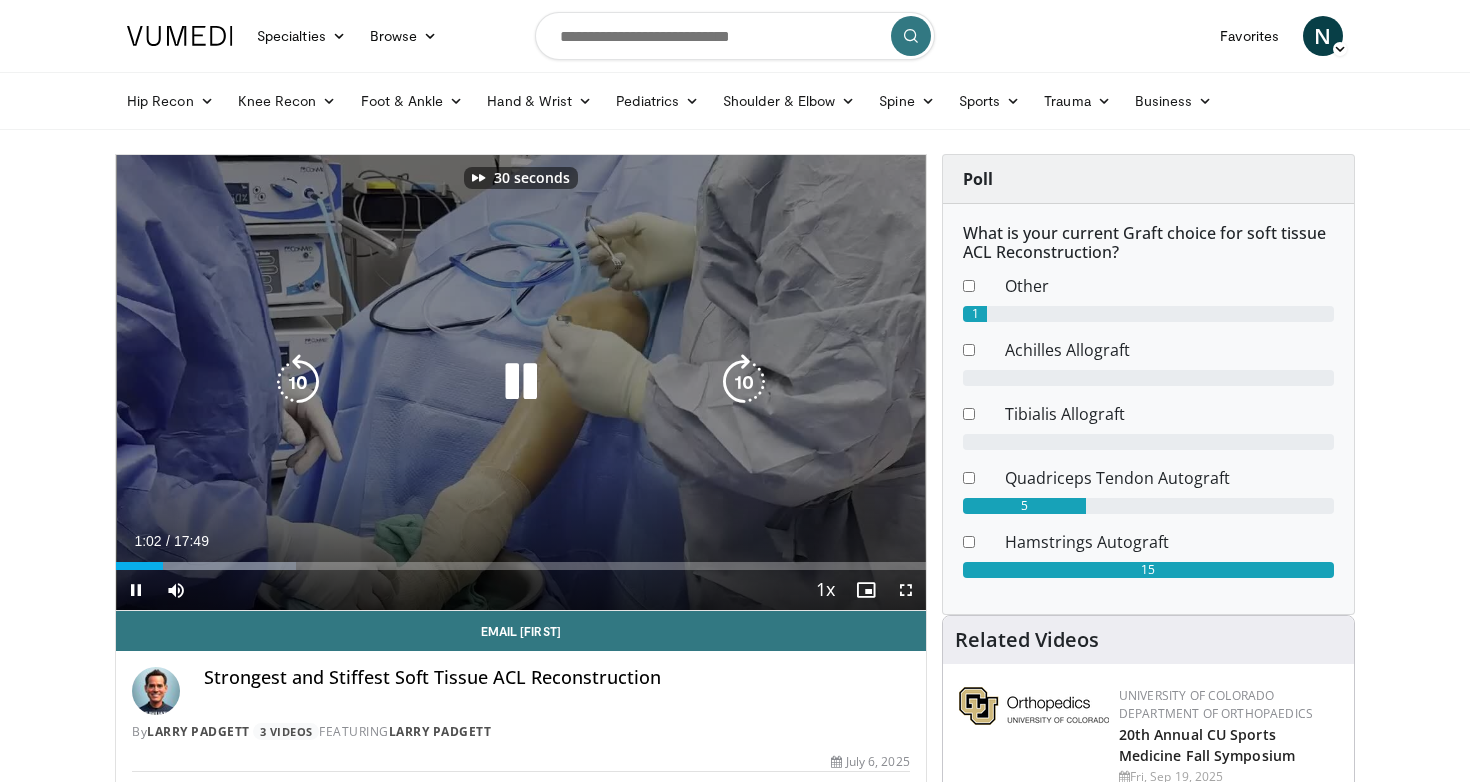 click at bounding box center [744, 382] 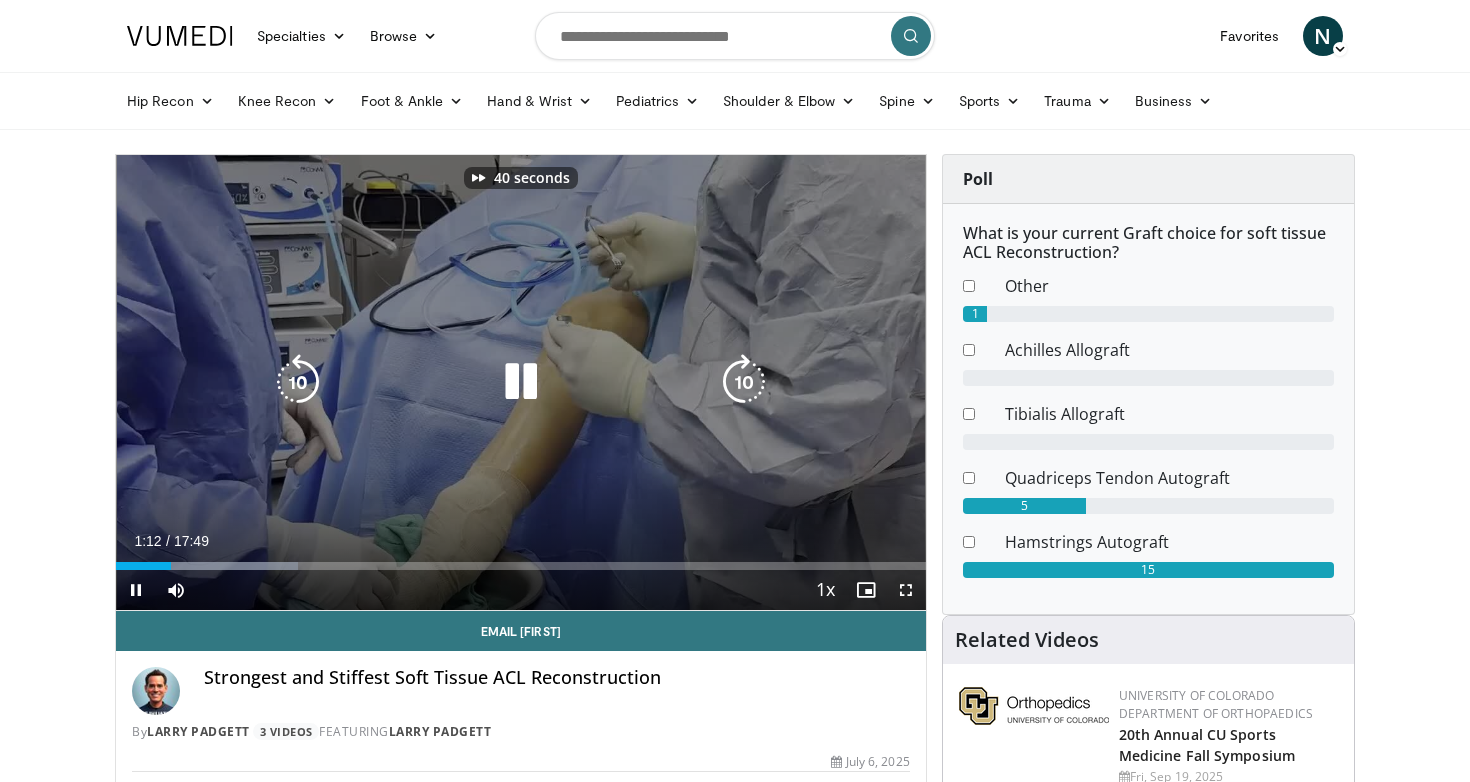 click at bounding box center (744, 382) 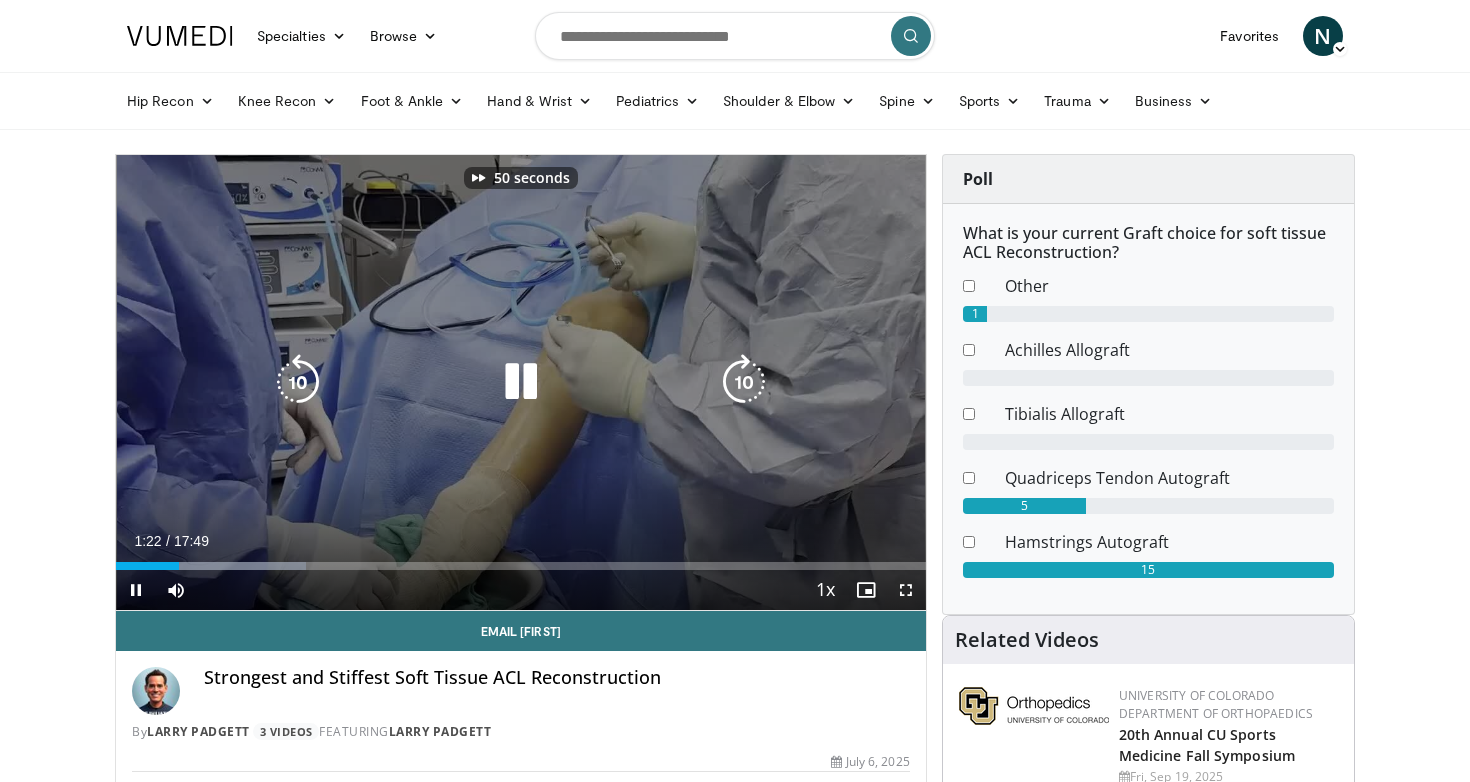 click at bounding box center (744, 382) 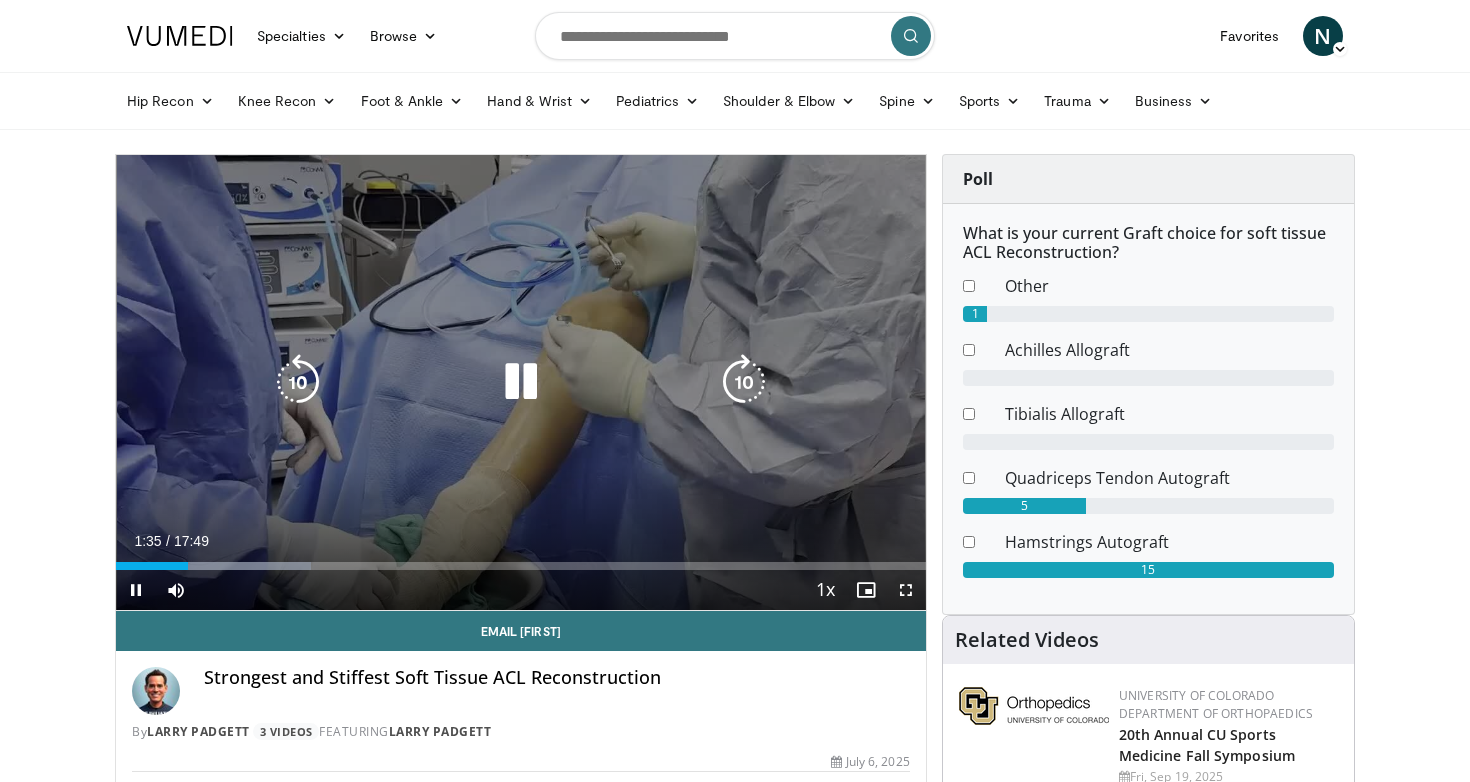 click at bounding box center [744, 382] 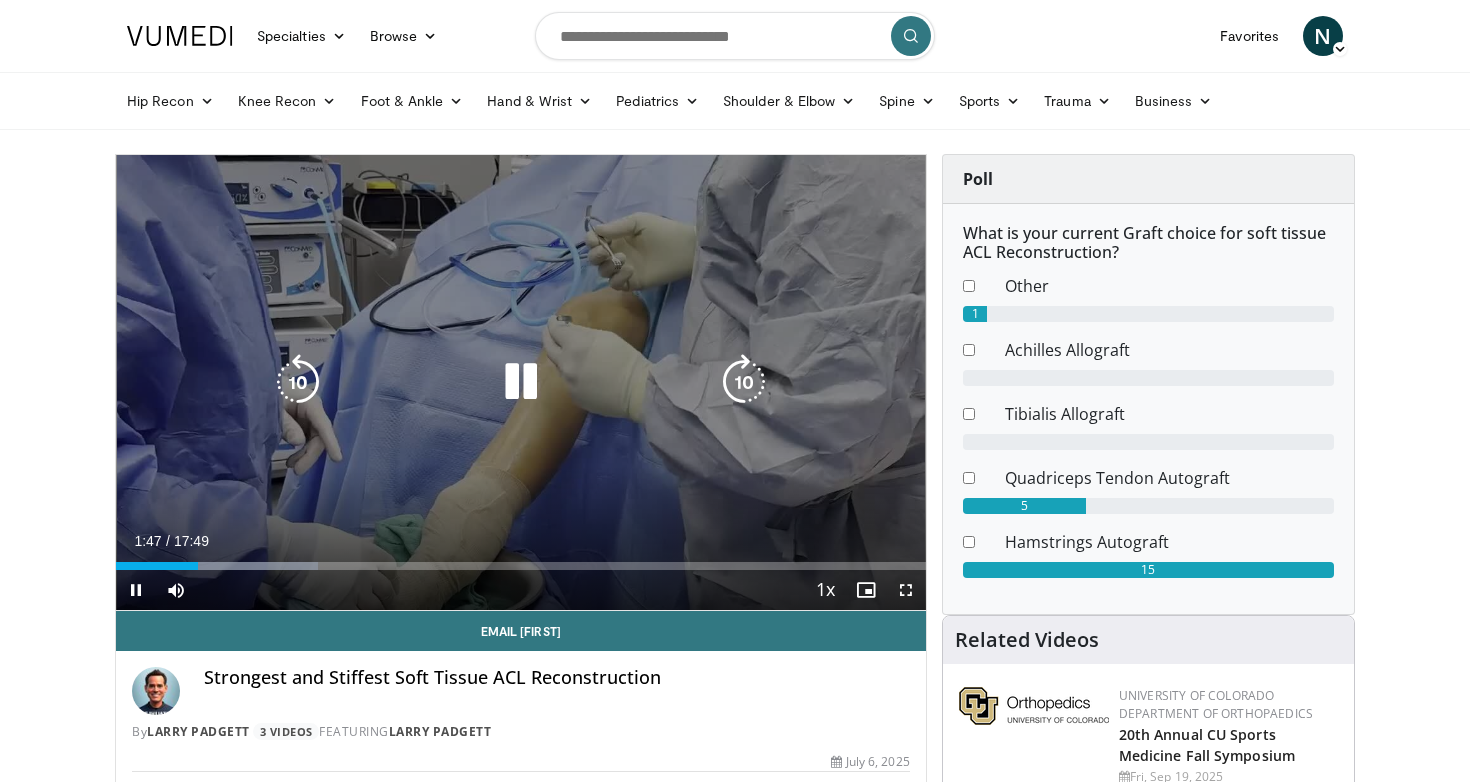 click at bounding box center [744, 382] 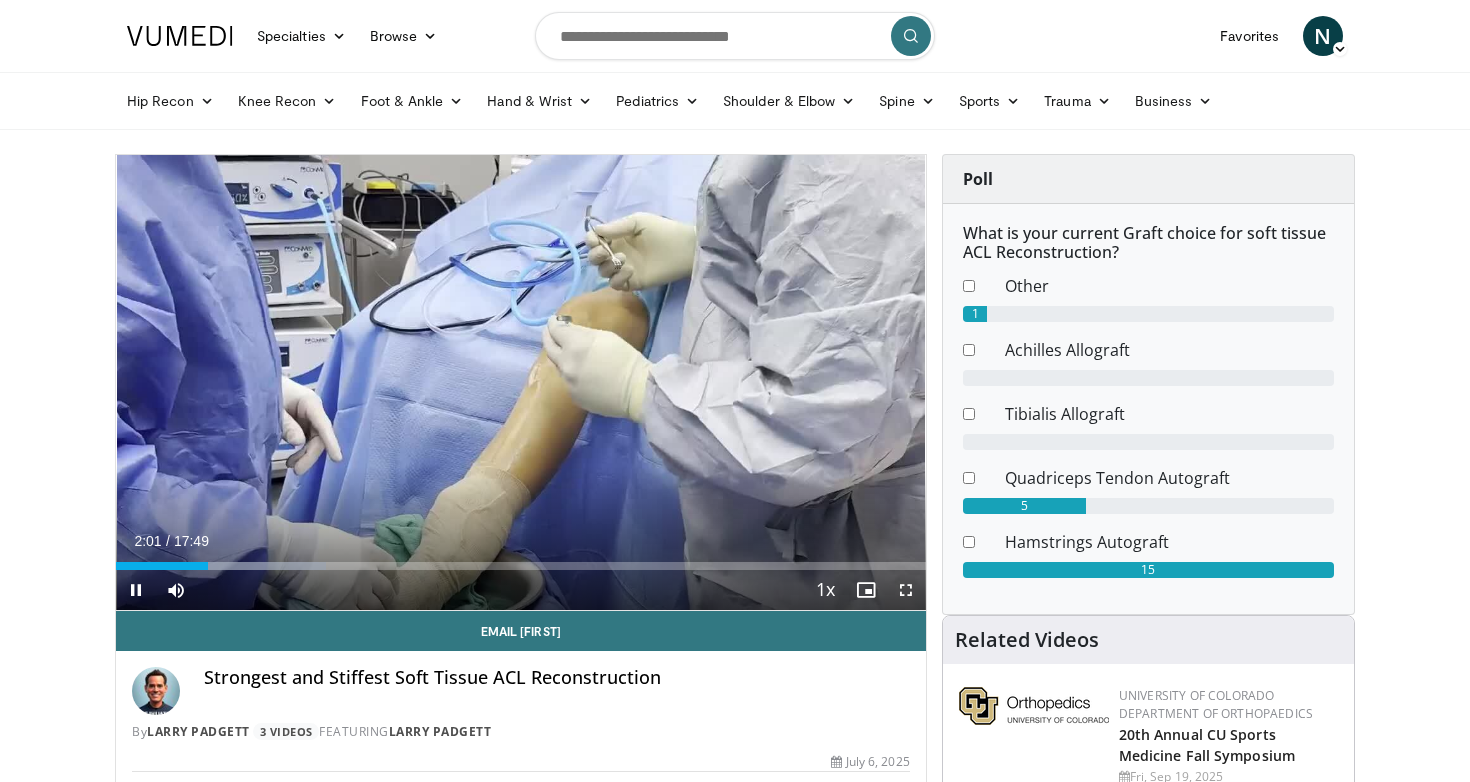 click on "Current Time  2:01 / Duration  17:49 Pause Skip Backward Skip Forward Mute 100% Loaded :  25.98% 02:01 12:57 Stream Type  LIVE Seek to live, currently behind live LIVE   1x Playback Rate 0.5x 0.75x 1x , selected 1.25x 1.5x 1.75x 2x Chapters Chapters Descriptions descriptions off , selected Captions captions off , selected Audio Track en (Main) , selected Fullscreen Enable picture-in-picture mode" at bounding box center (521, 590) 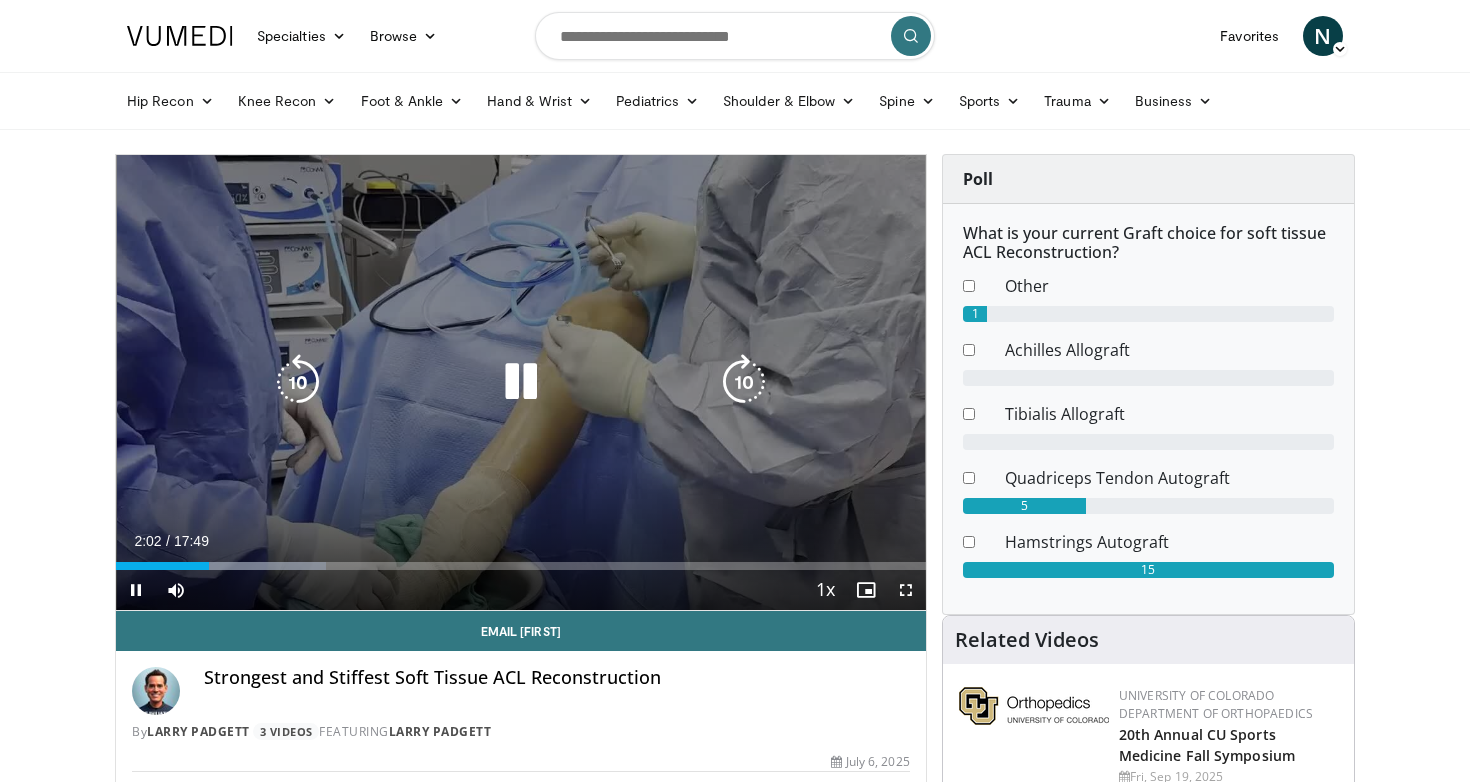 click at bounding box center [744, 382] 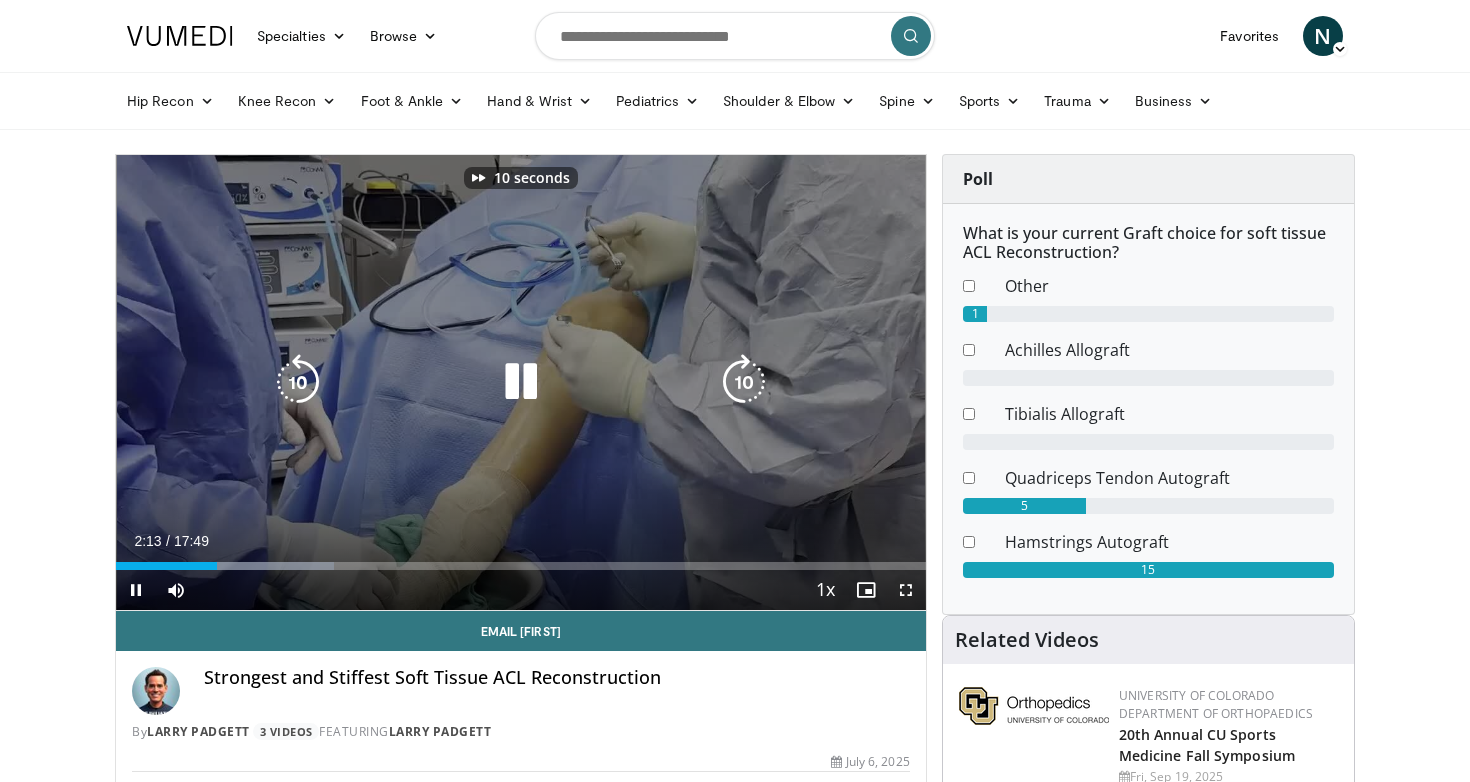 click at bounding box center (744, 382) 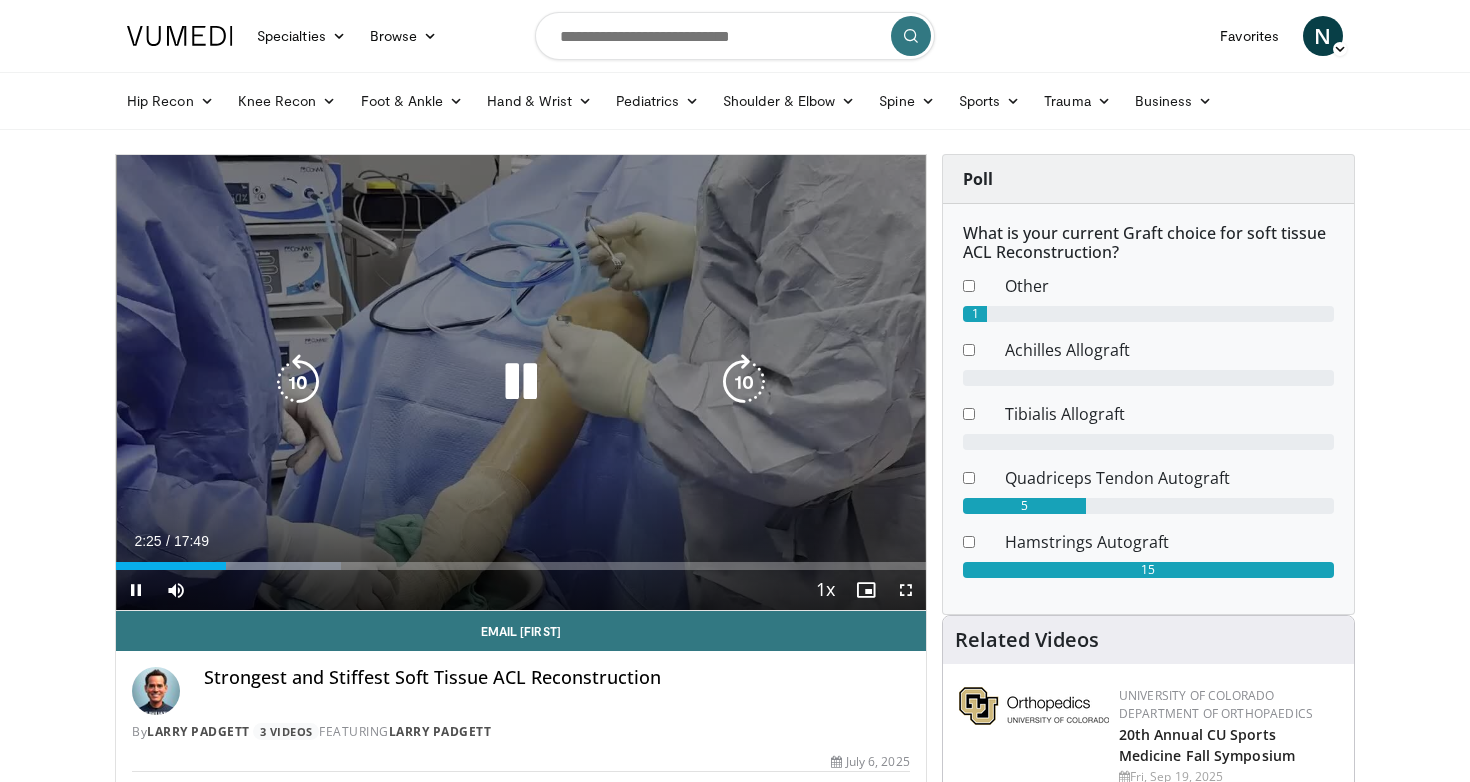 click at bounding box center [298, 382] 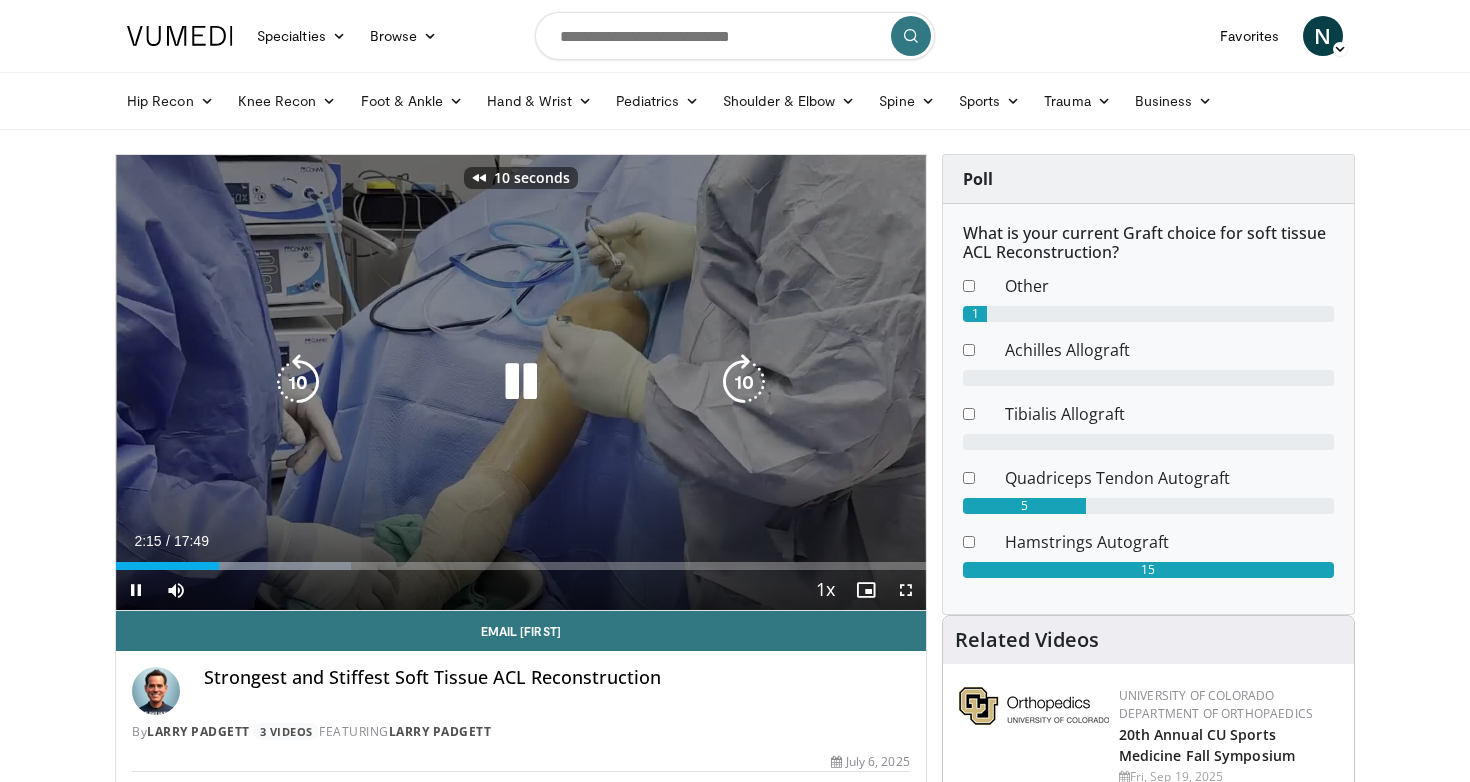 click at bounding box center [744, 382] 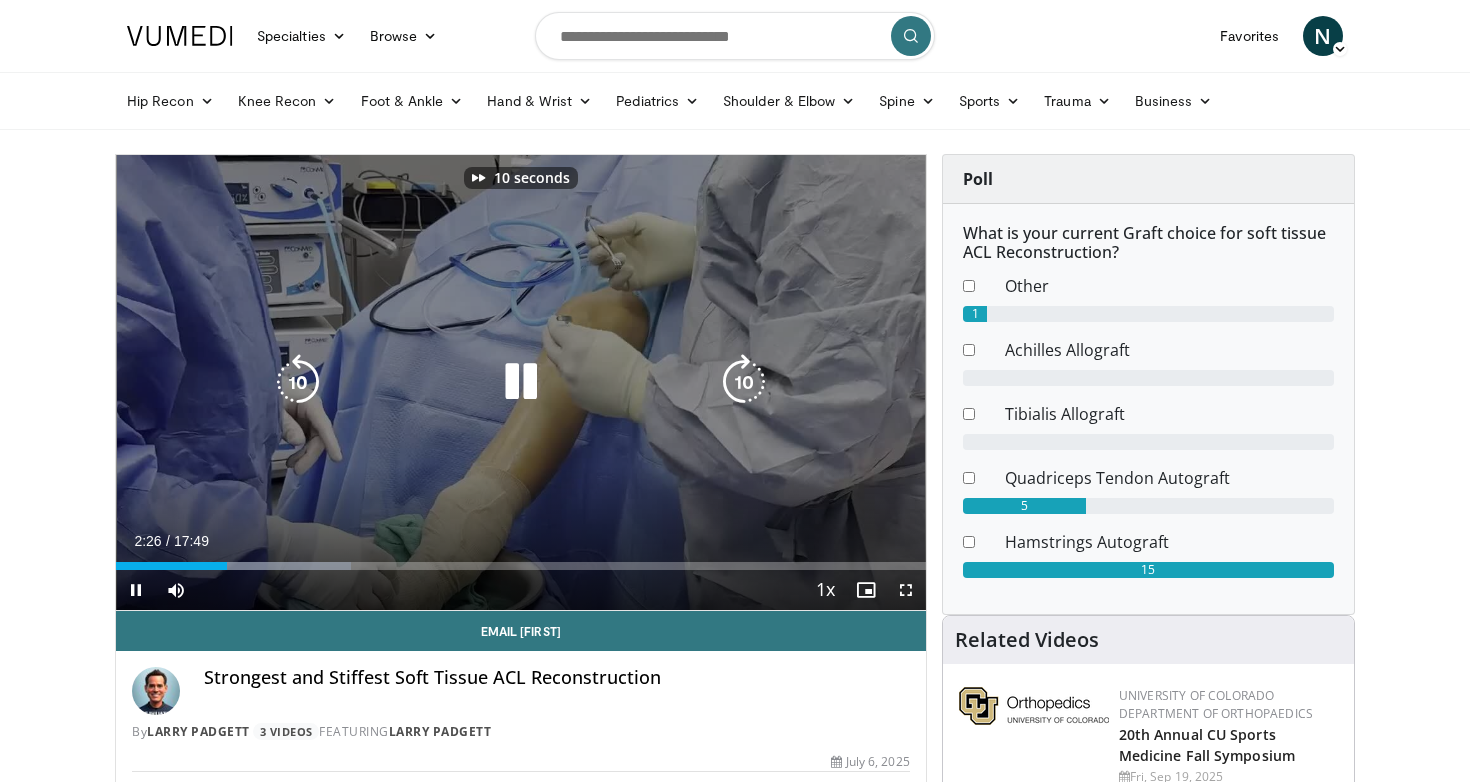 click at bounding box center (744, 382) 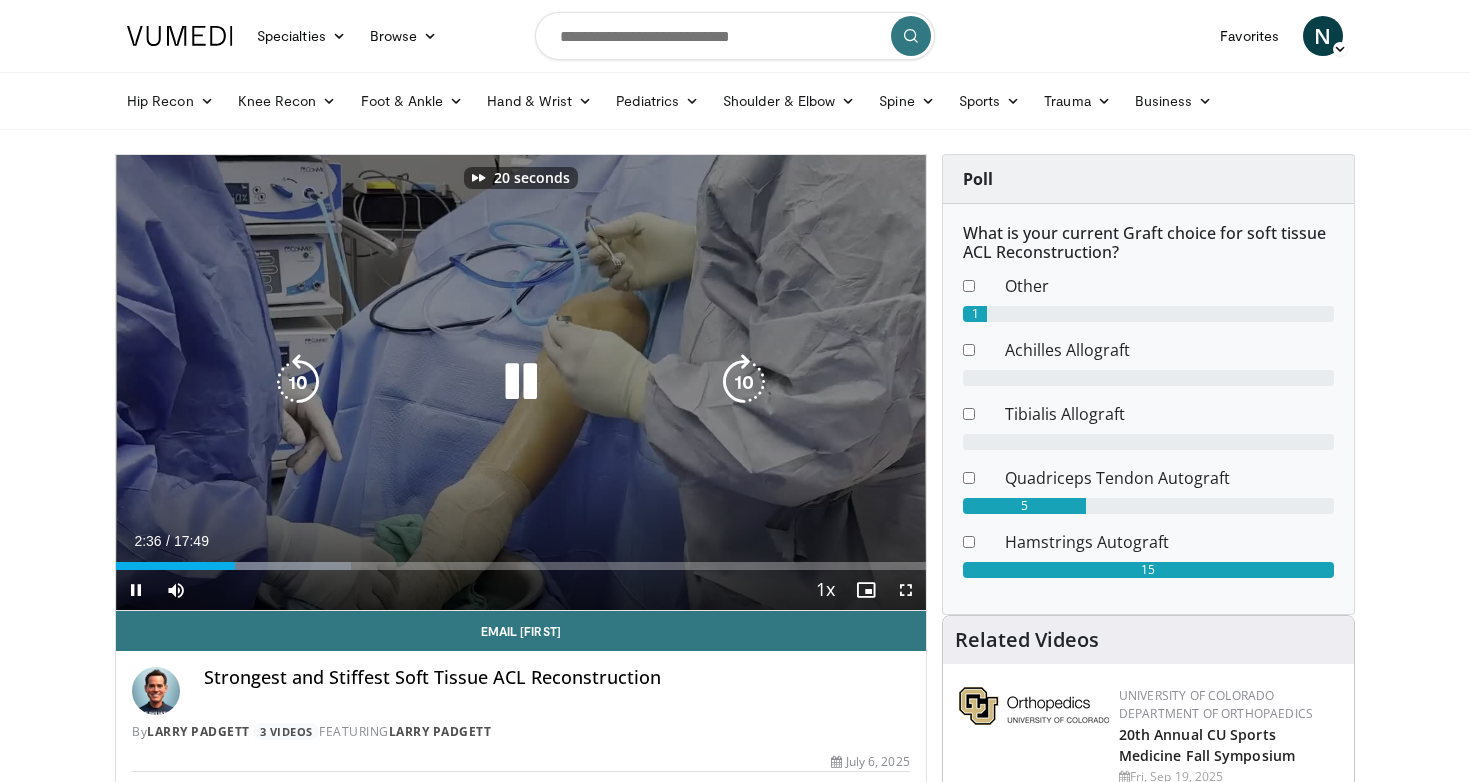 click at bounding box center (744, 382) 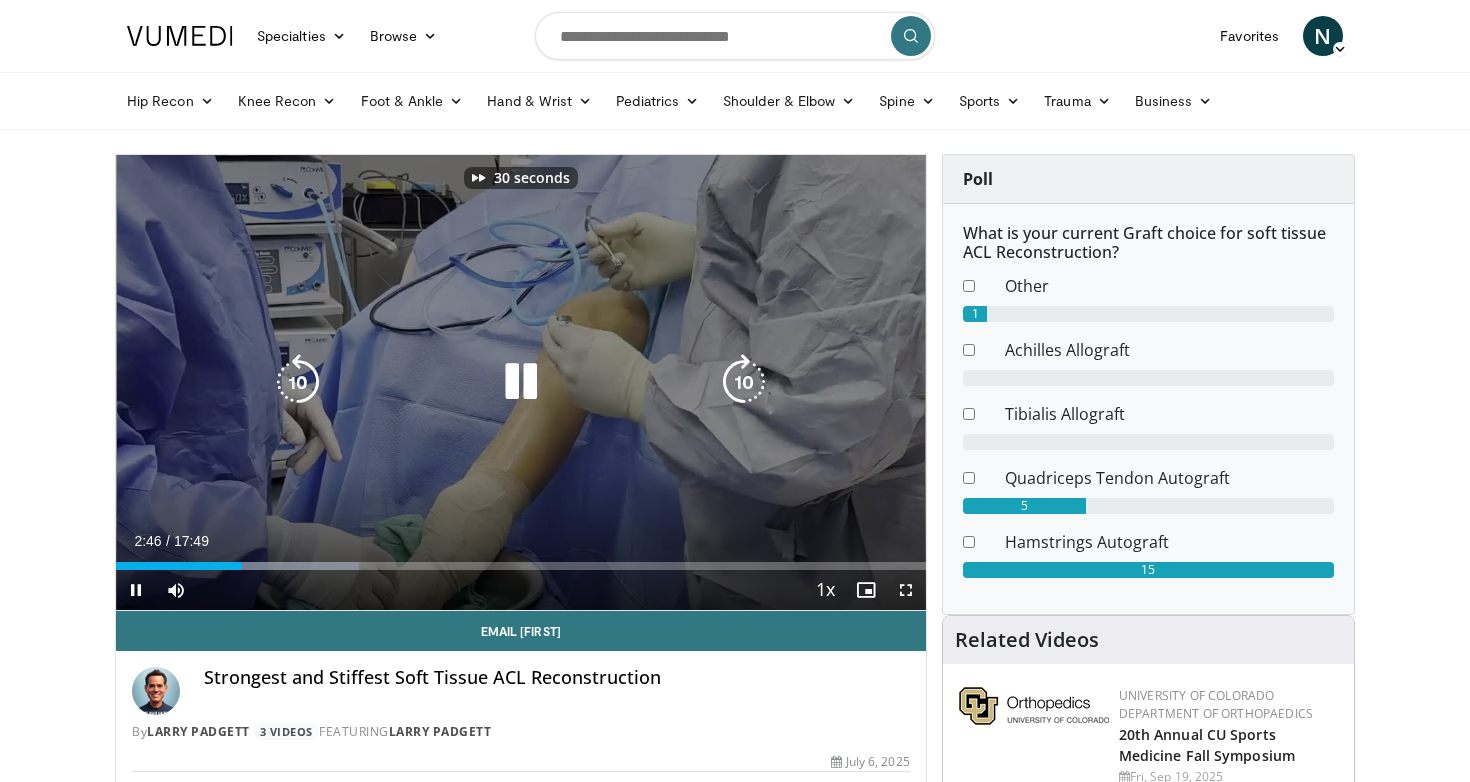 click at bounding box center [744, 382] 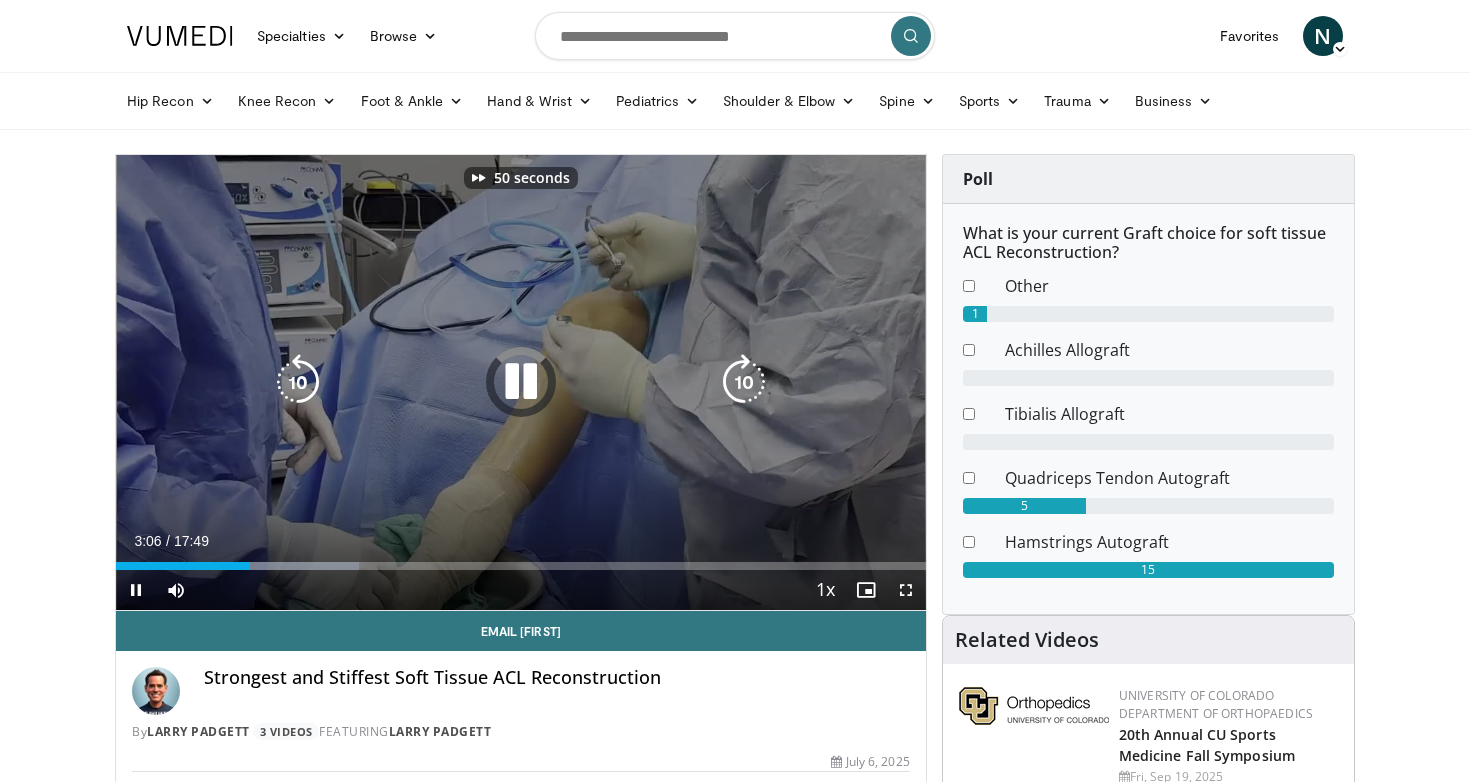 click at bounding box center (744, 382) 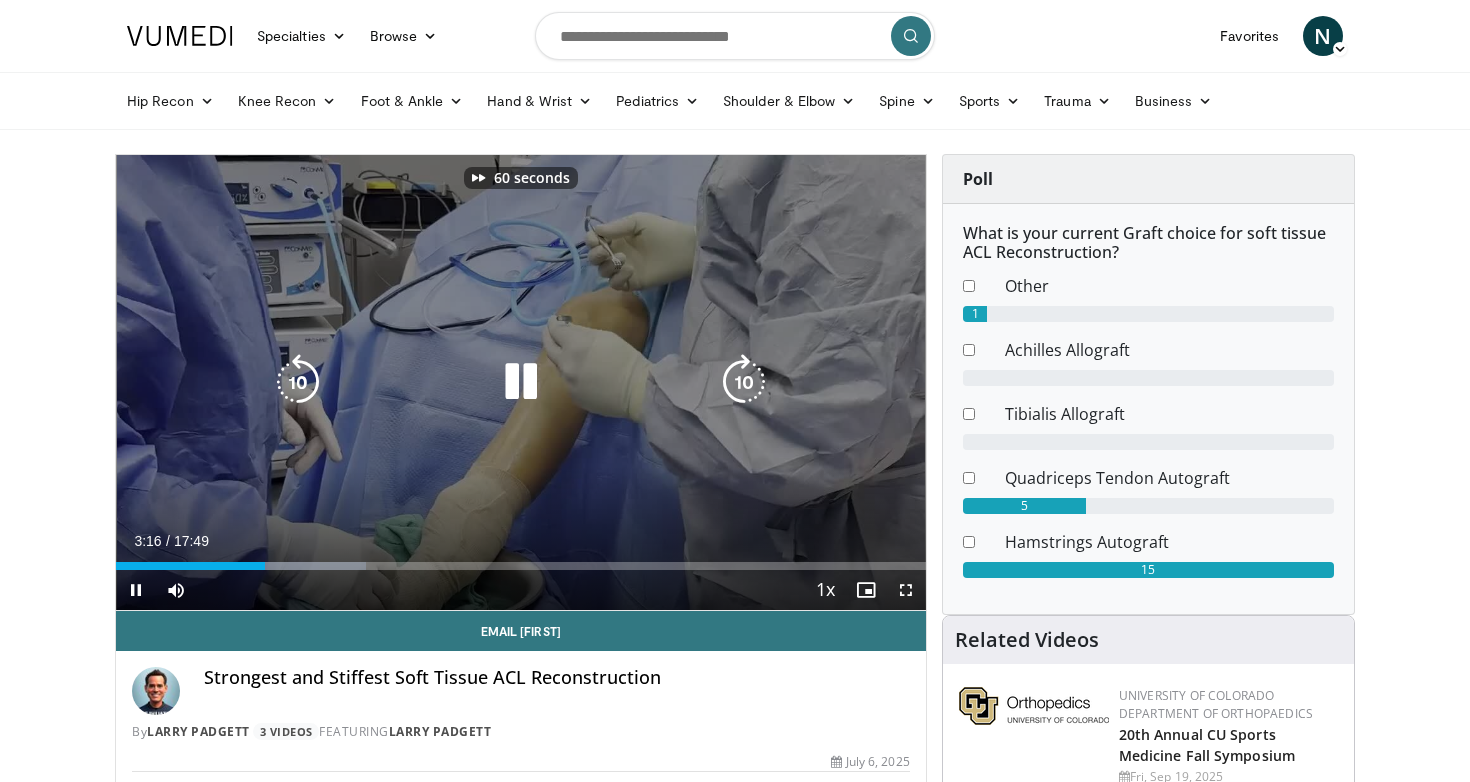 click at bounding box center [744, 382] 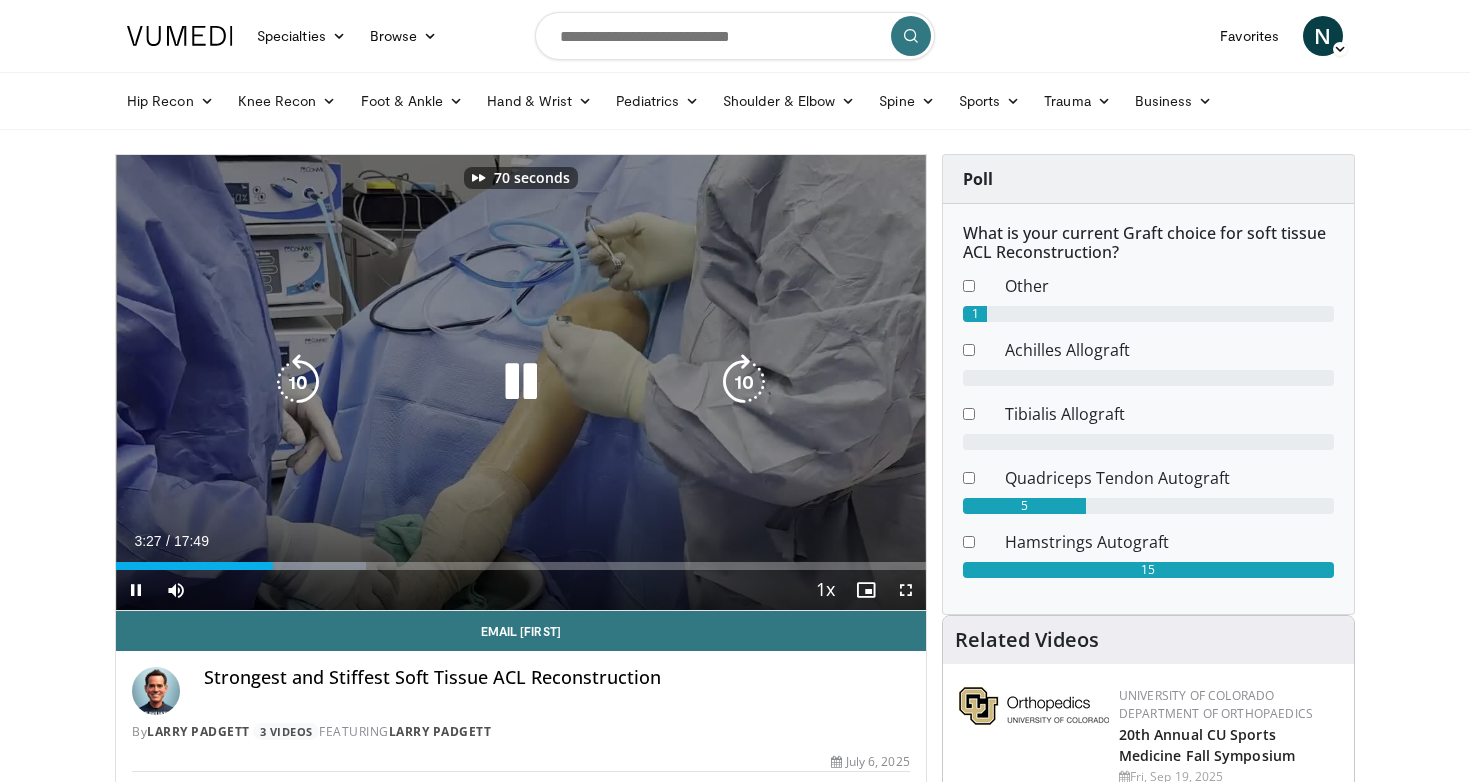 click at bounding box center [744, 382] 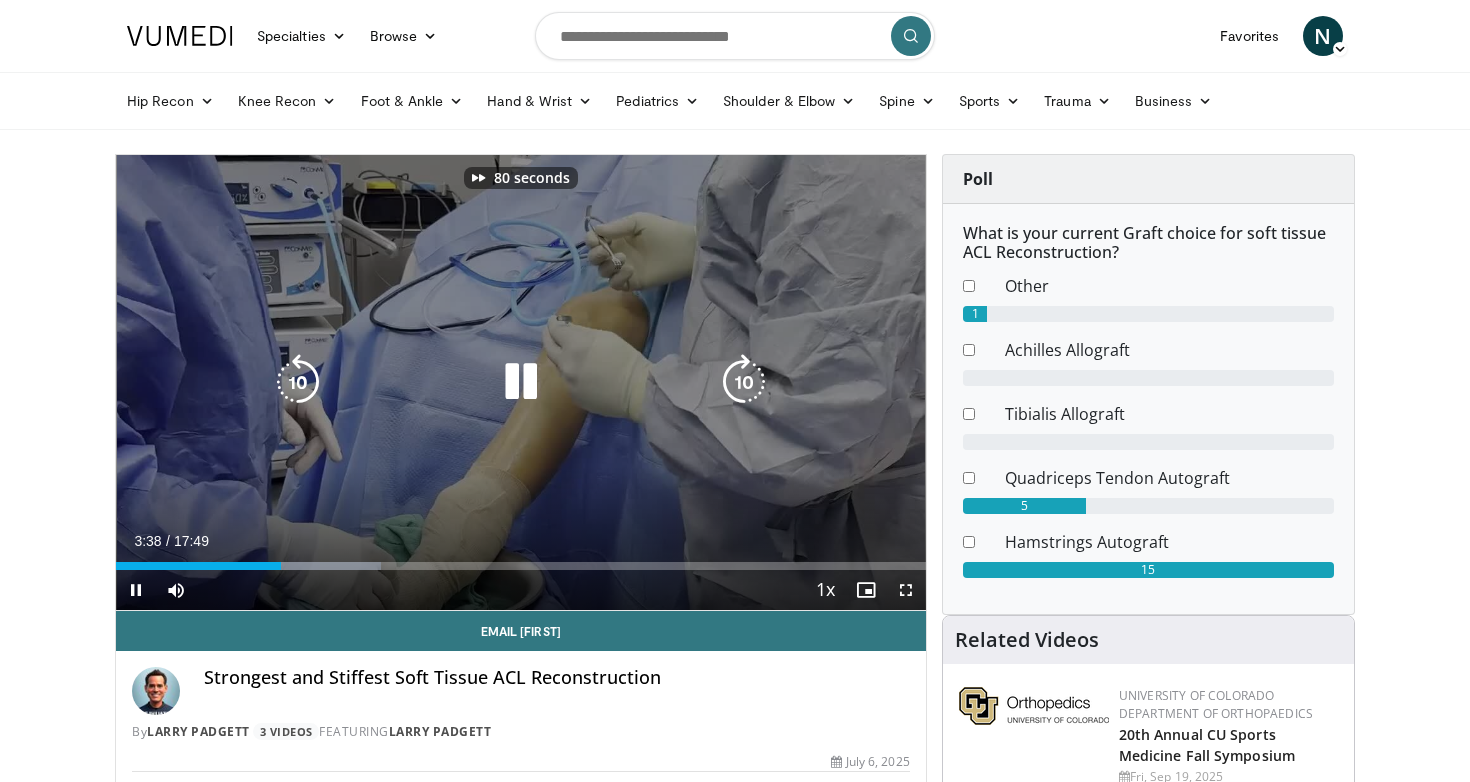 click at bounding box center [744, 382] 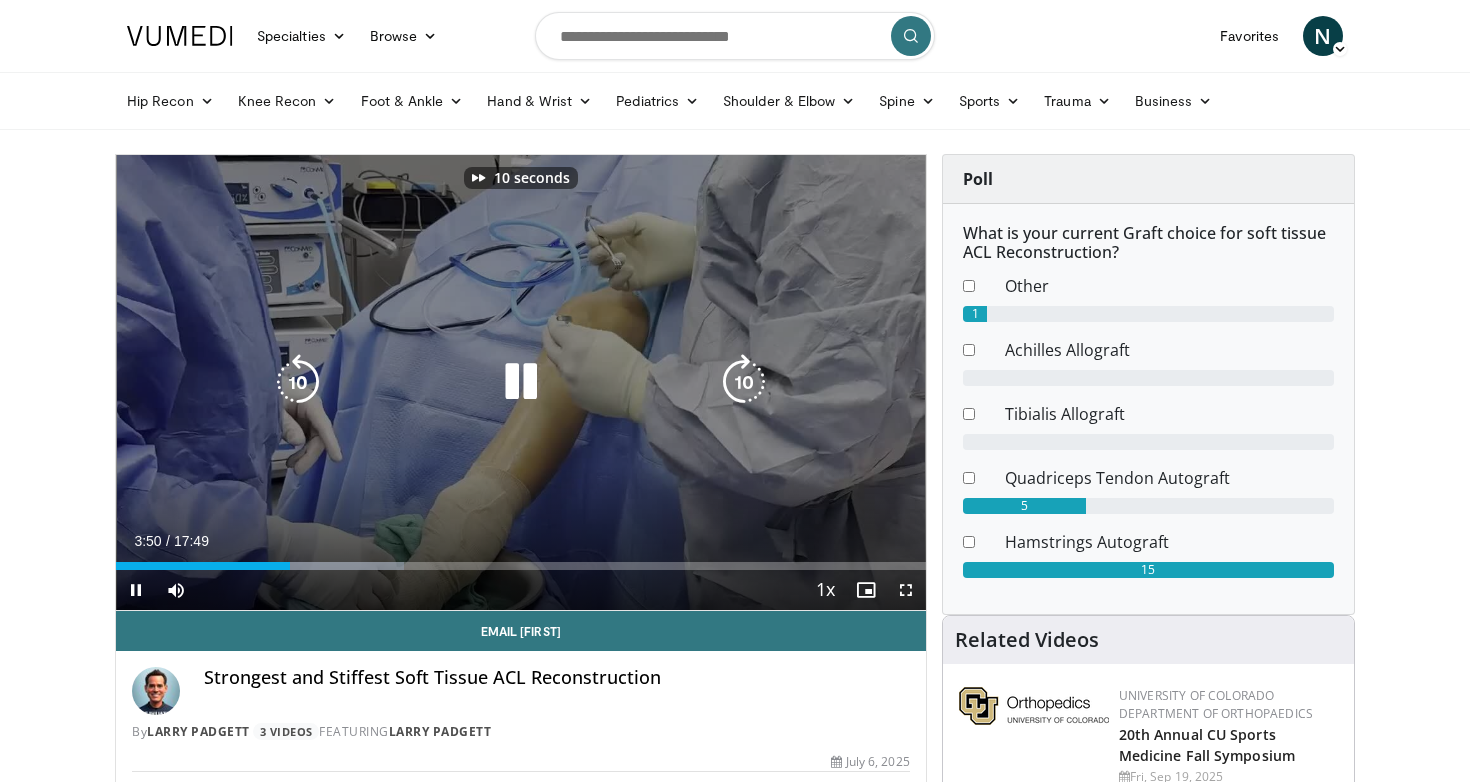 click at bounding box center (744, 382) 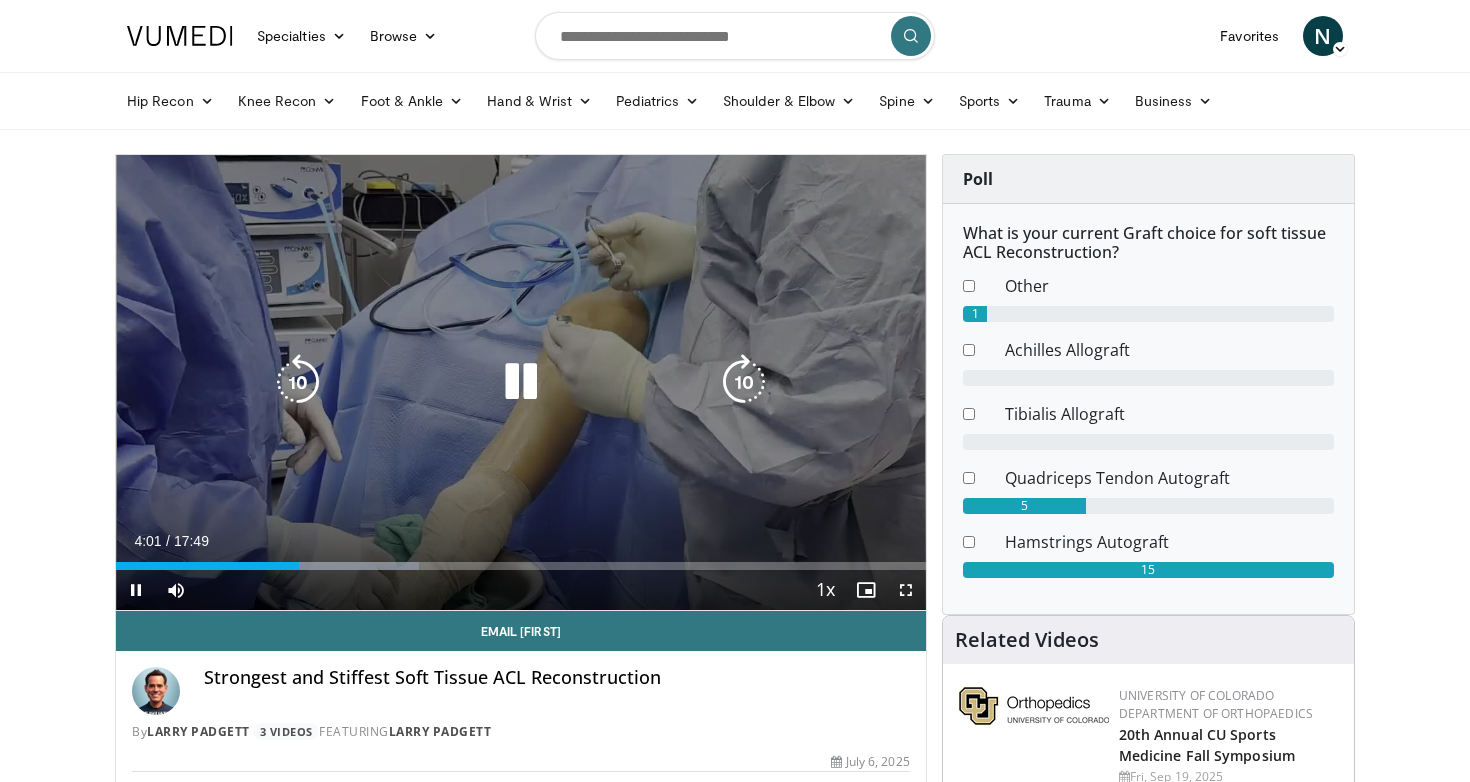 click at bounding box center (744, 382) 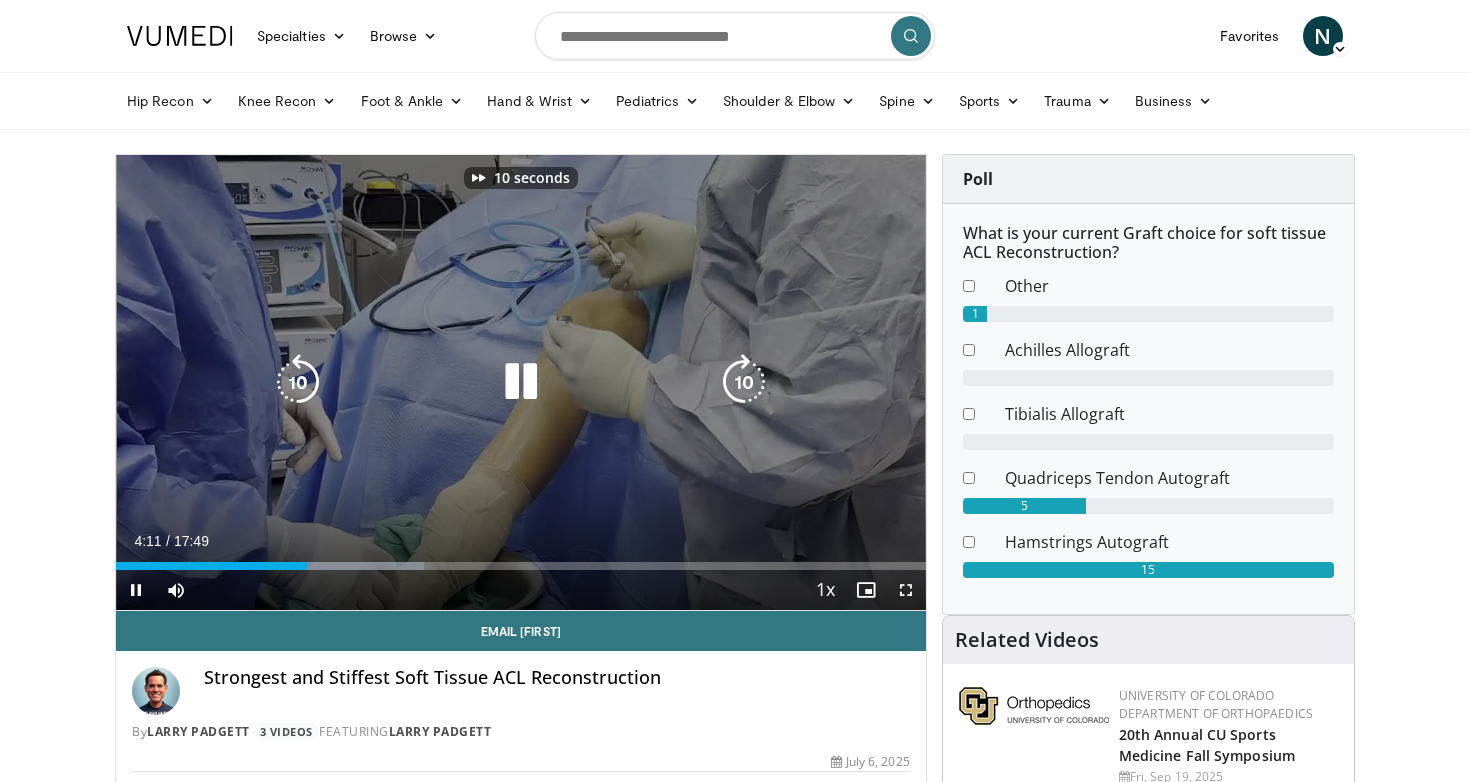 click at bounding box center [744, 382] 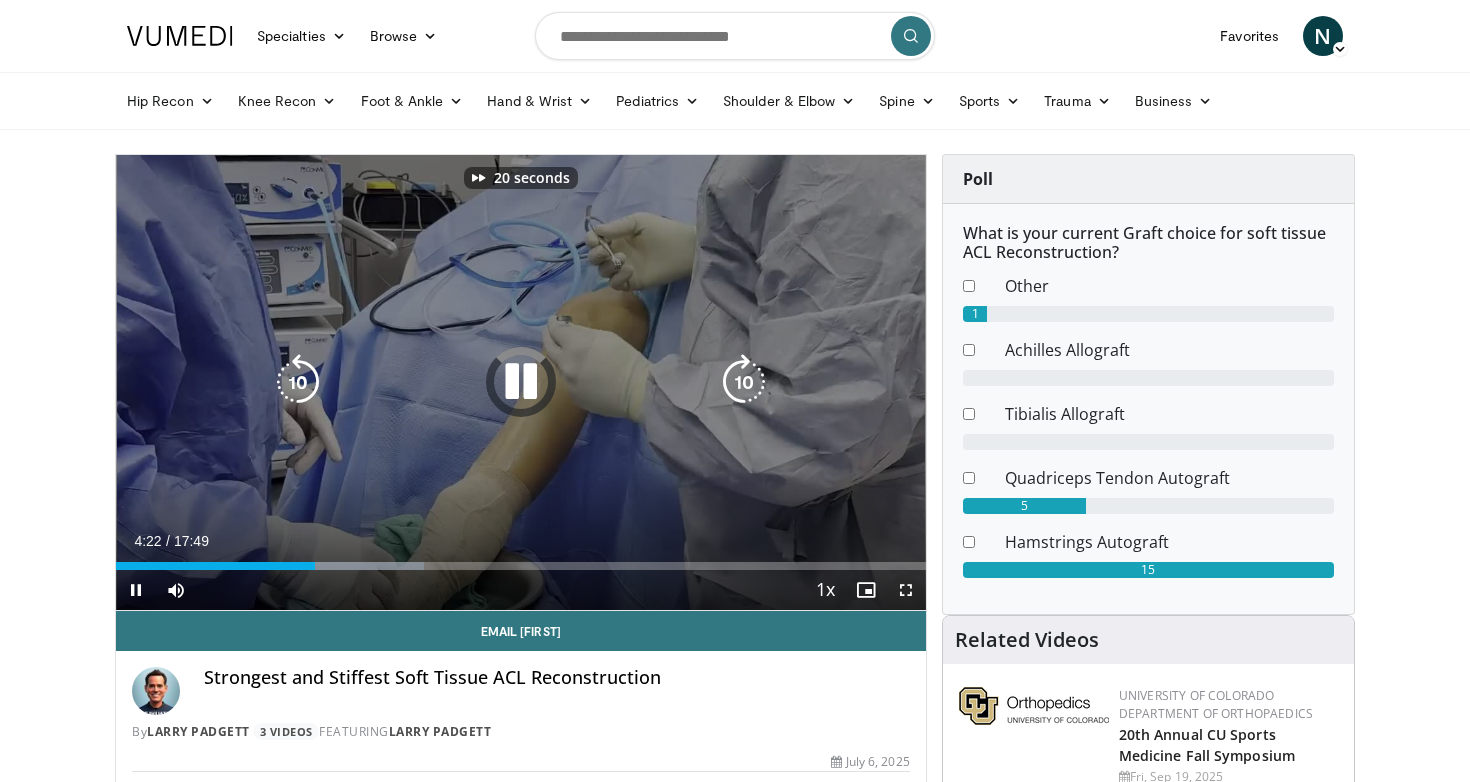 click at bounding box center [744, 382] 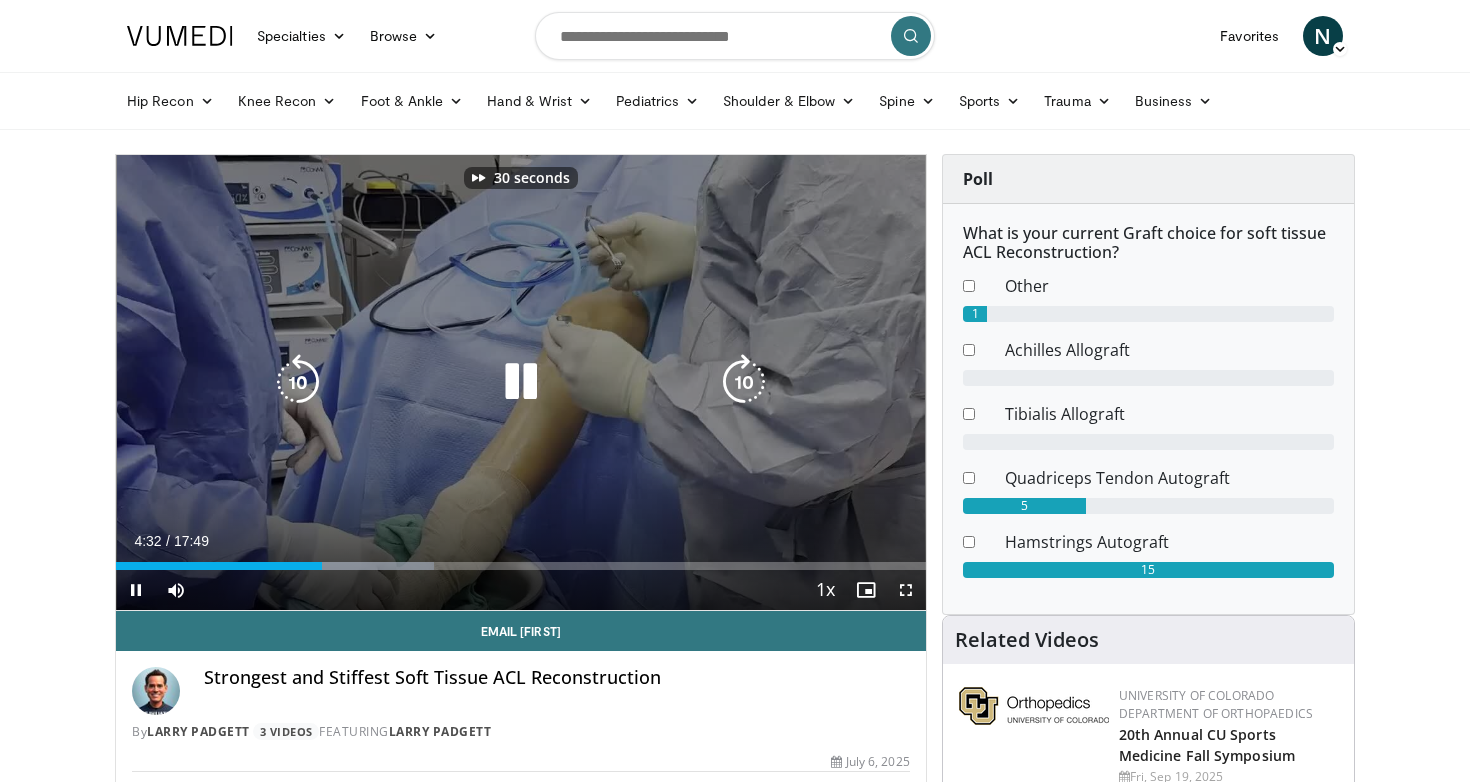 click at bounding box center [744, 382] 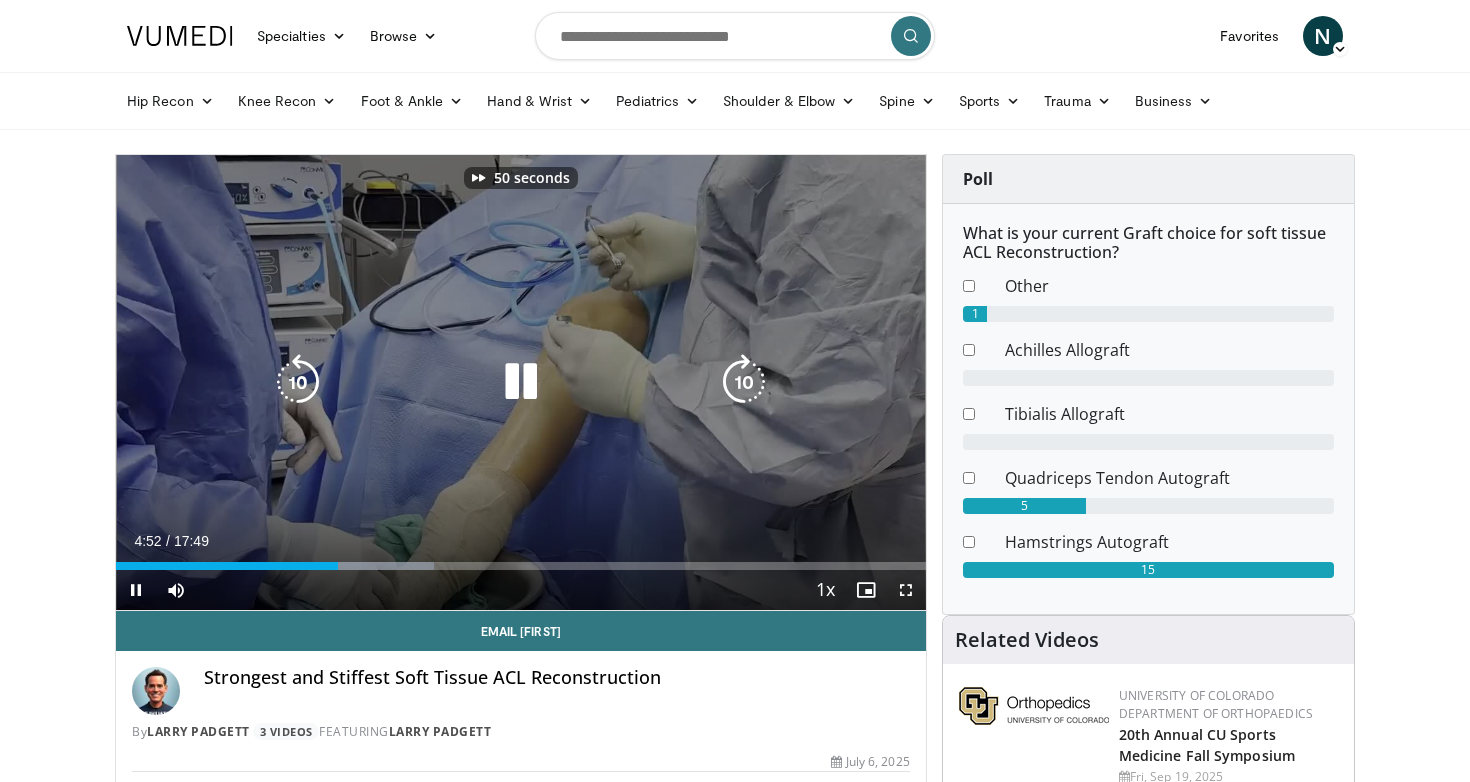 click at bounding box center [744, 382] 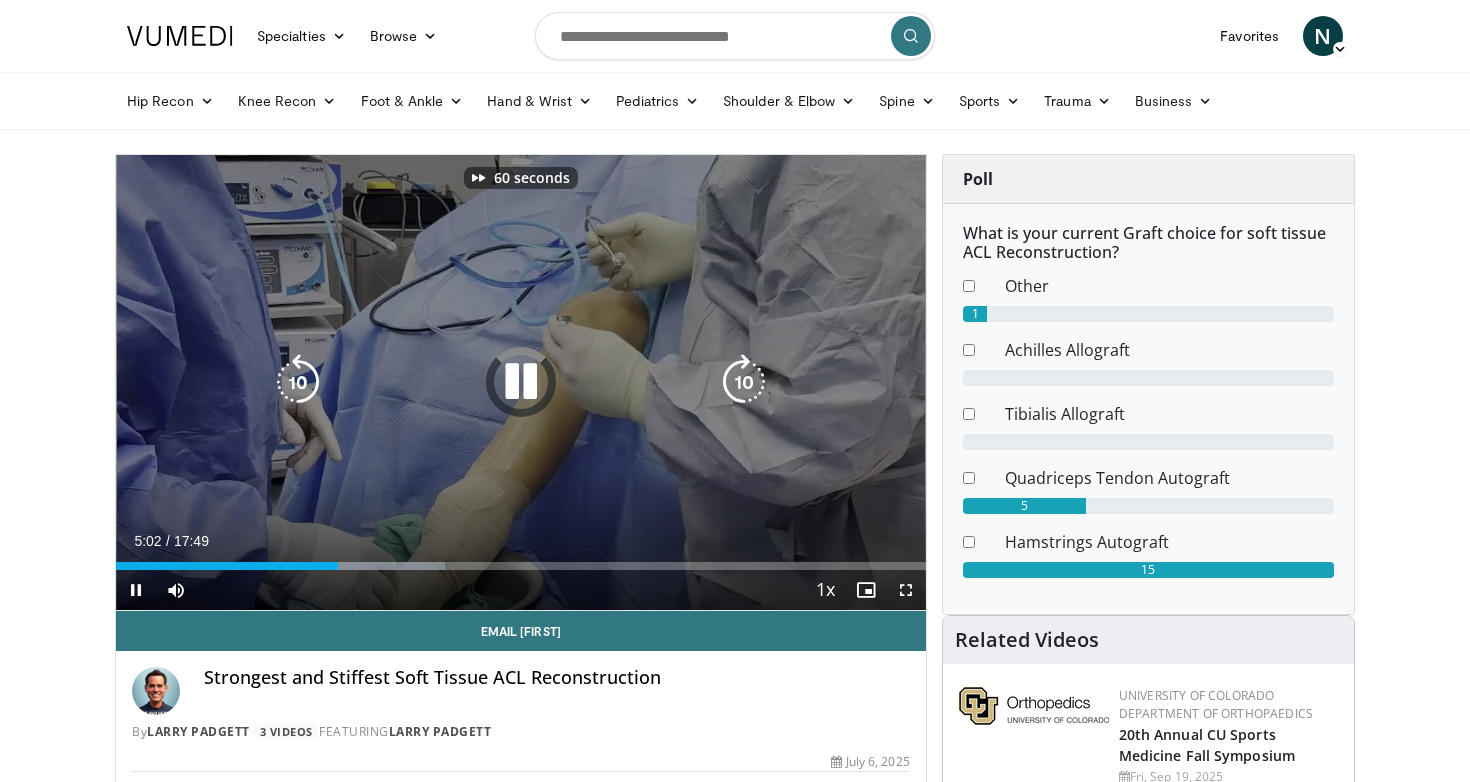 click at bounding box center [744, 382] 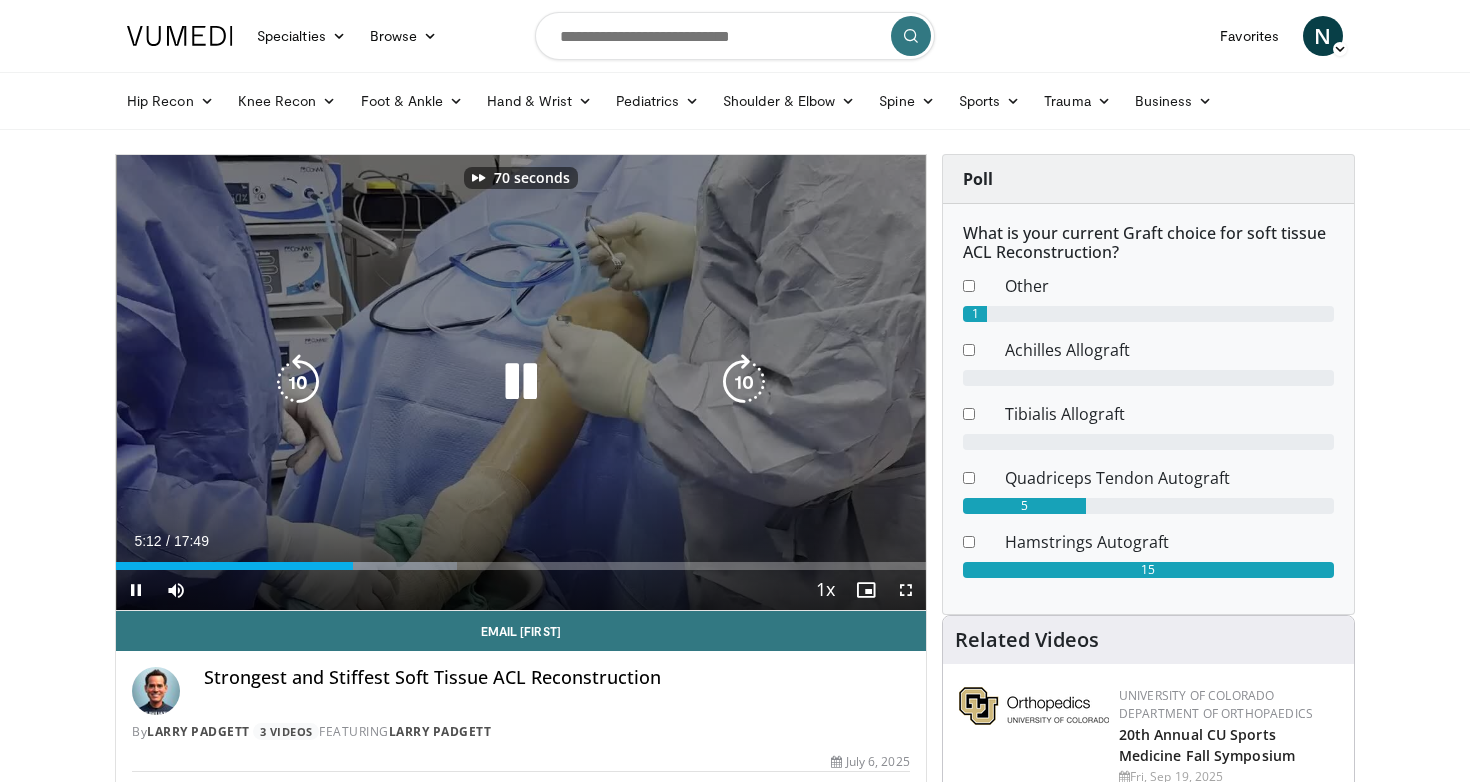click at bounding box center [744, 382] 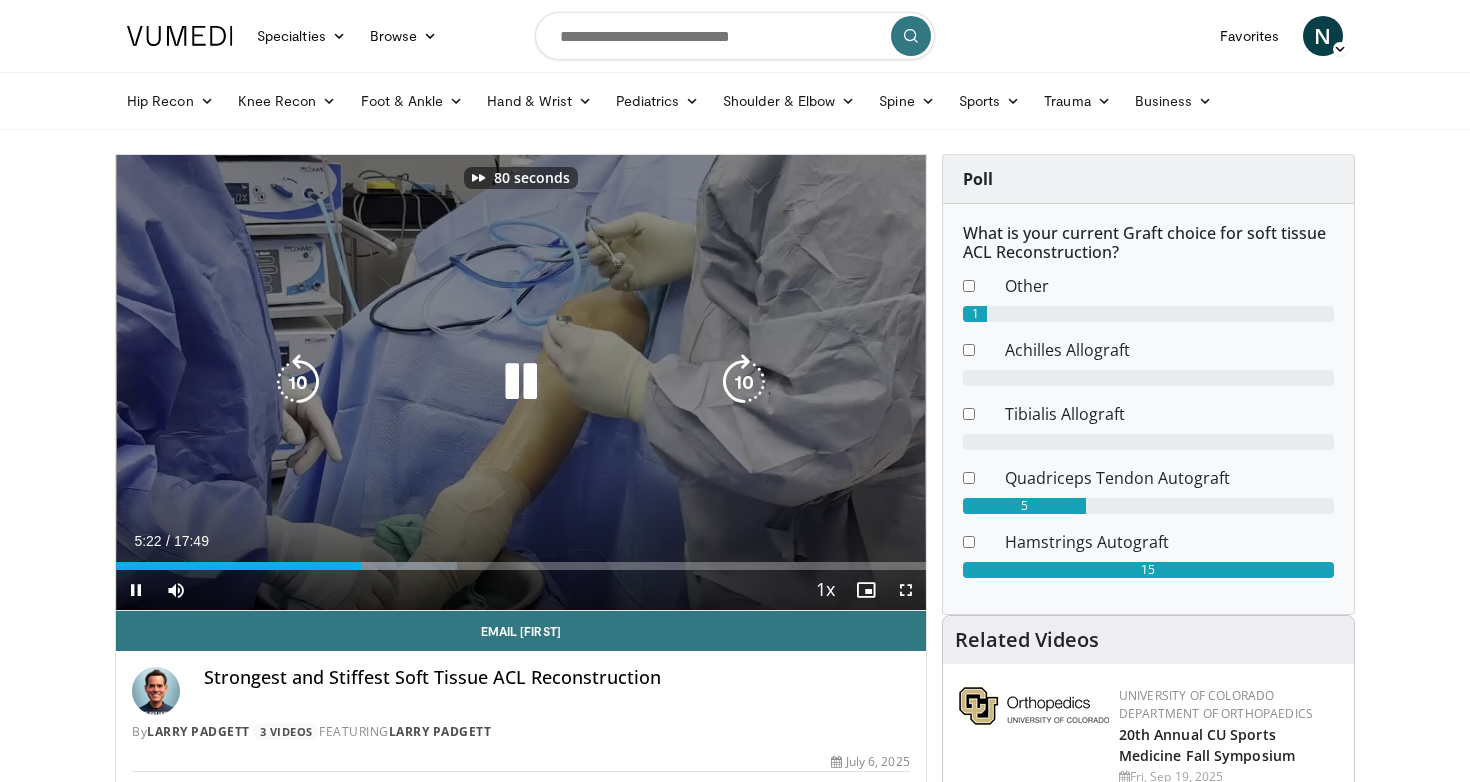click at bounding box center (744, 382) 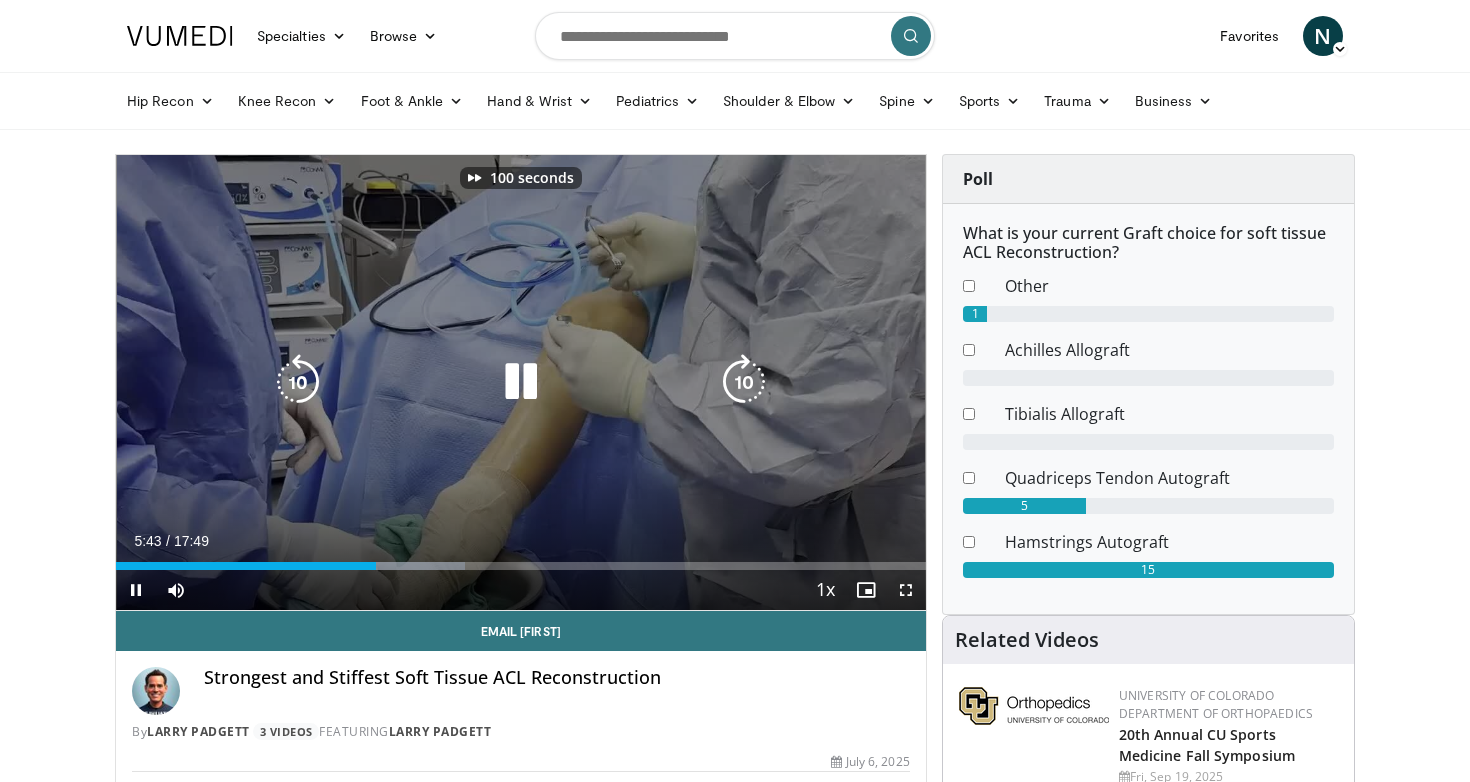 click at bounding box center (744, 382) 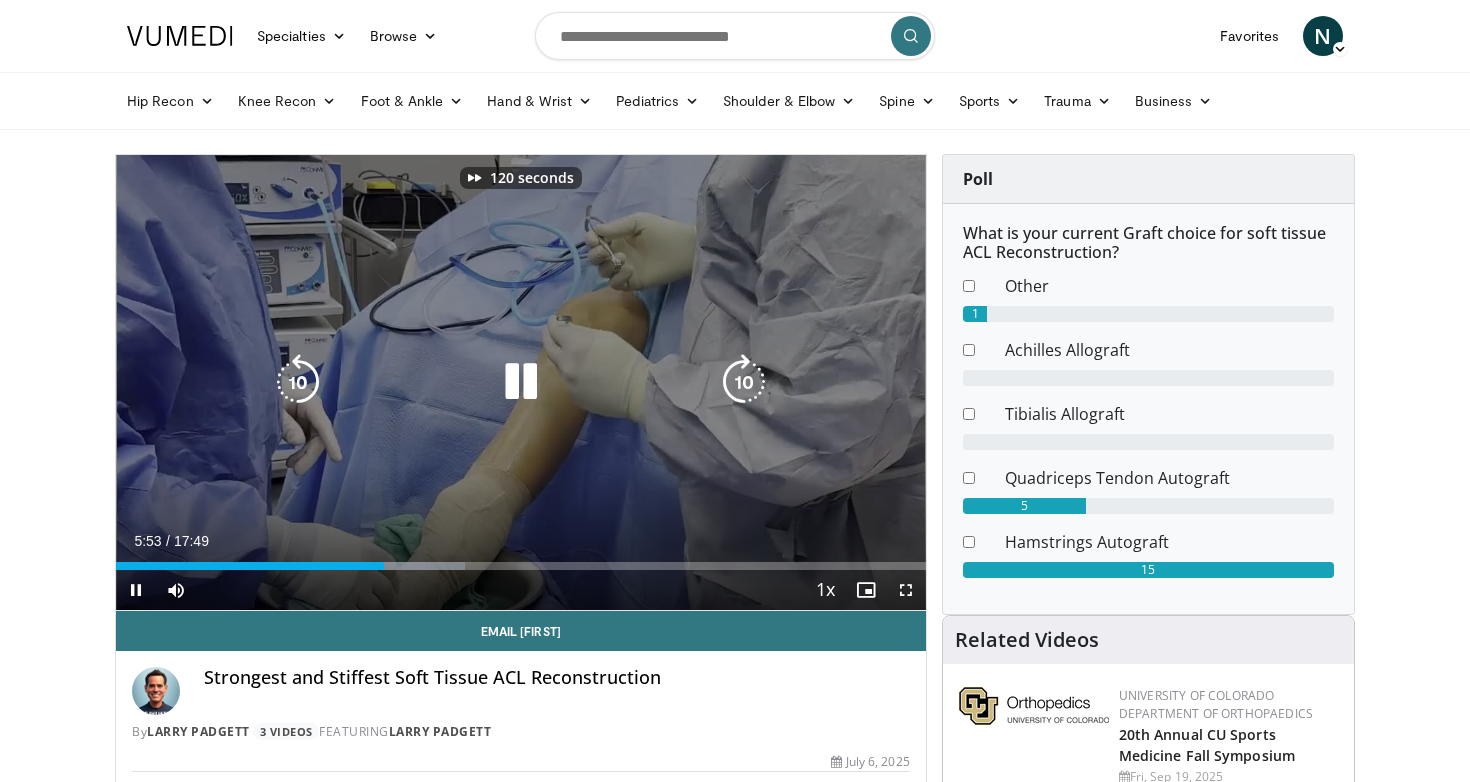 click at bounding box center [744, 382] 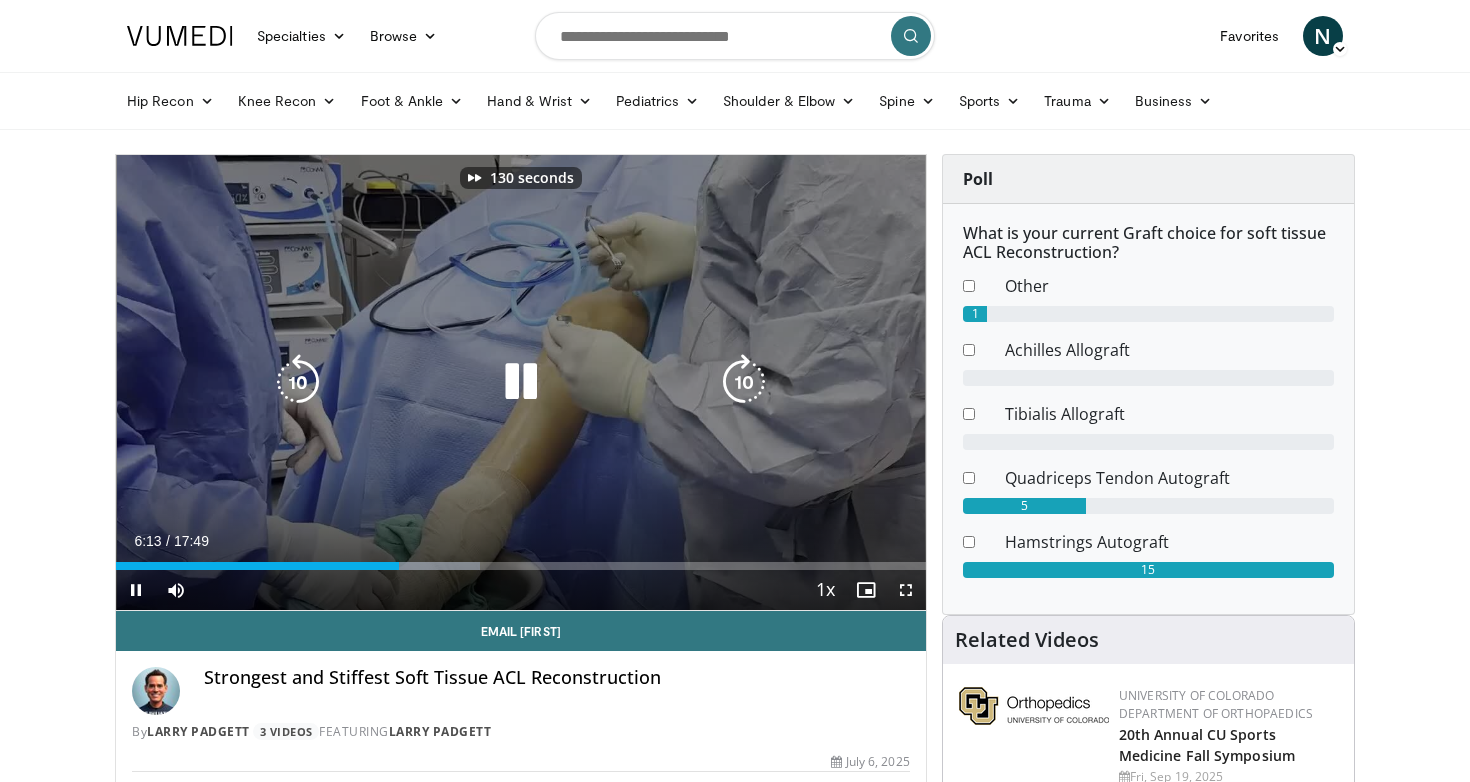 click at bounding box center [744, 382] 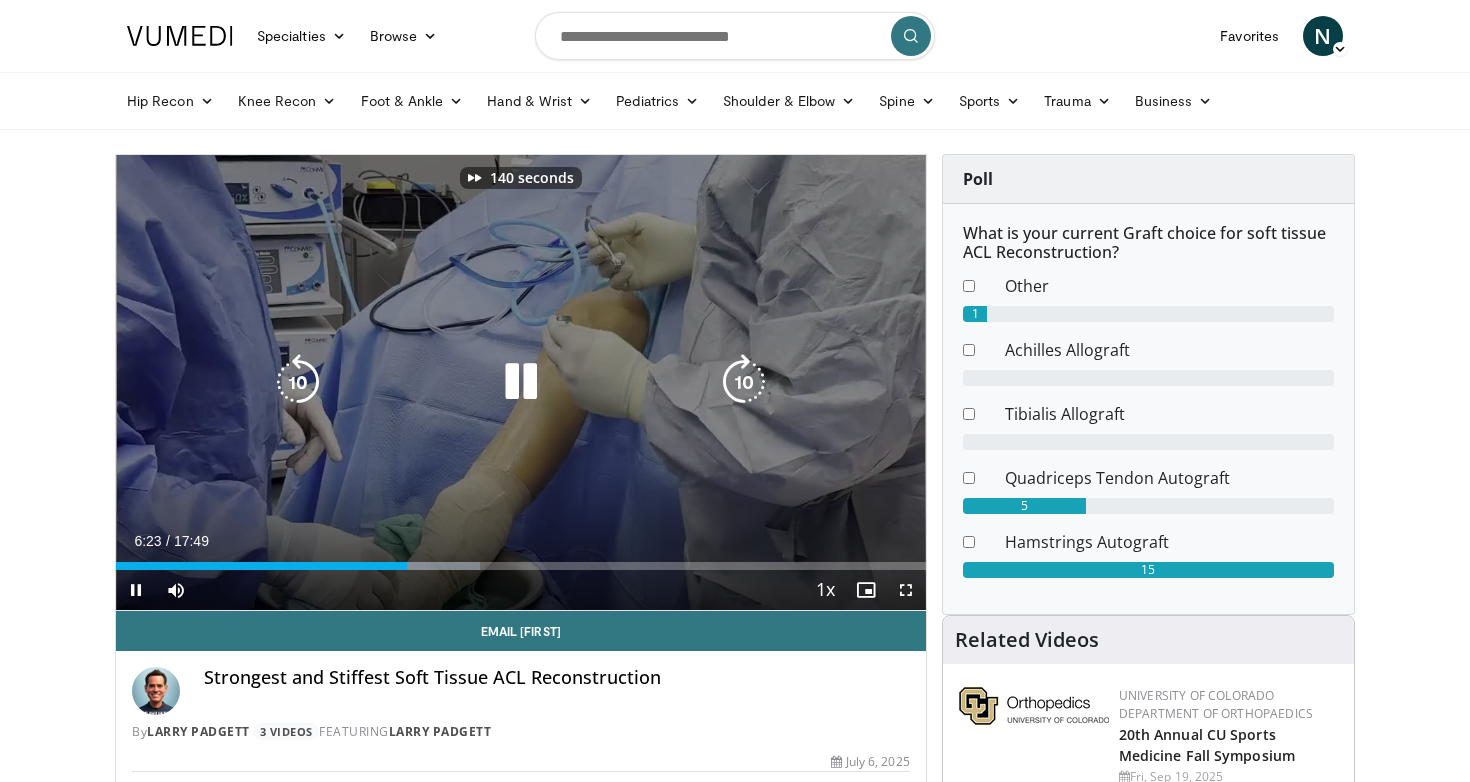 click at bounding box center (744, 382) 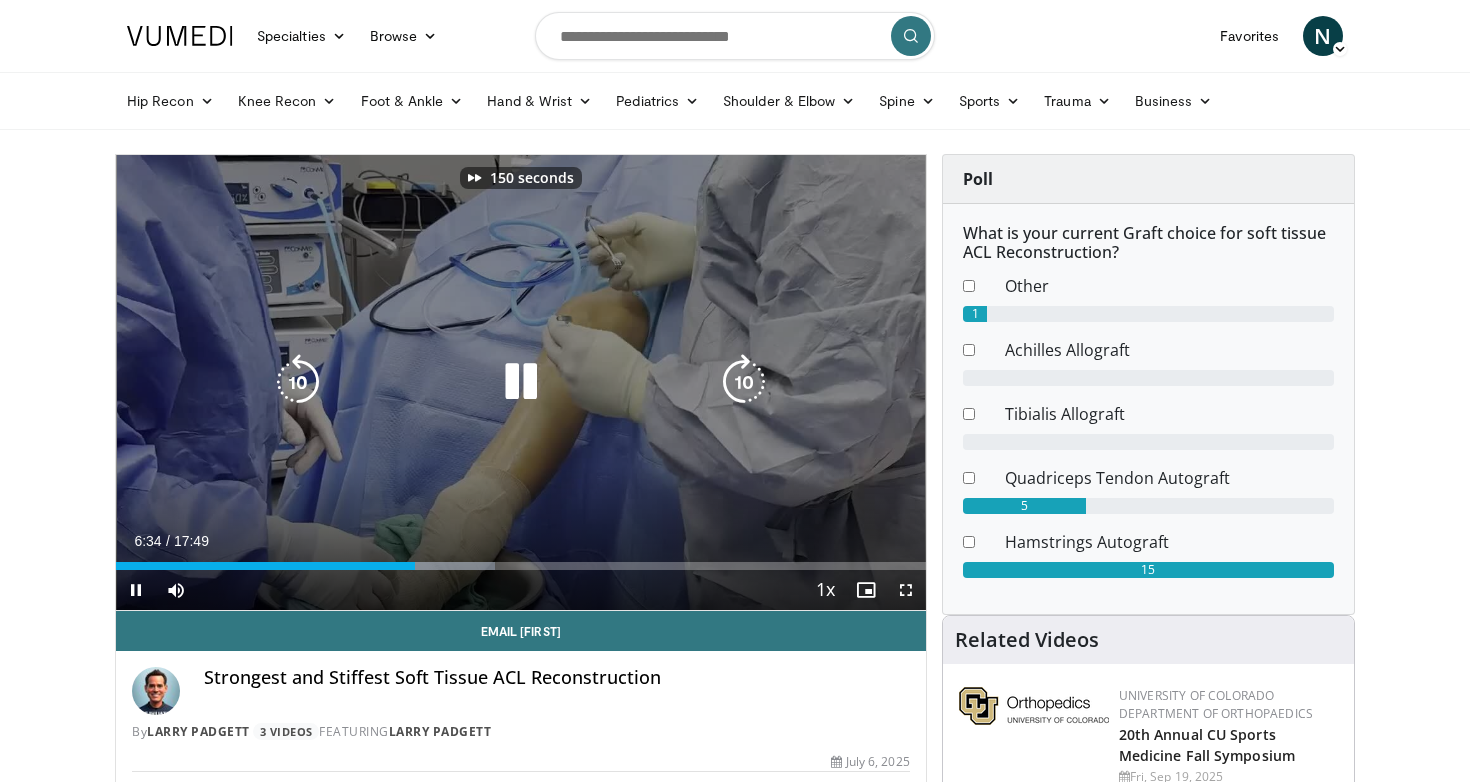 click at bounding box center [744, 382] 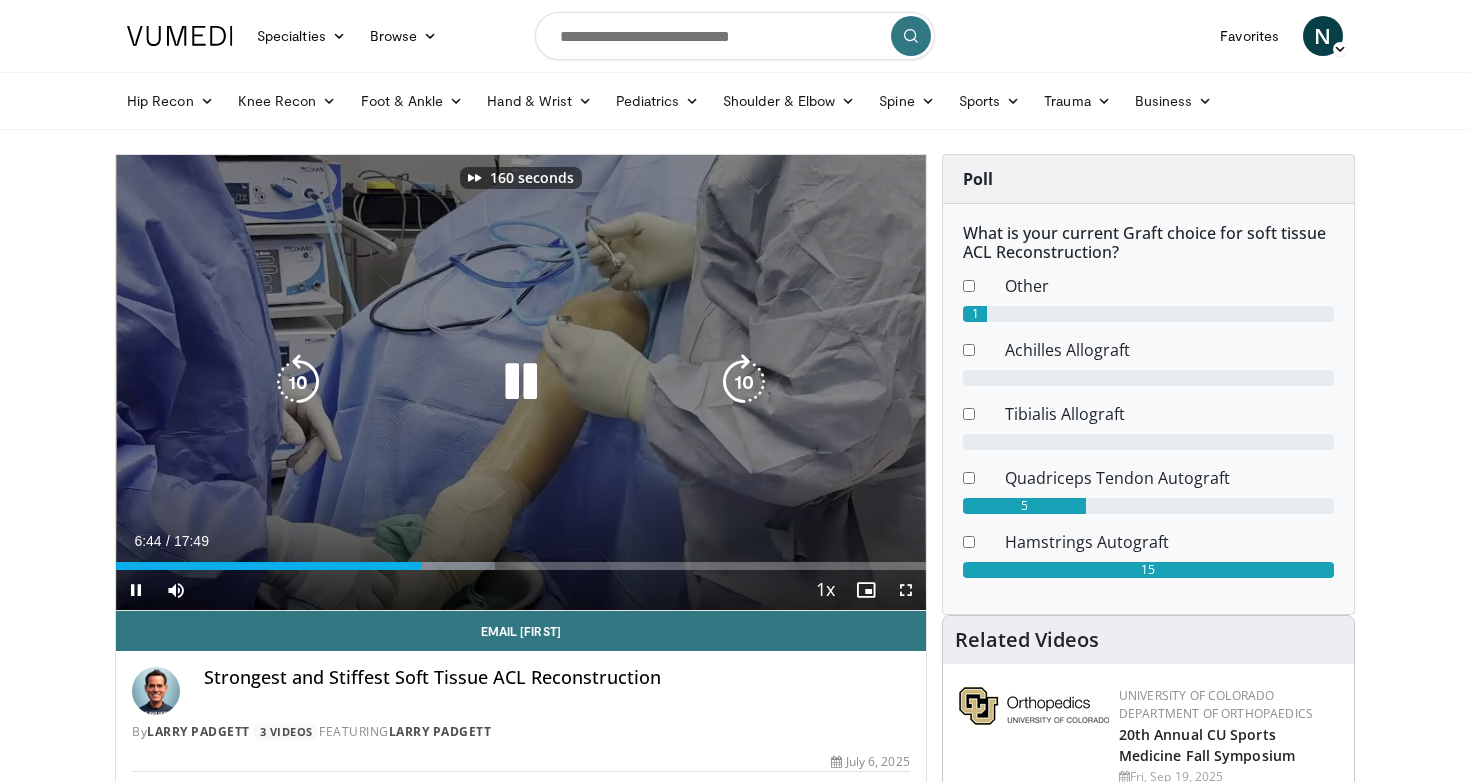 click at bounding box center (744, 382) 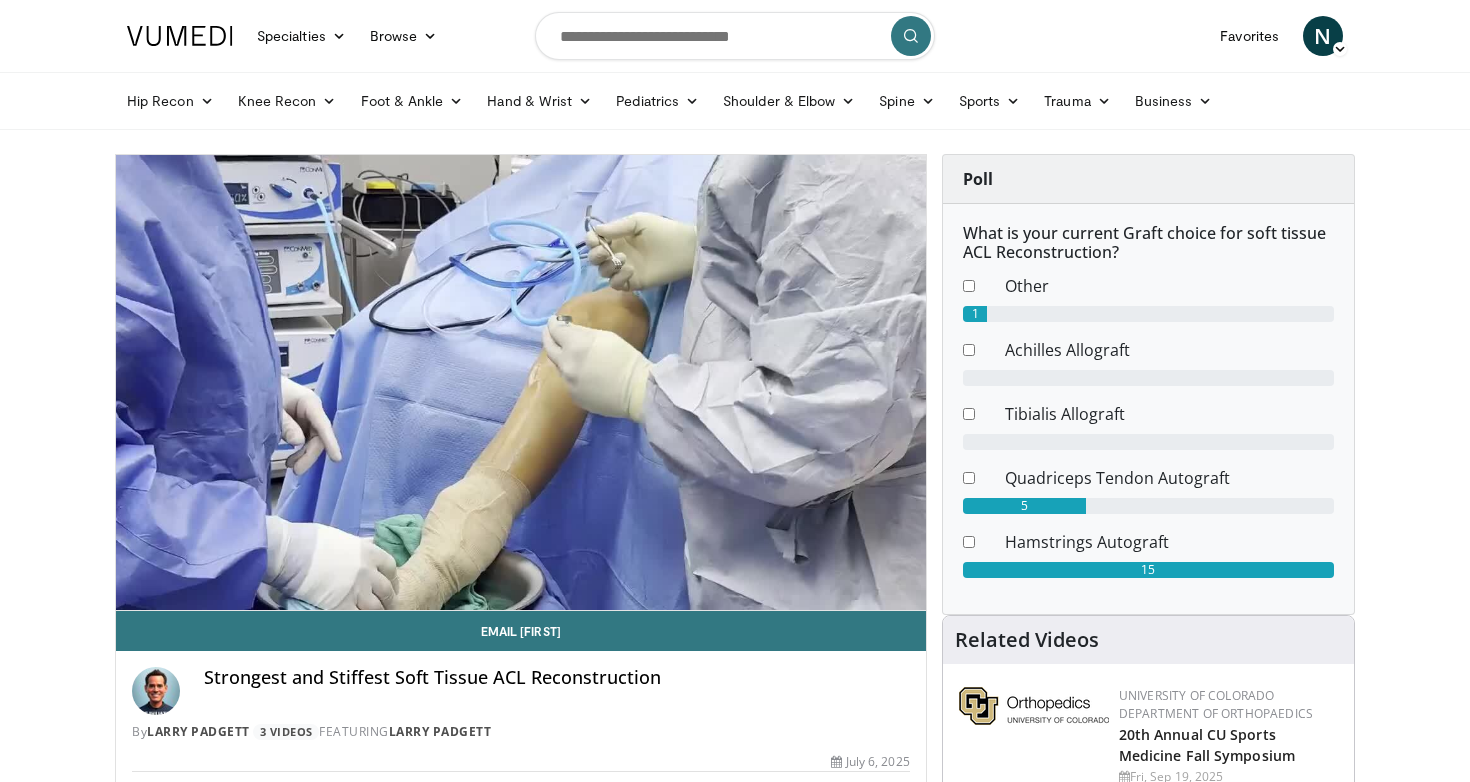 scroll, scrollTop: 0, scrollLeft: 0, axis: both 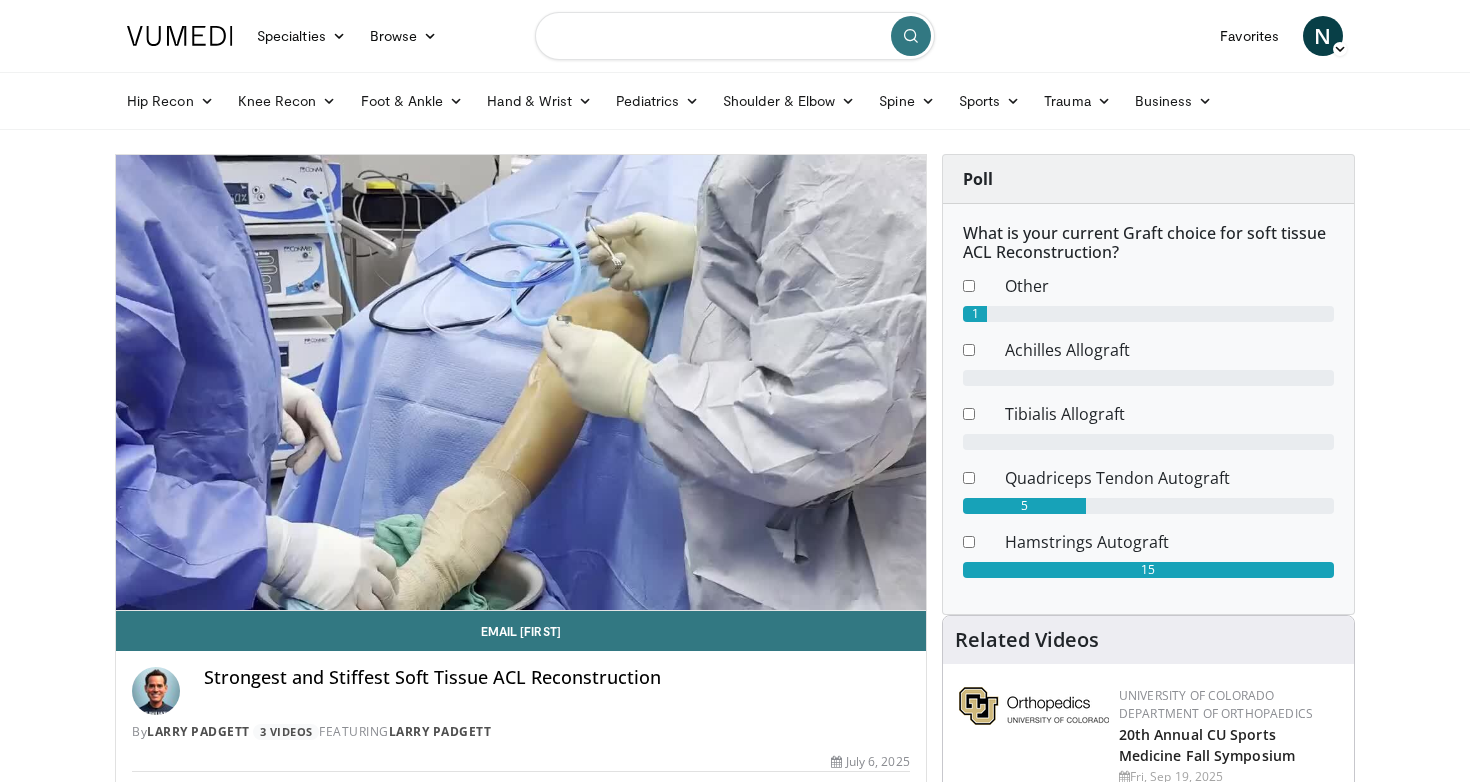 click at bounding box center (735, 36) 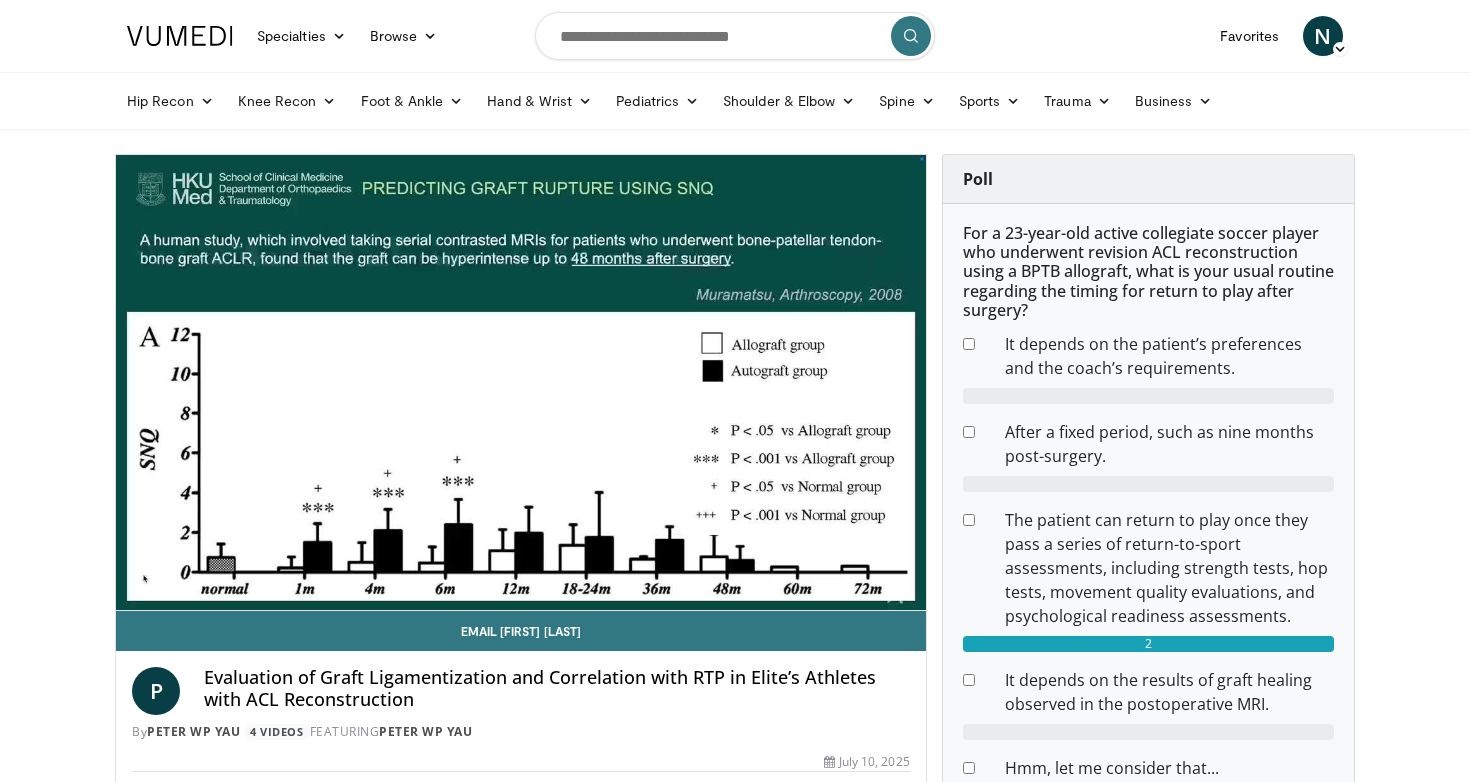 scroll, scrollTop: 0, scrollLeft: 0, axis: both 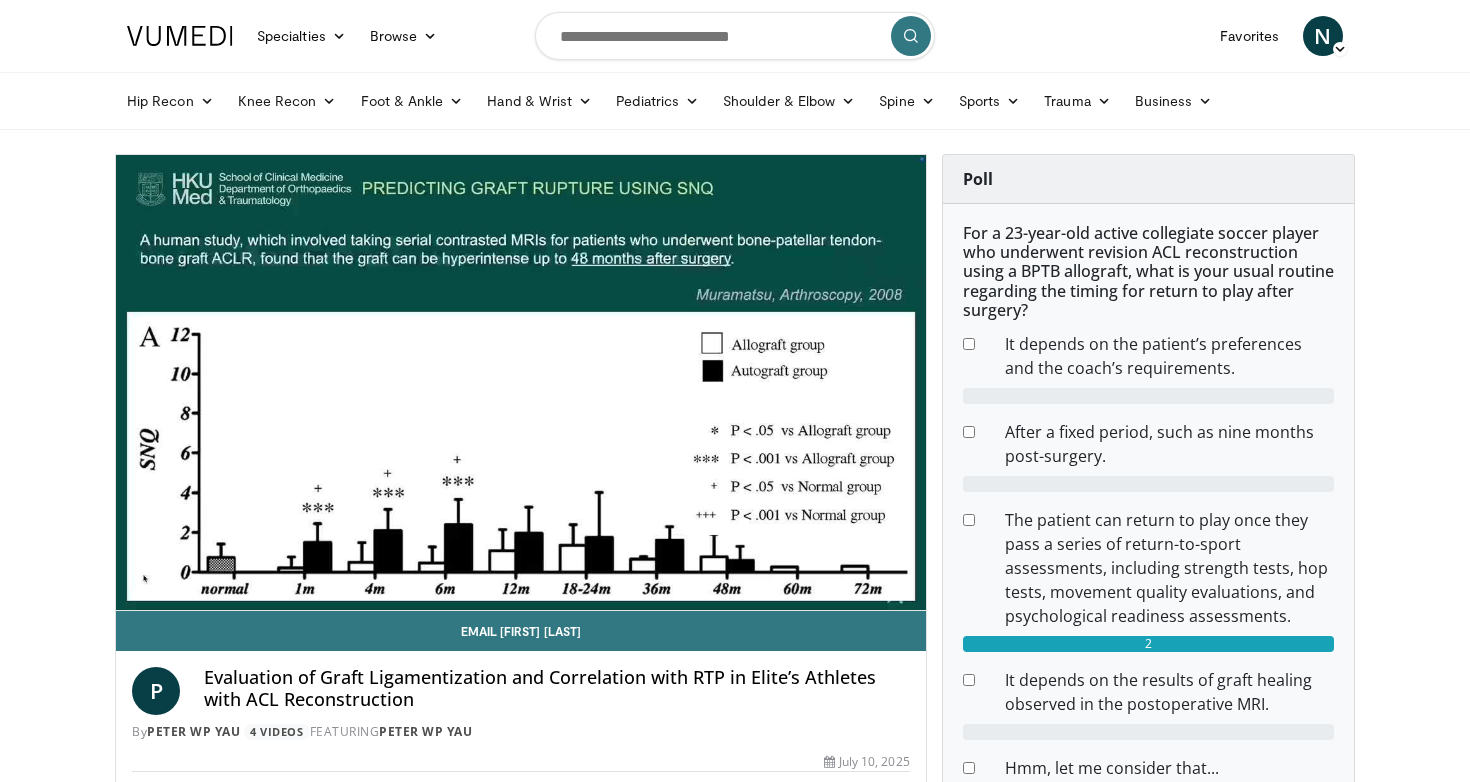 click at bounding box center [521, 383] 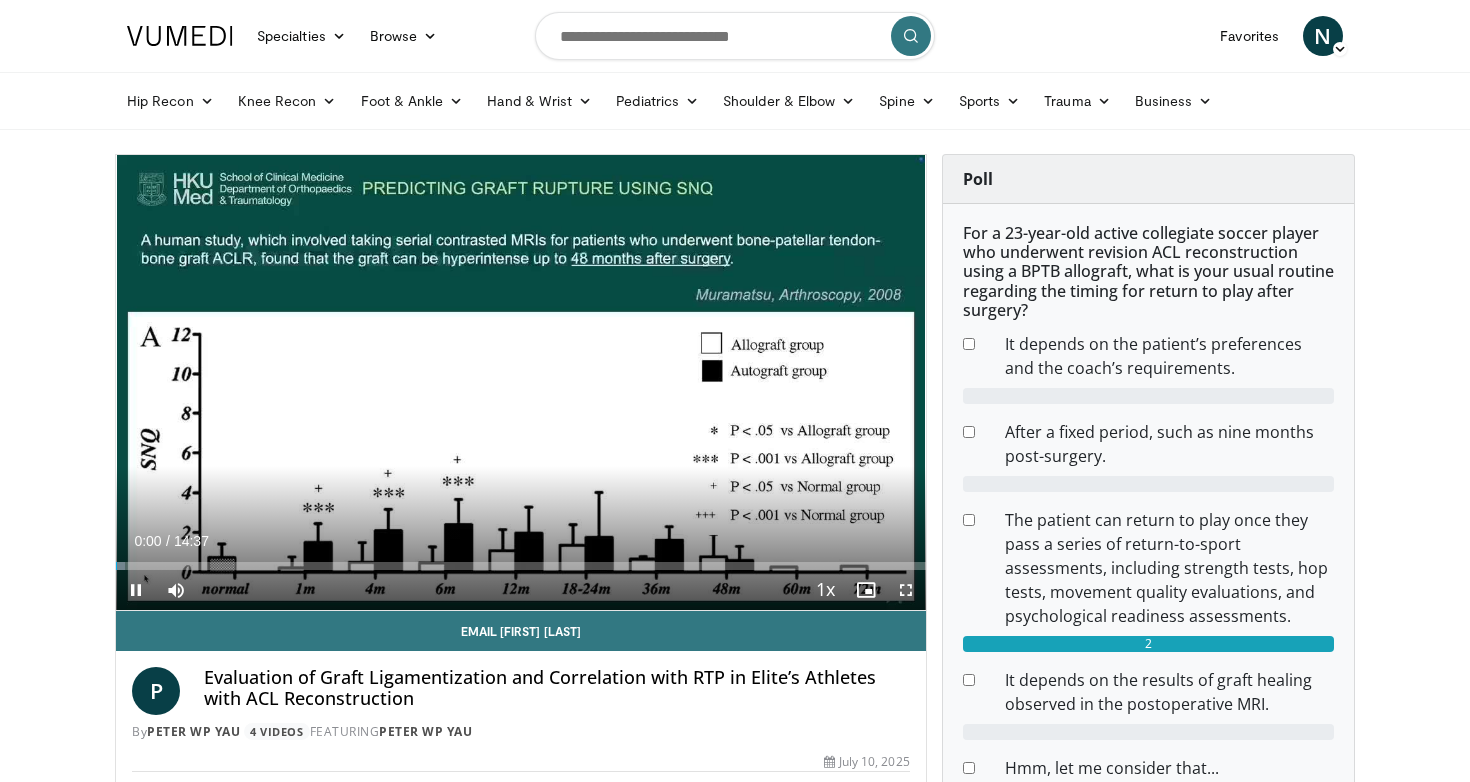 click at bounding box center [906, 590] 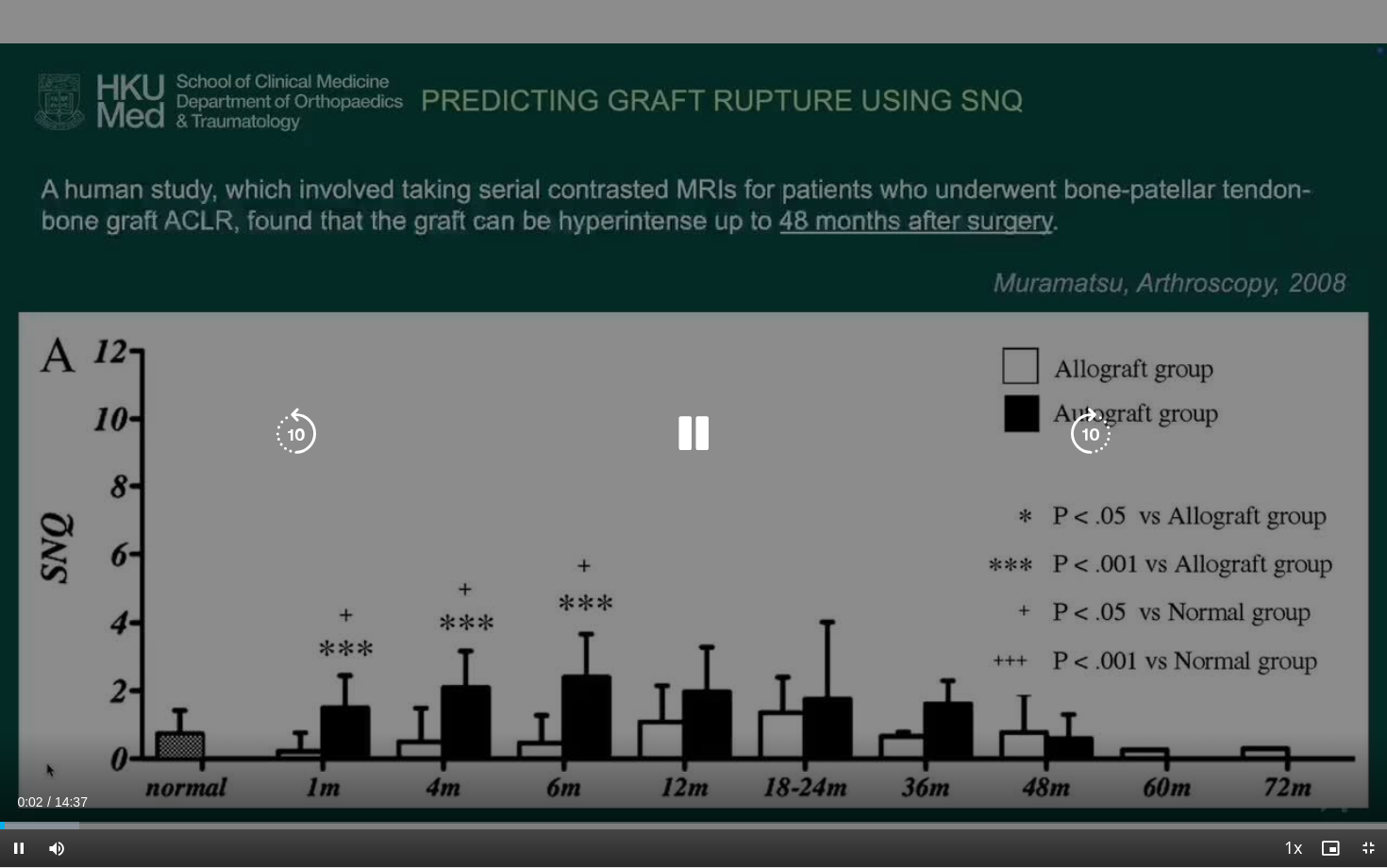 click at bounding box center [694, 434] 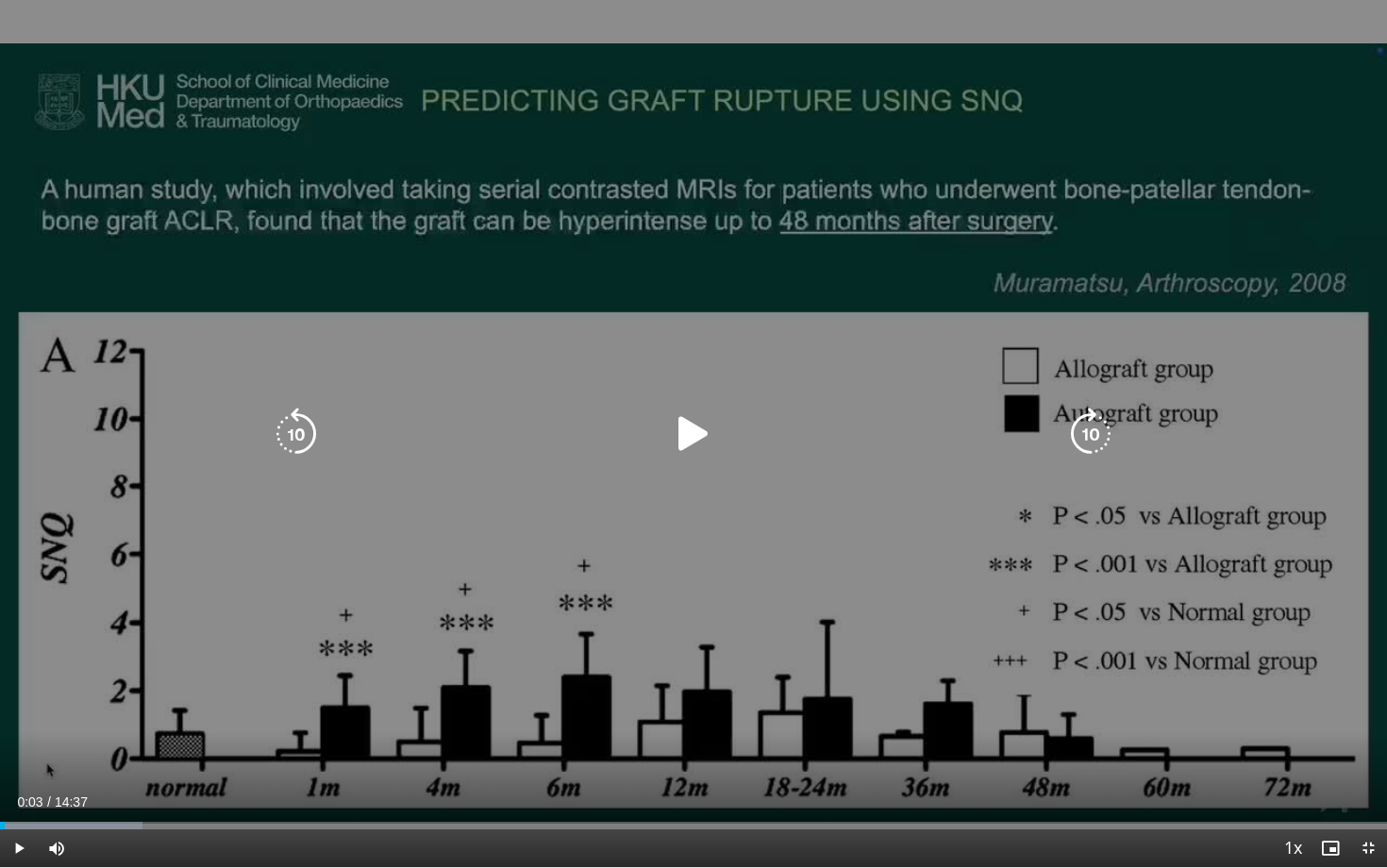 click at bounding box center (694, 434) 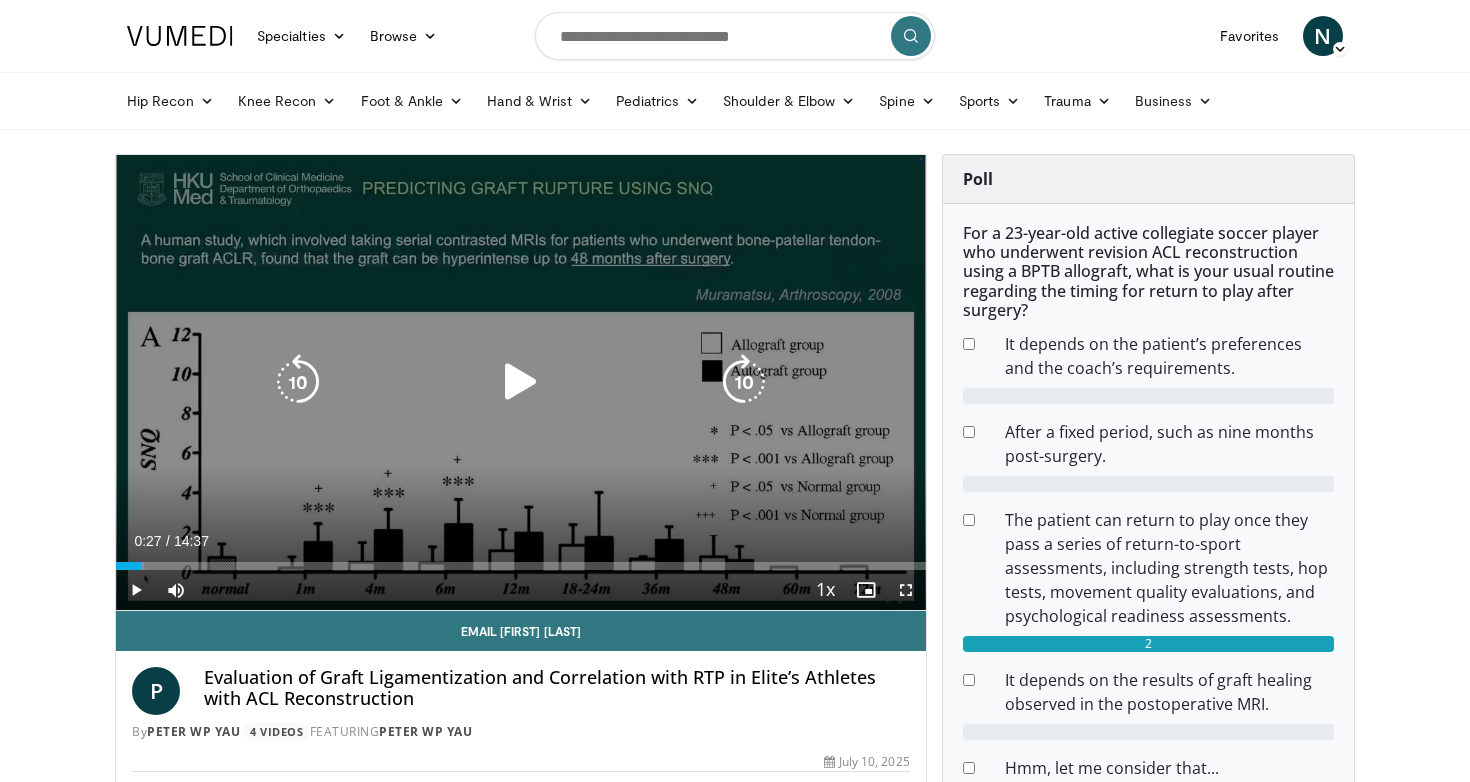 click at bounding box center (521, 382) 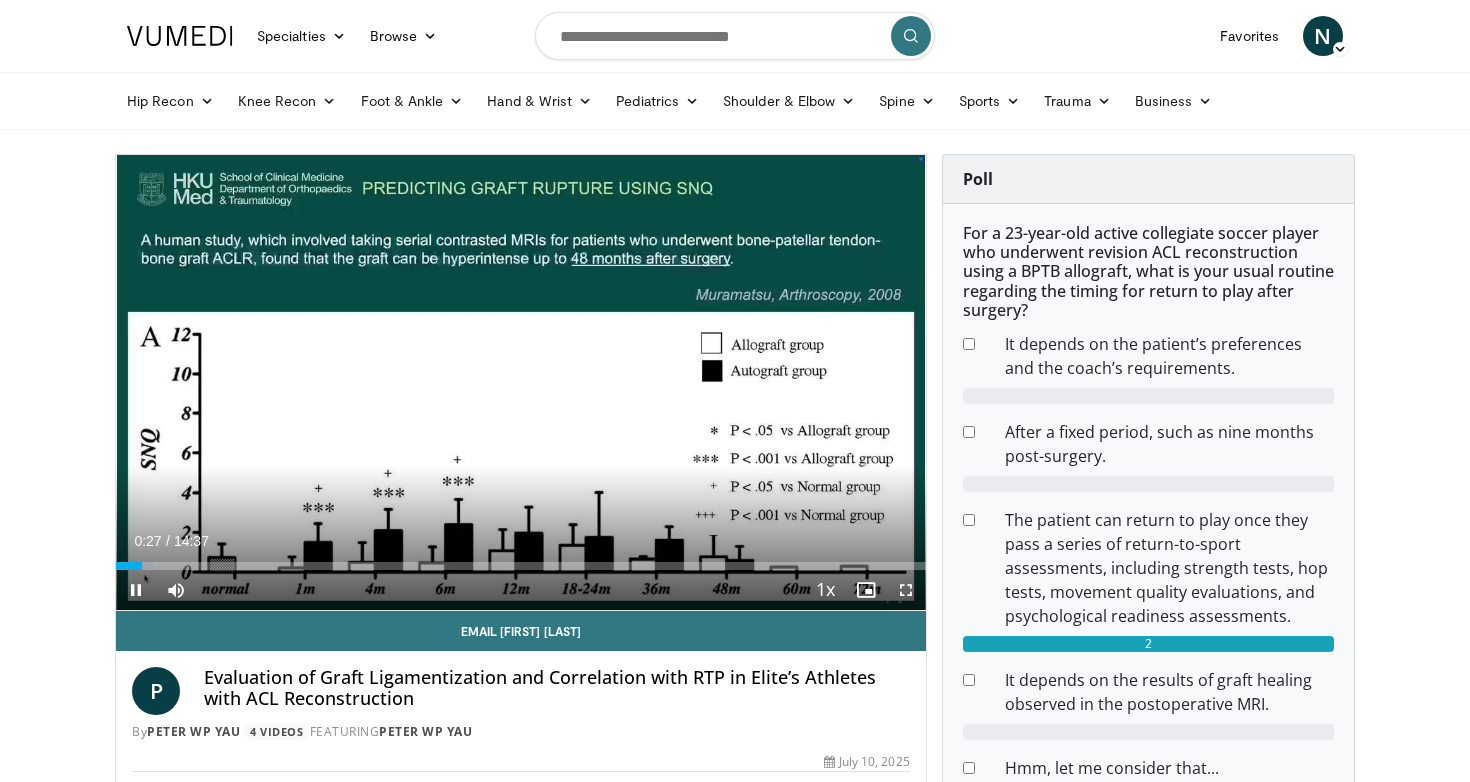 click at bounding box center [906, 590] 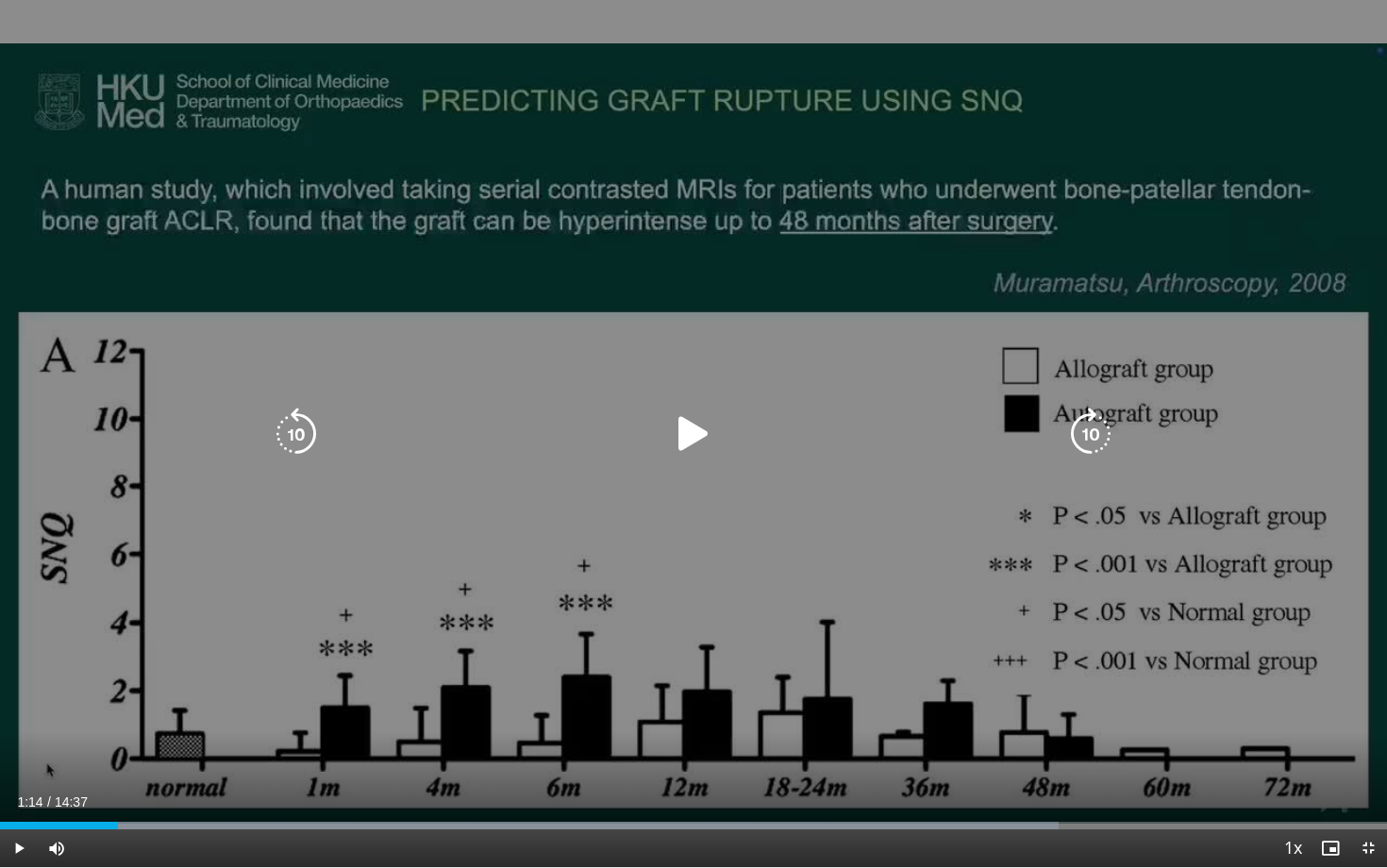click at bounding box center [694, 434] 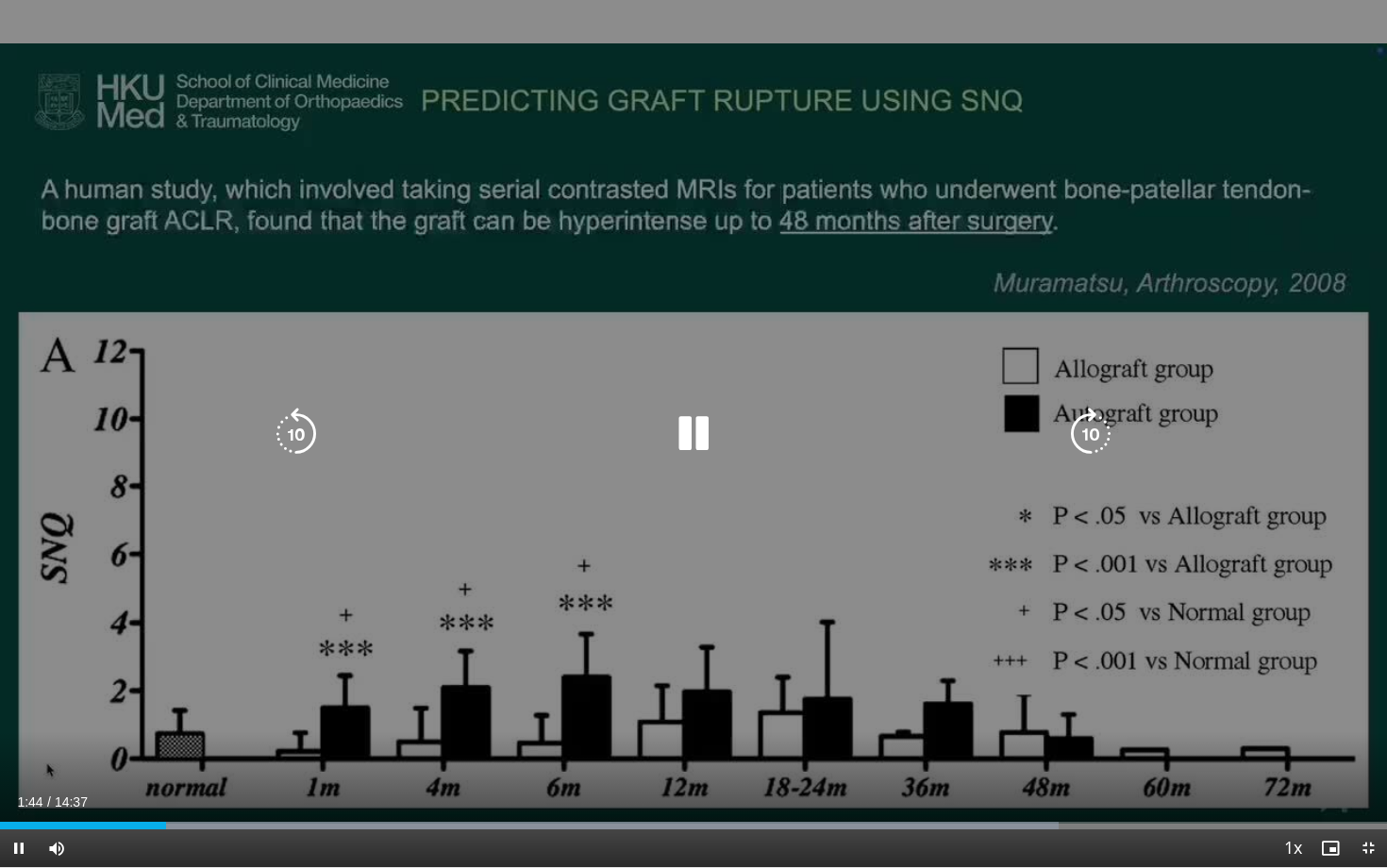 click at bounding box center [1091, 434] 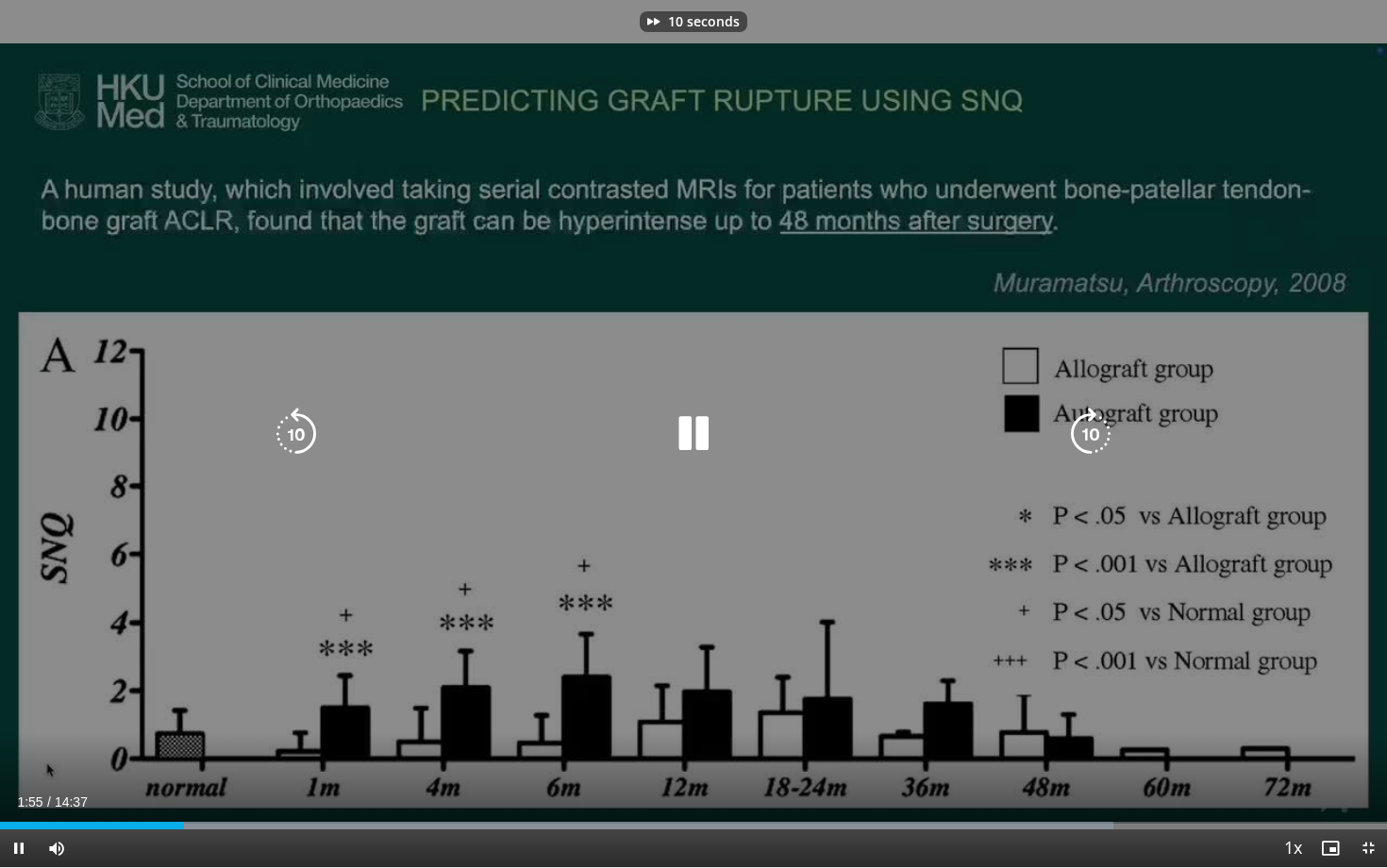 click at bounding box center [694, 434] 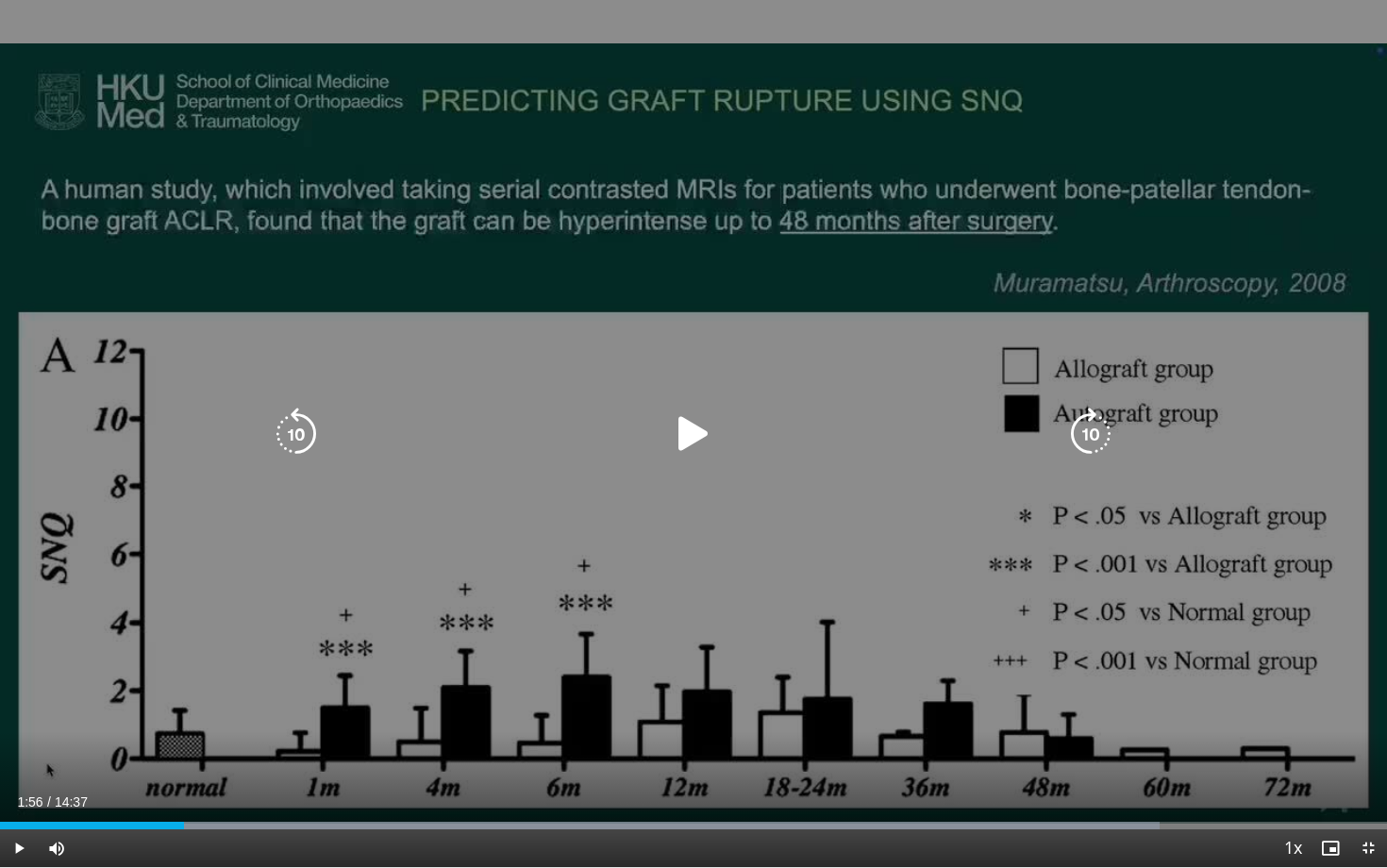 click at bounding box center (694, 434) 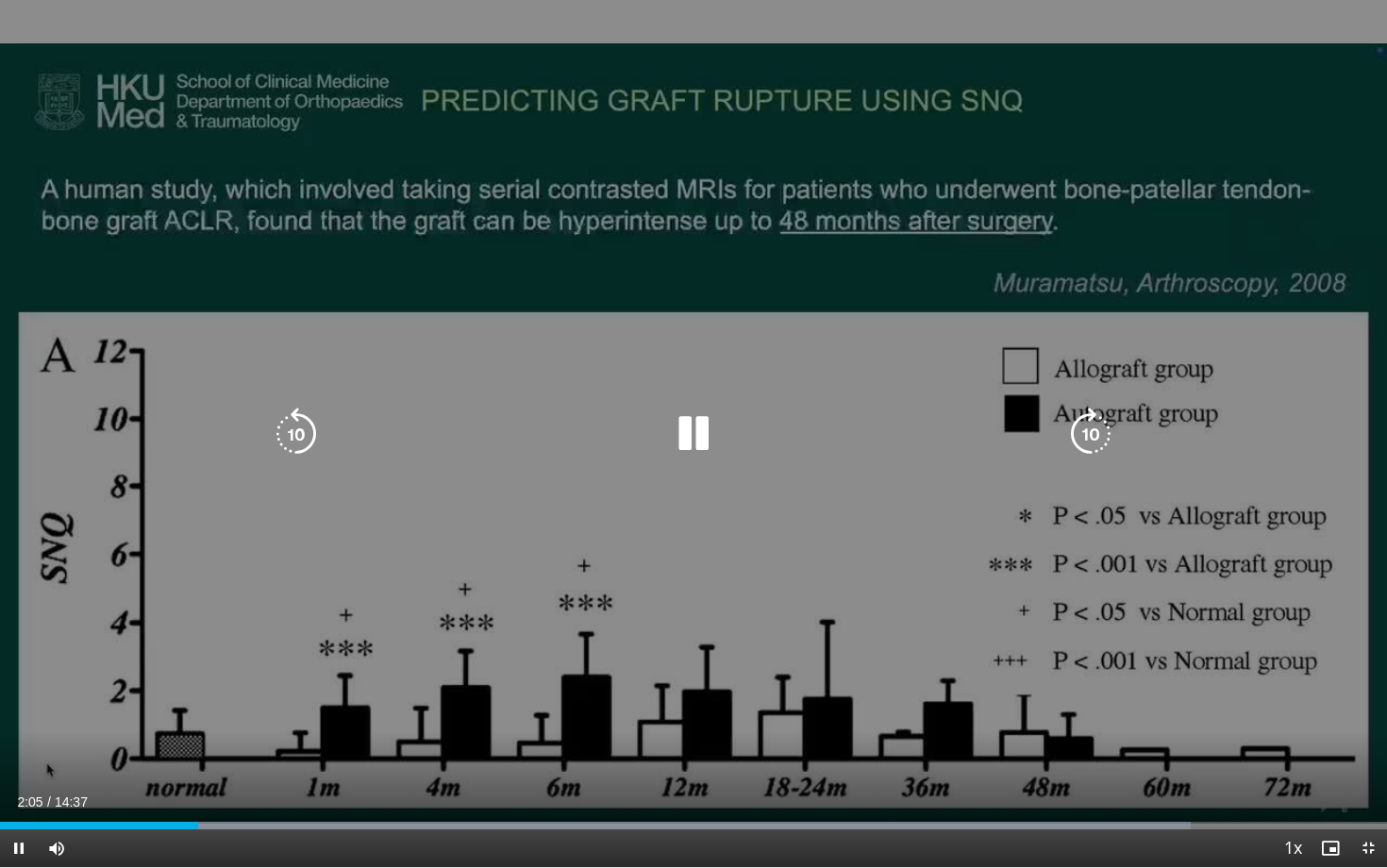 click at bounding box center [1091, 434] 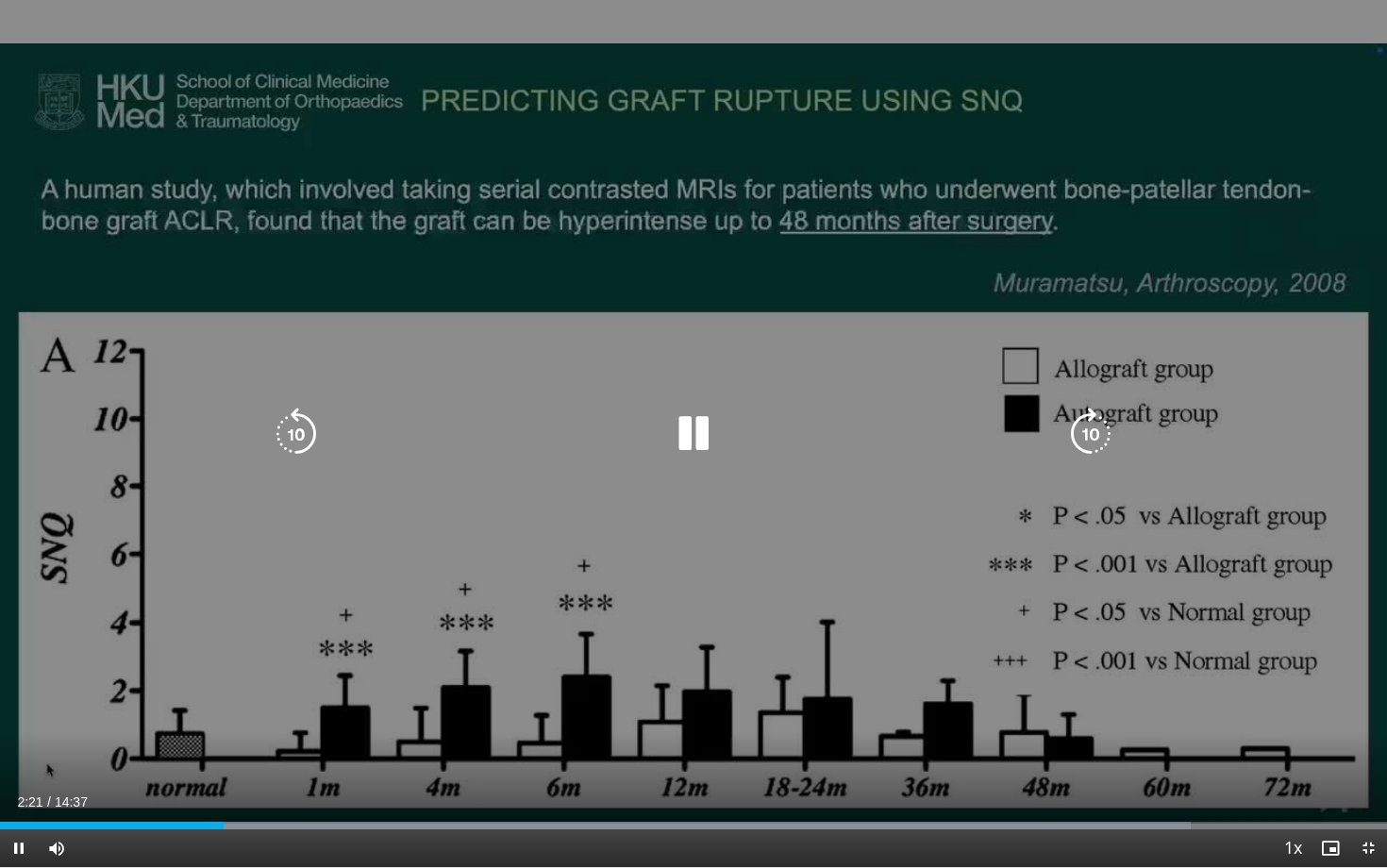 click at bounding box center (1091, 434) 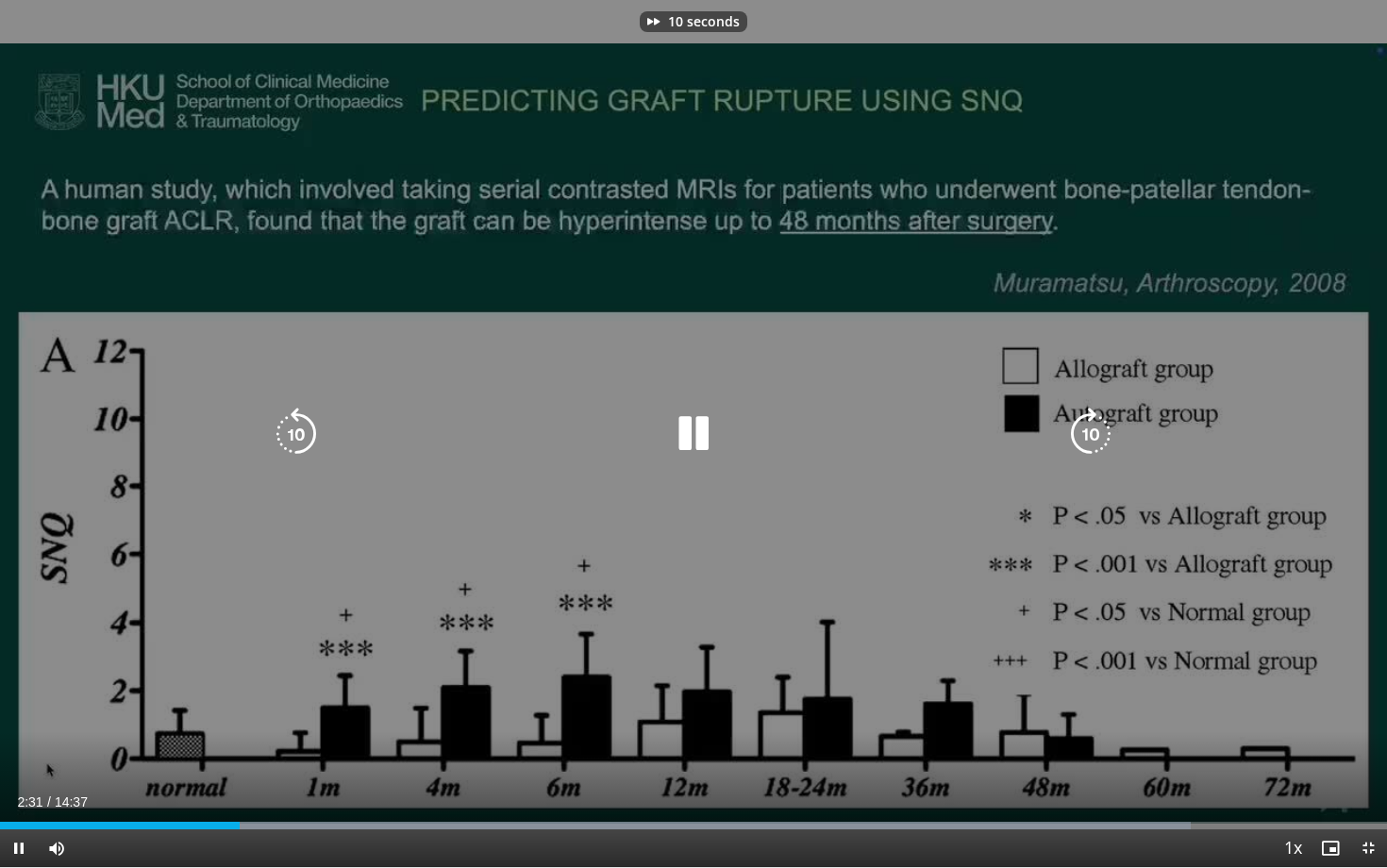 click at bounding box center [1091, 434] 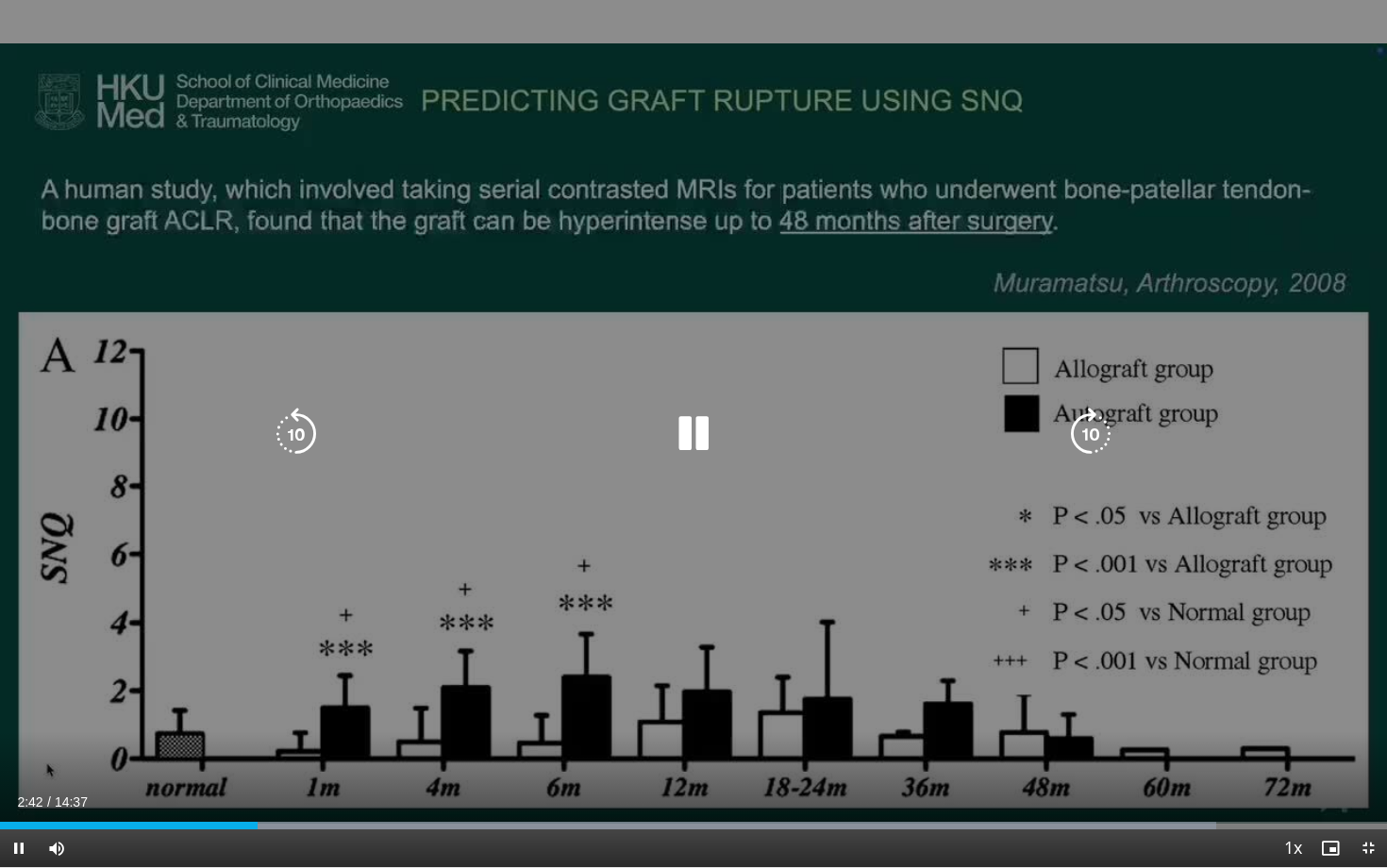 click at bounding box center [296, 434] 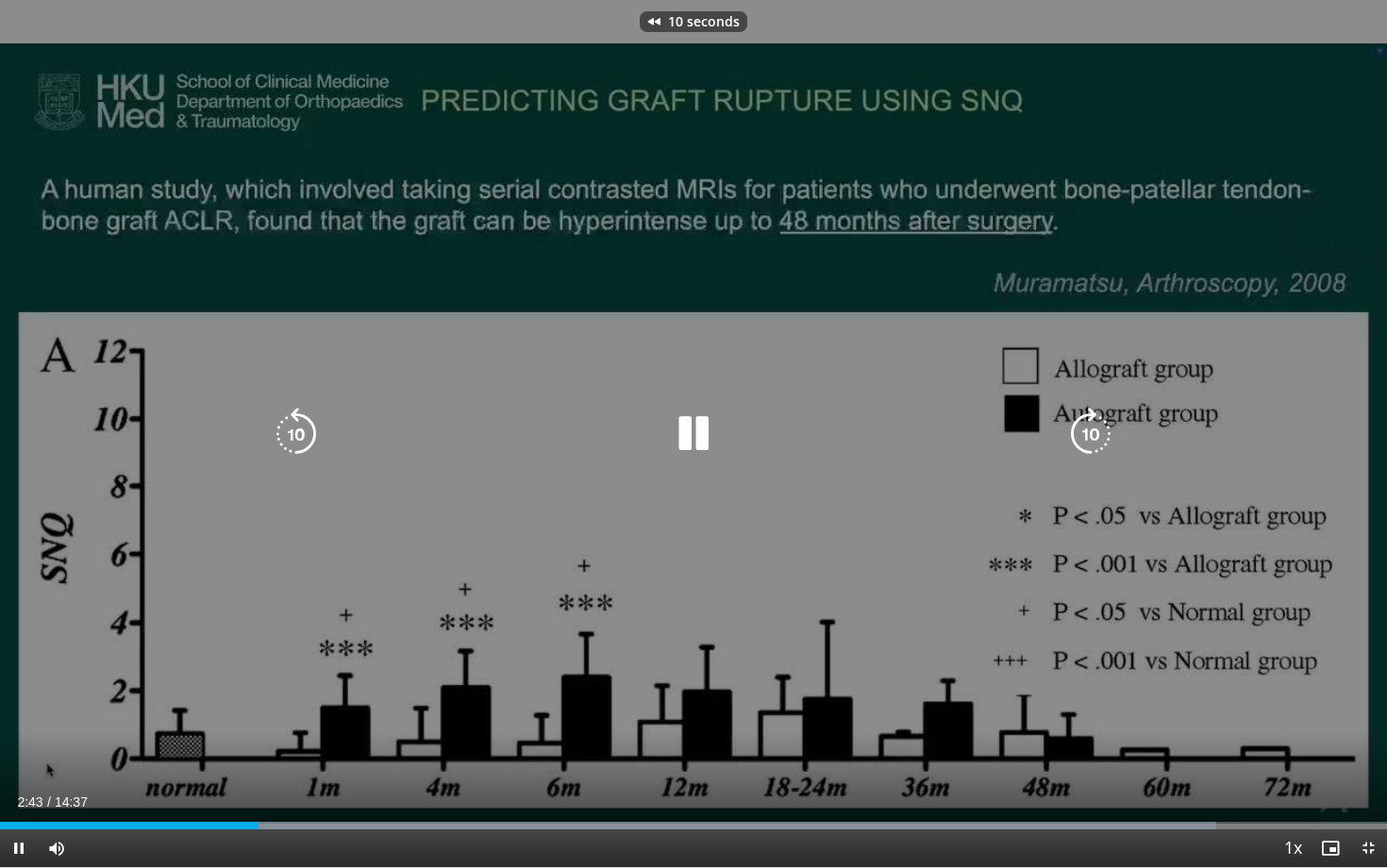 click at bounding box center [296, 434] 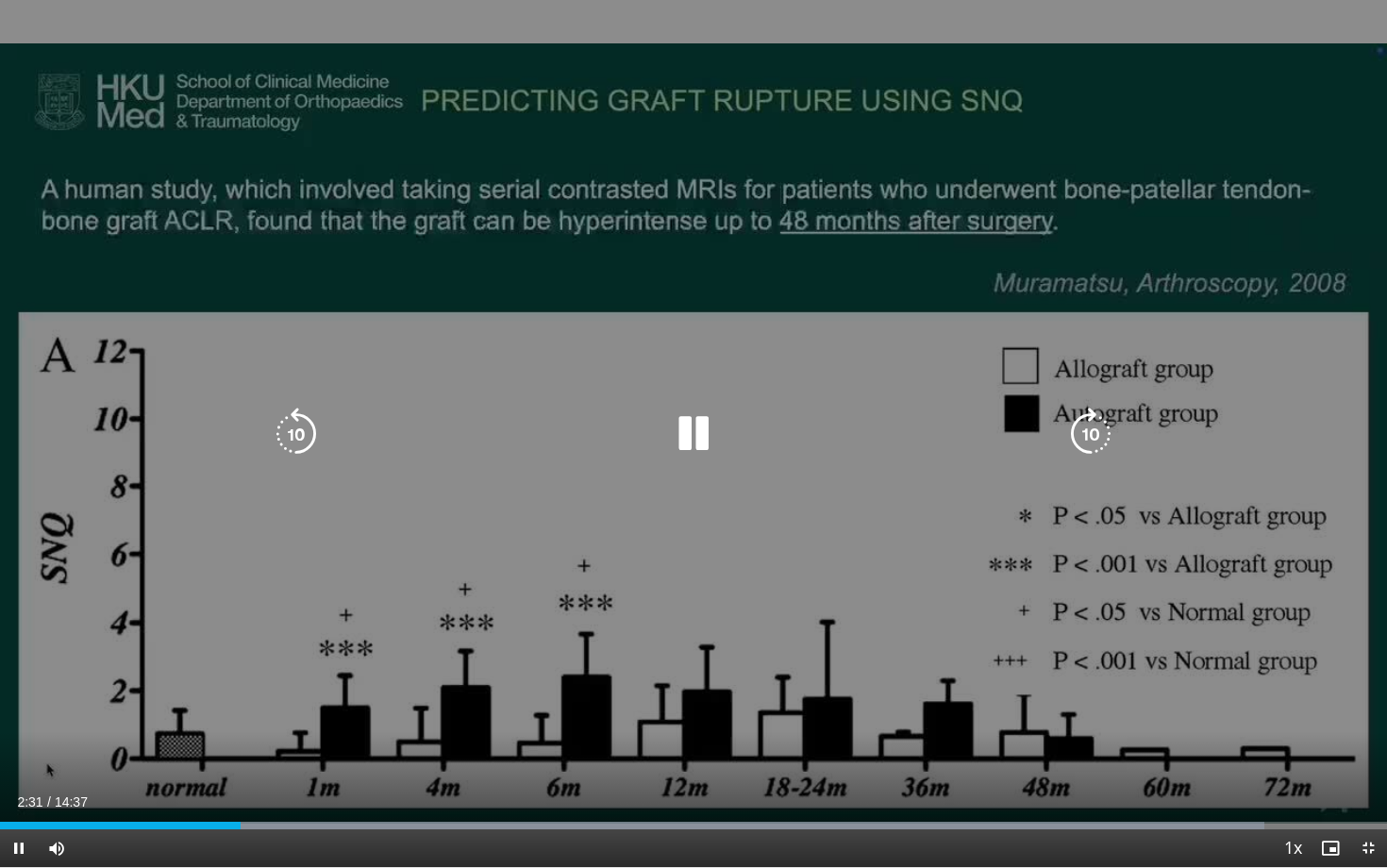 click at bounding box center [1091, 434] 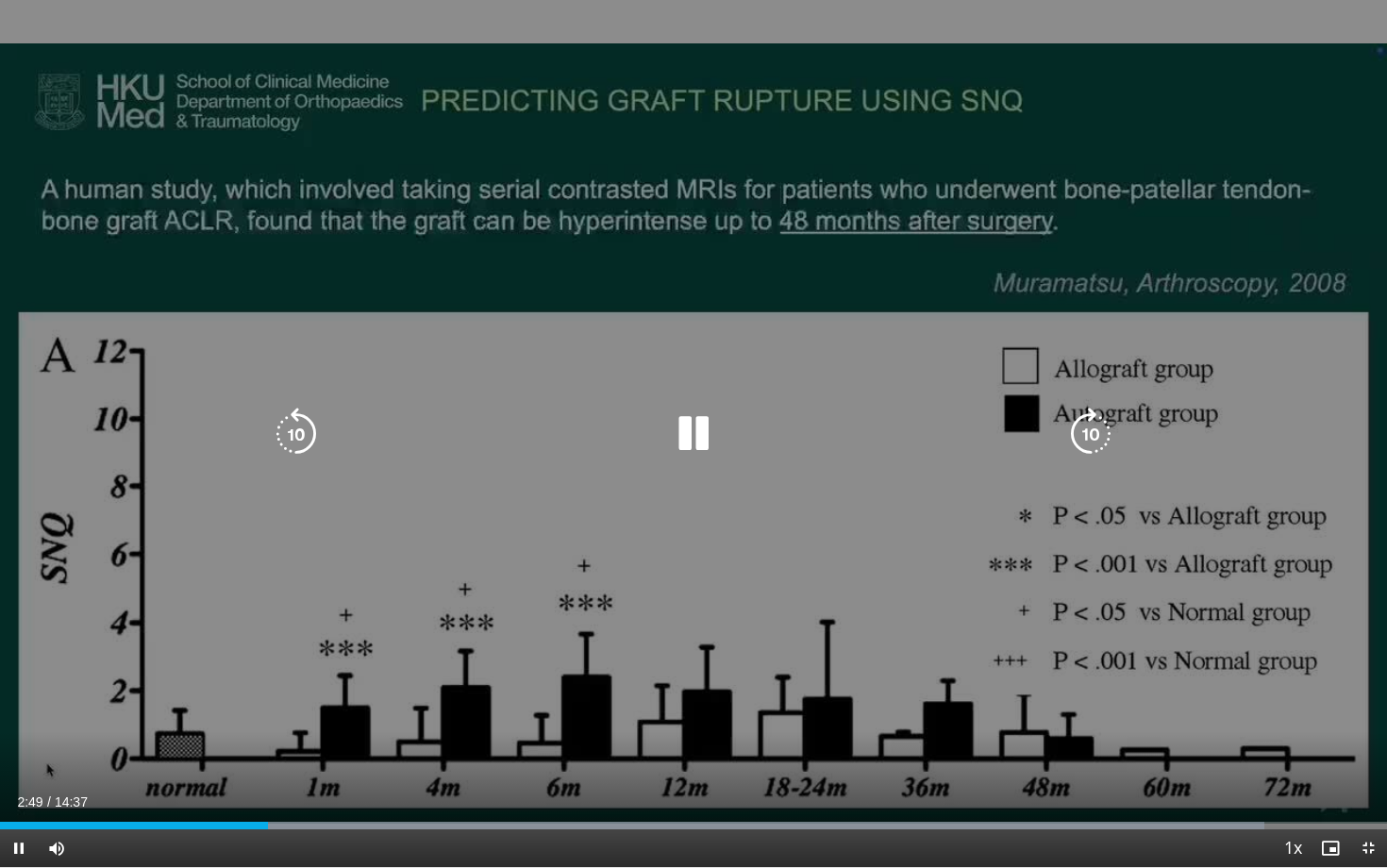 click at bounding box center (1091, 434) 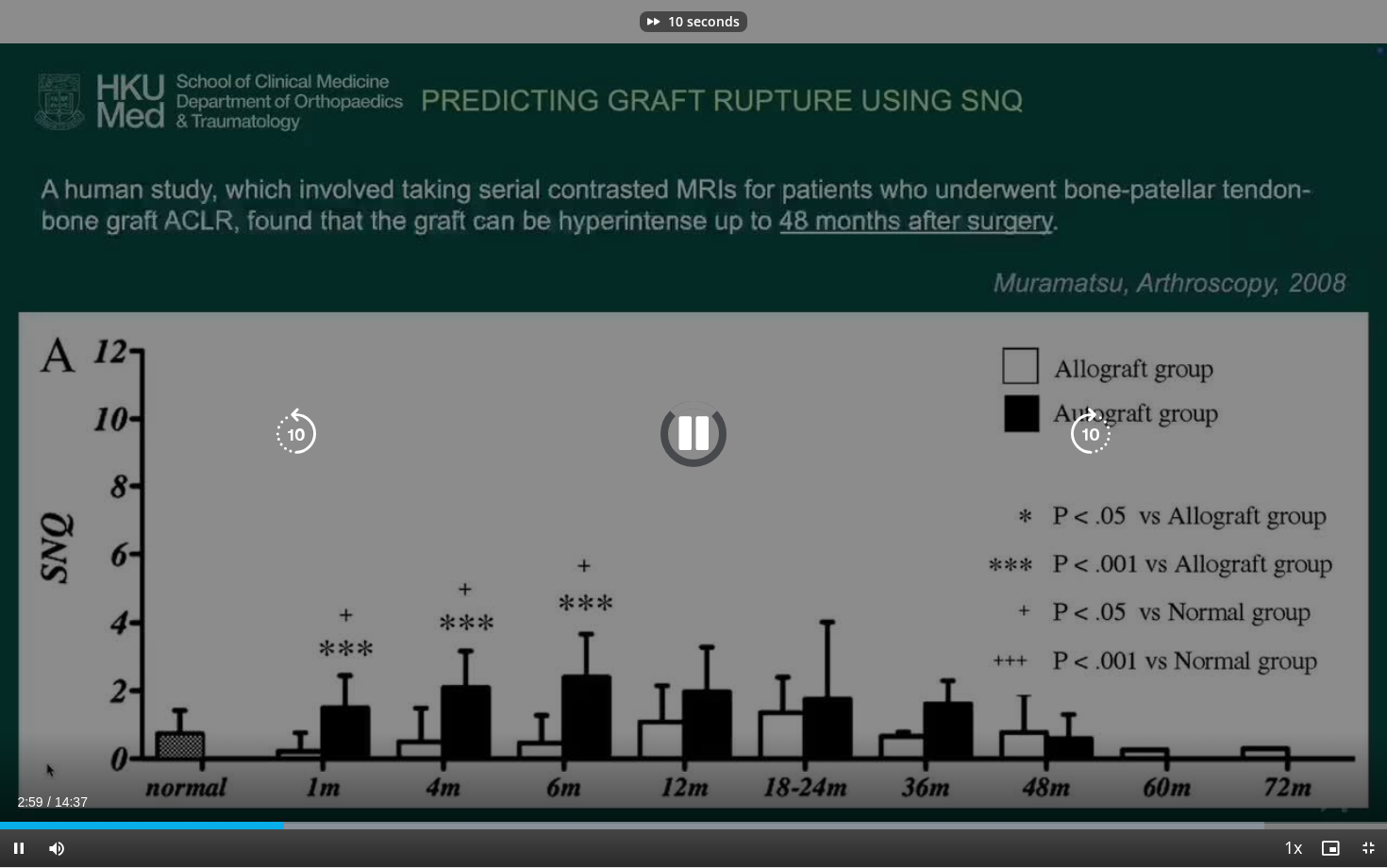 click at bounding box center (1091, 434) 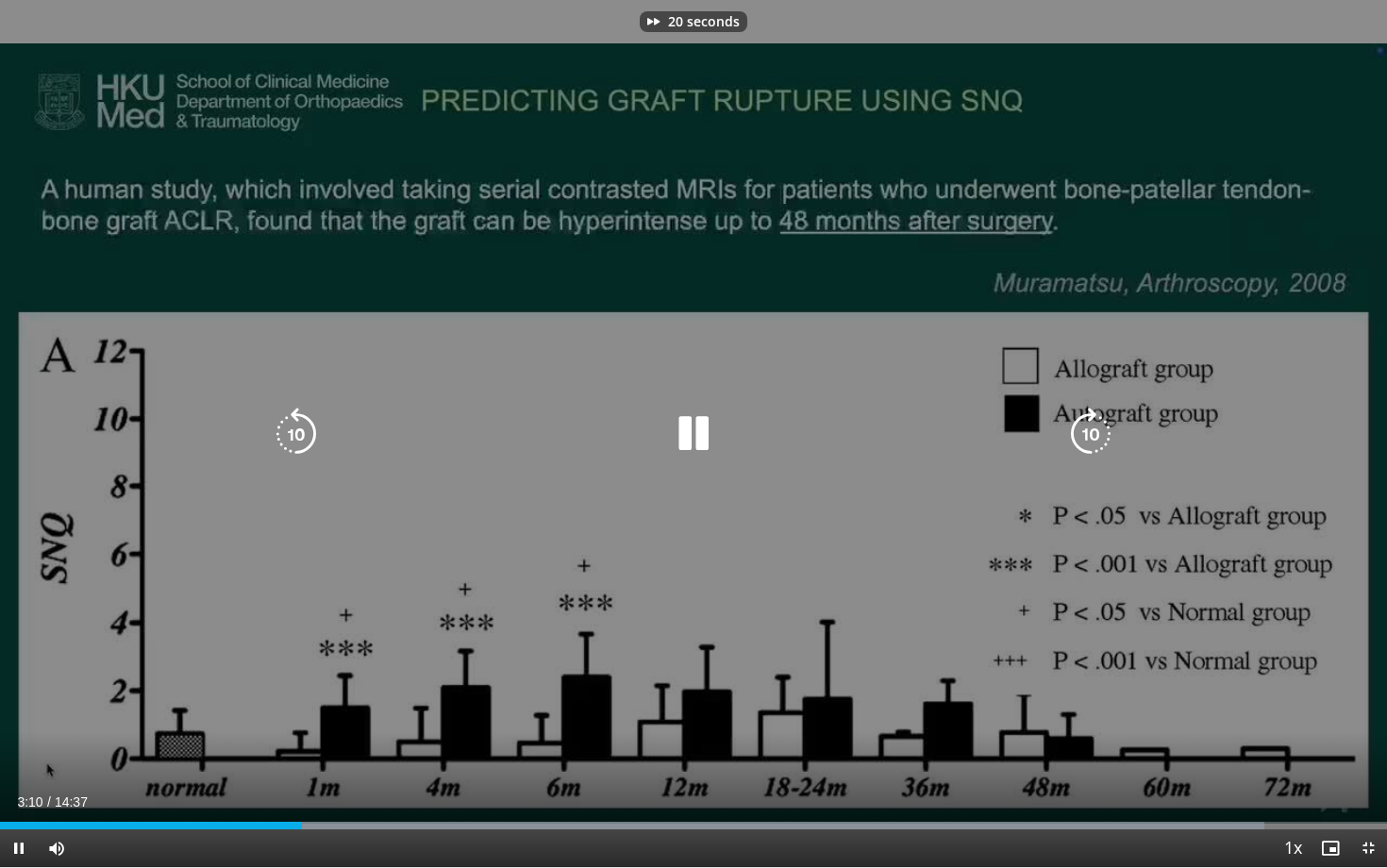 click at bounding box center [694, 434] 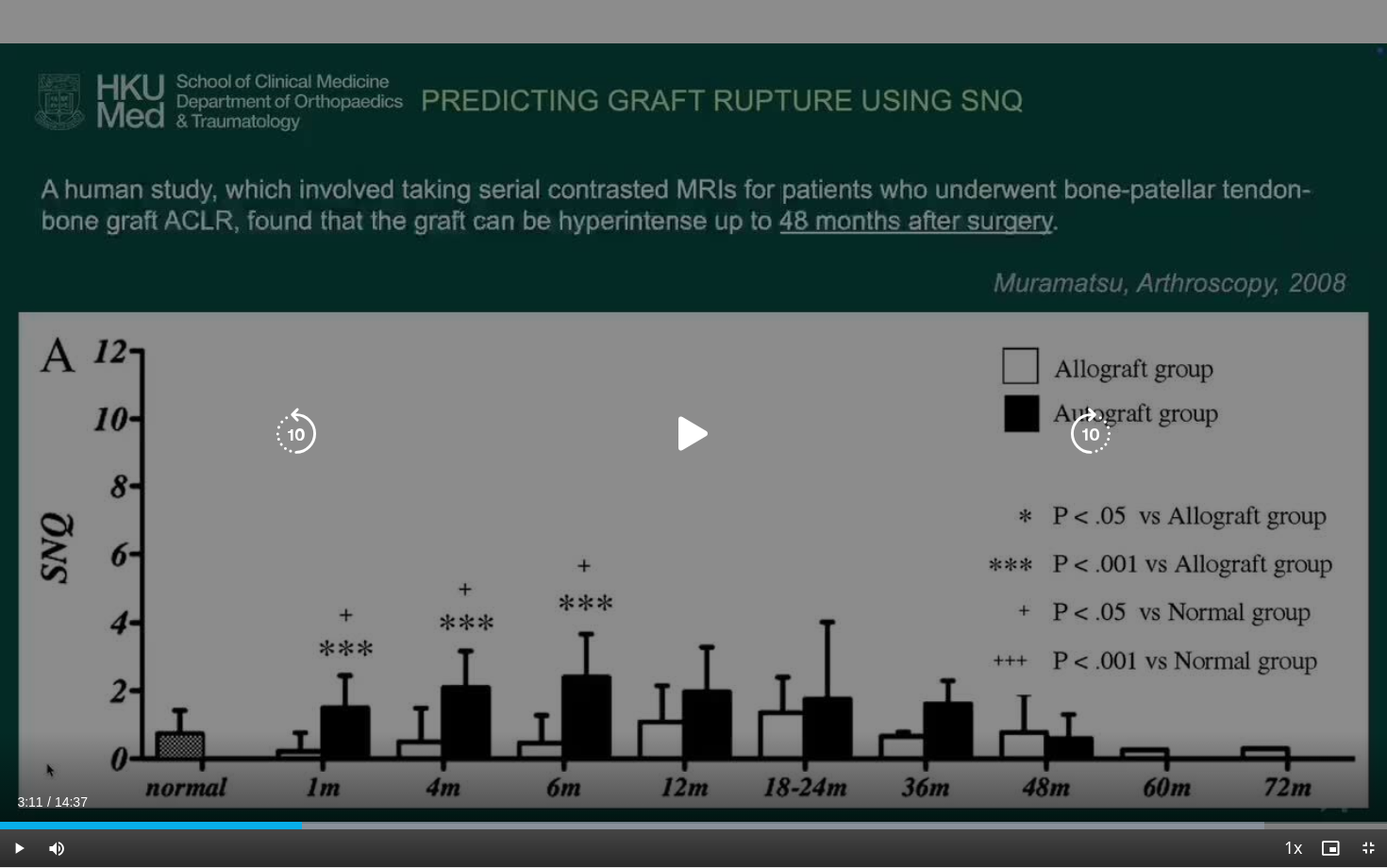 click at bounding box center (694, 434) 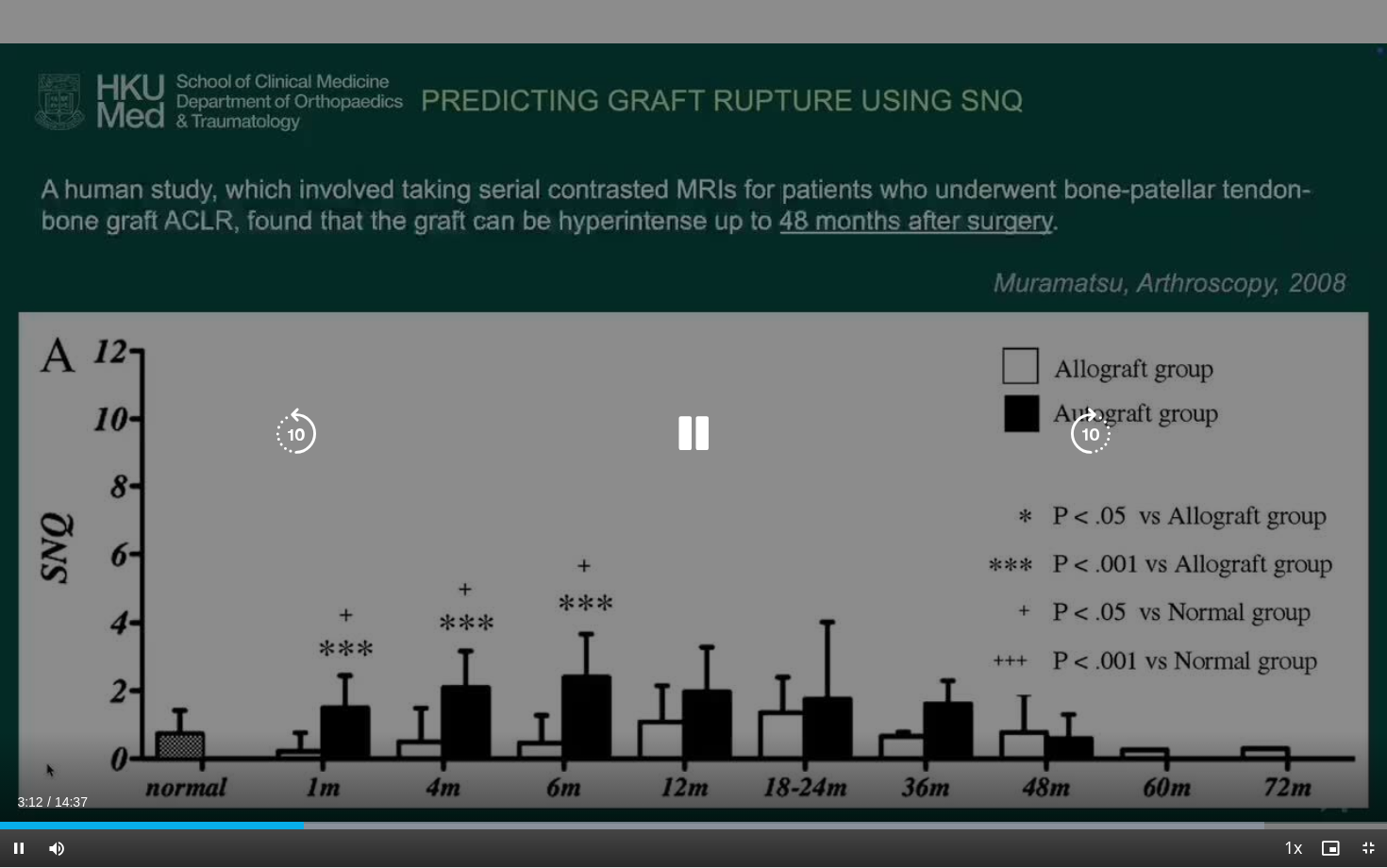 click at bounding box center (1091, 434) 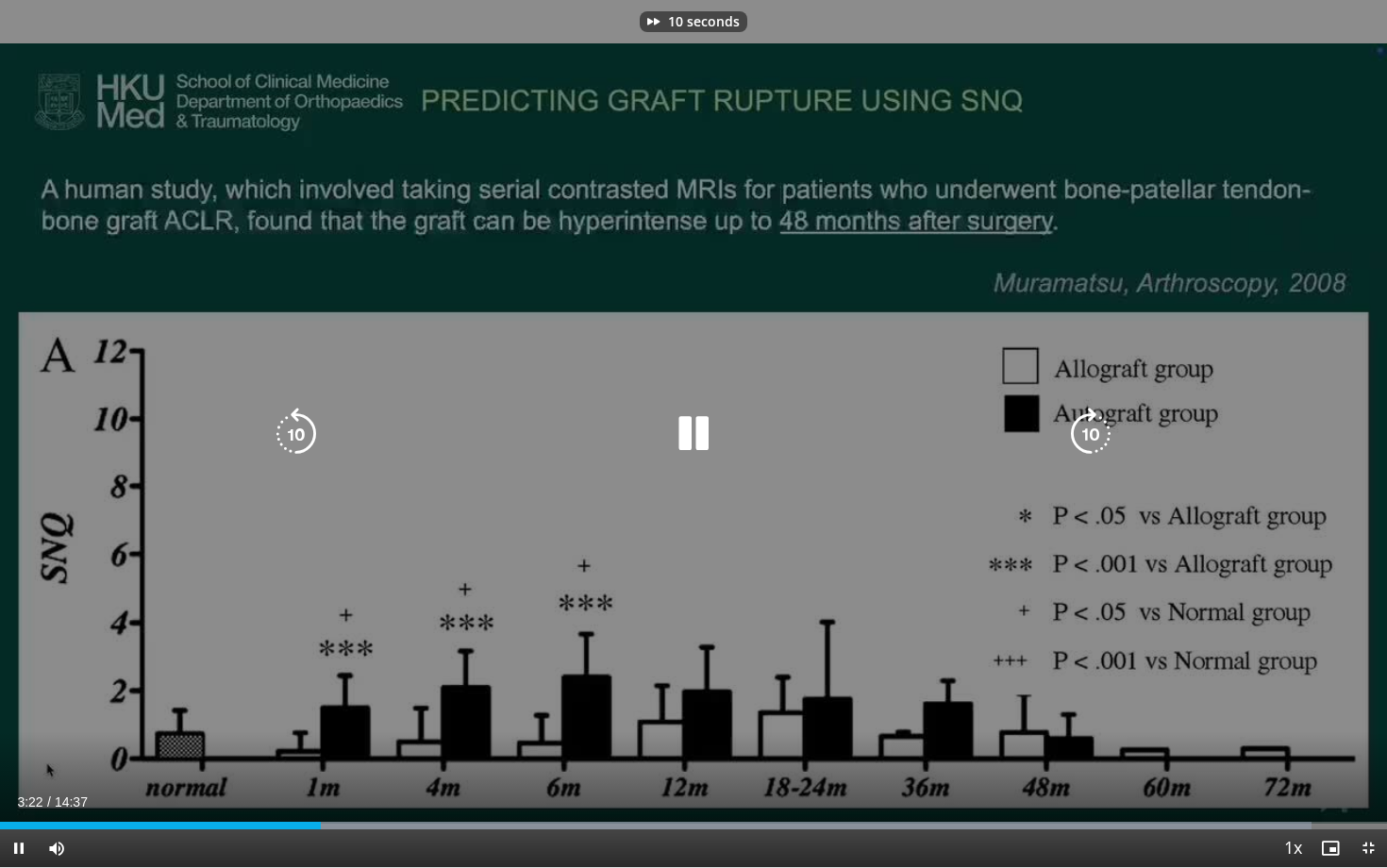 click at bounding box center [1091, 434] 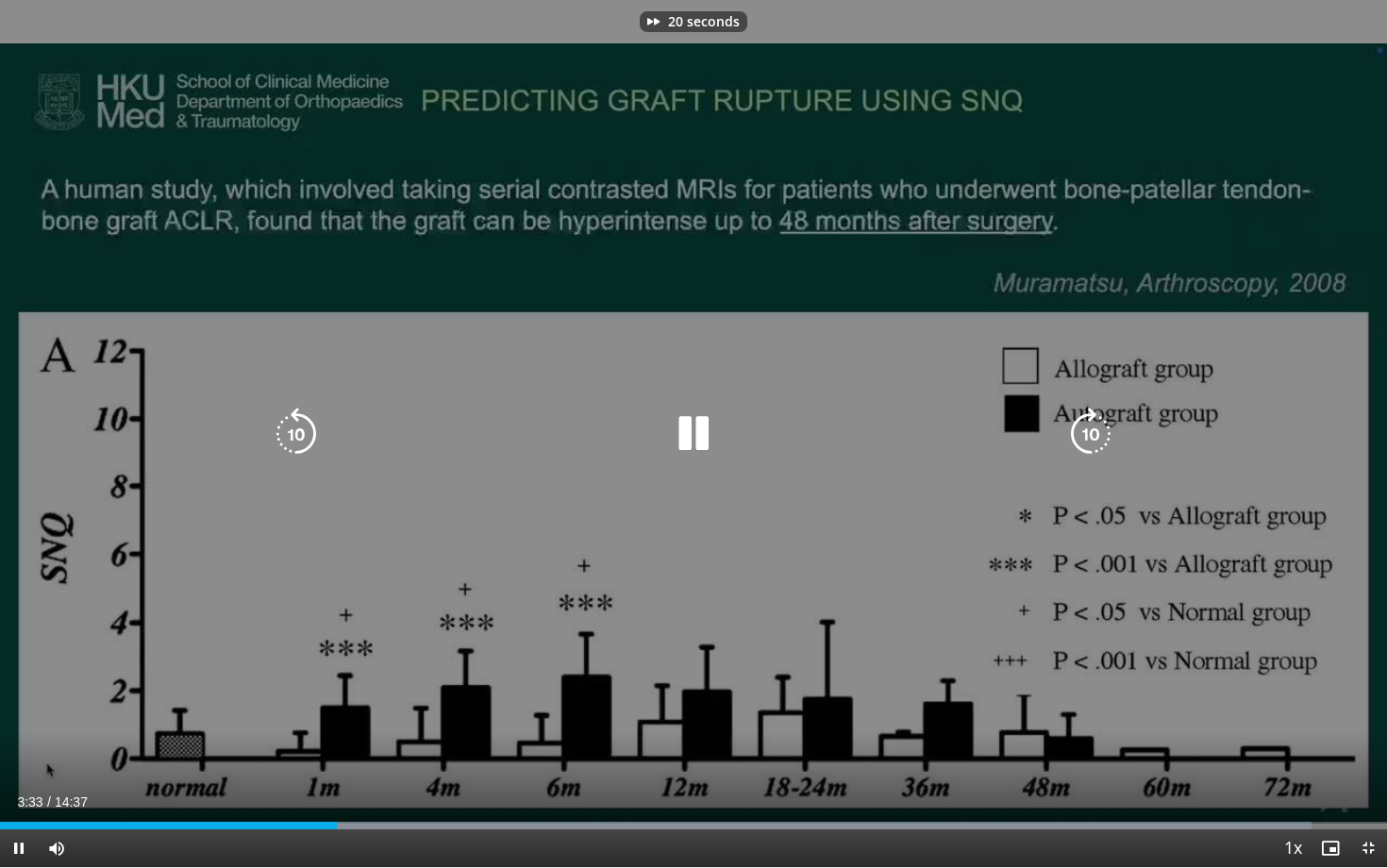 click at bounding box center [1091, 434] 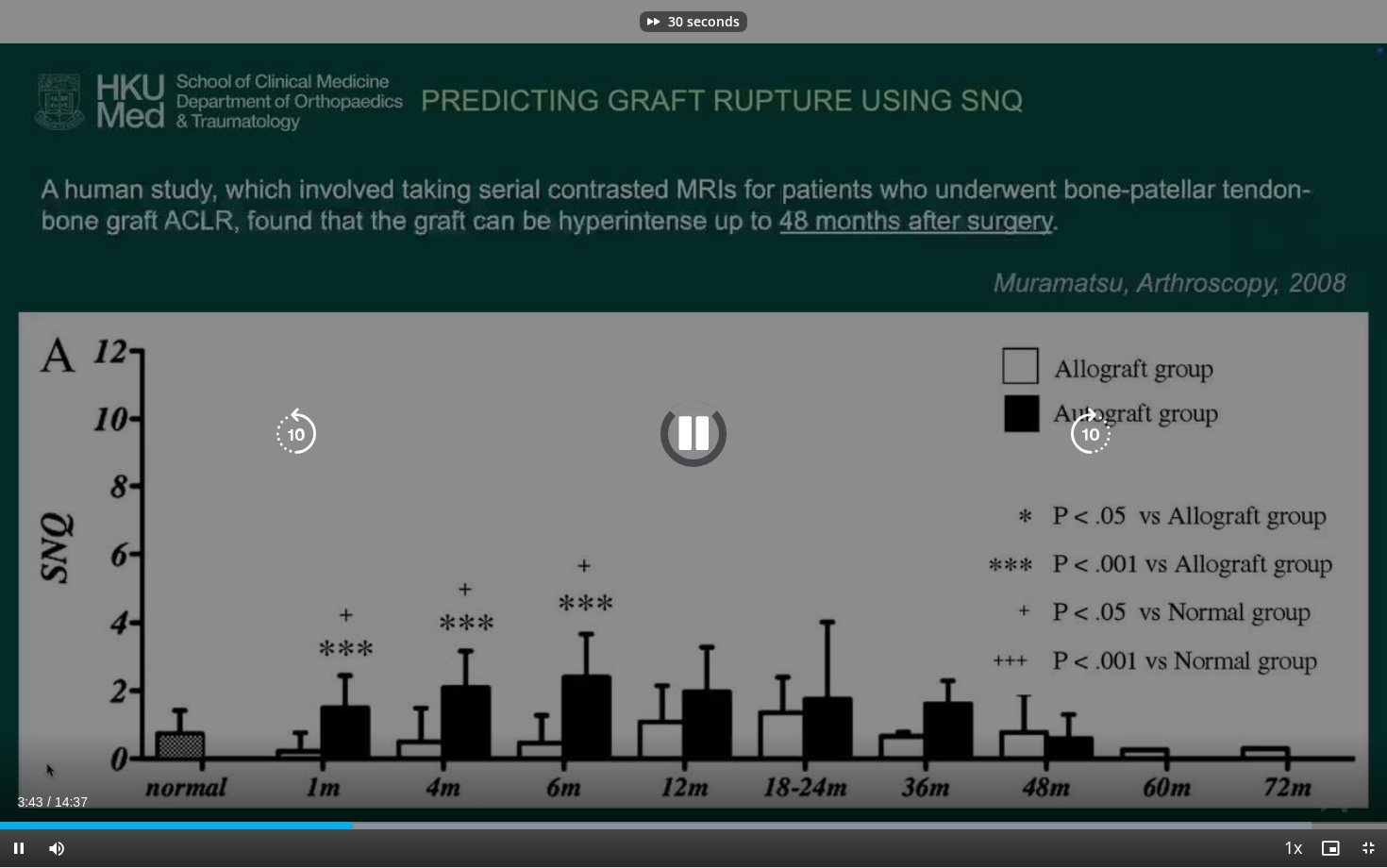 click at bounding box center (1091, 434) 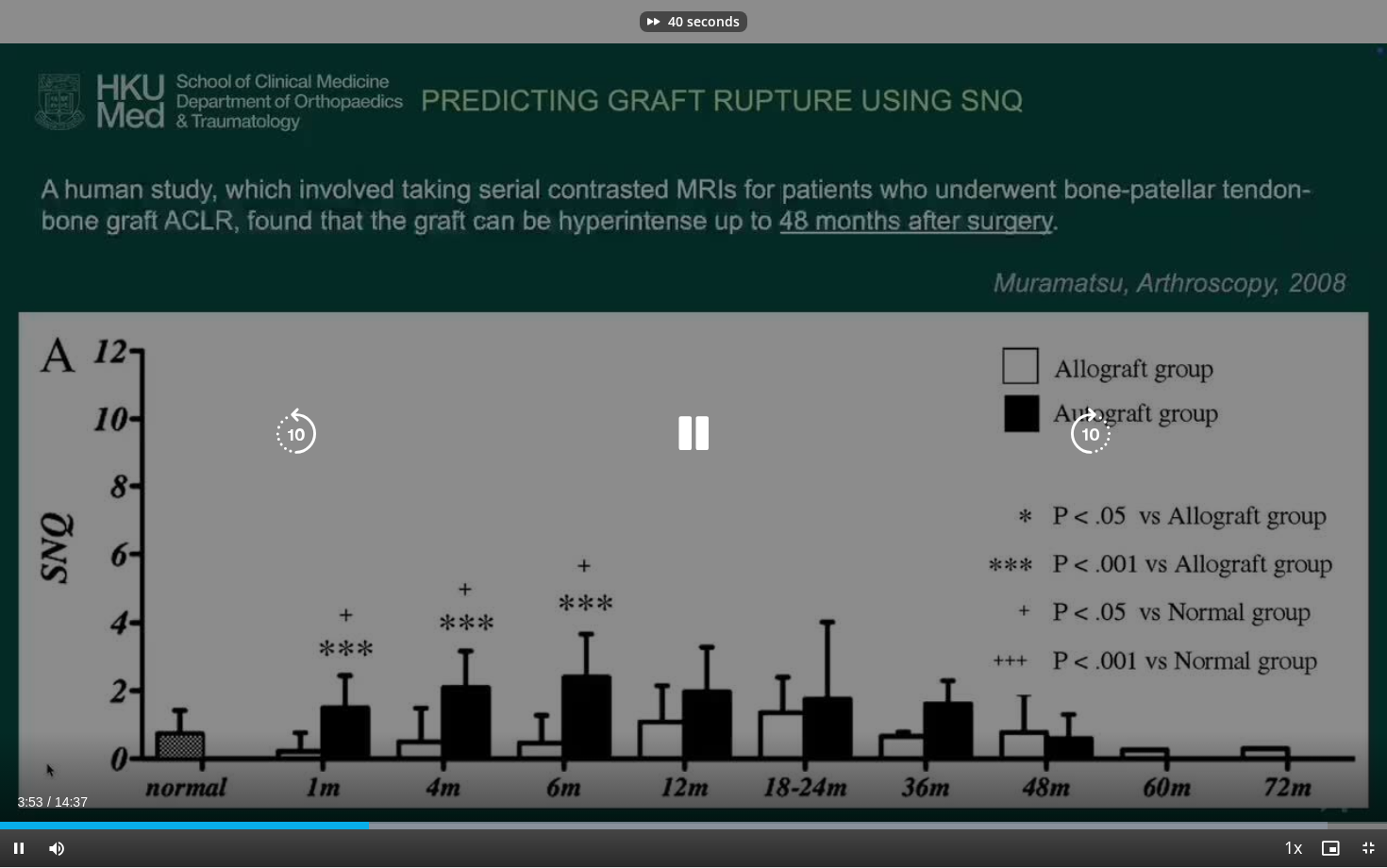 click at bounding box center (1091, 434) 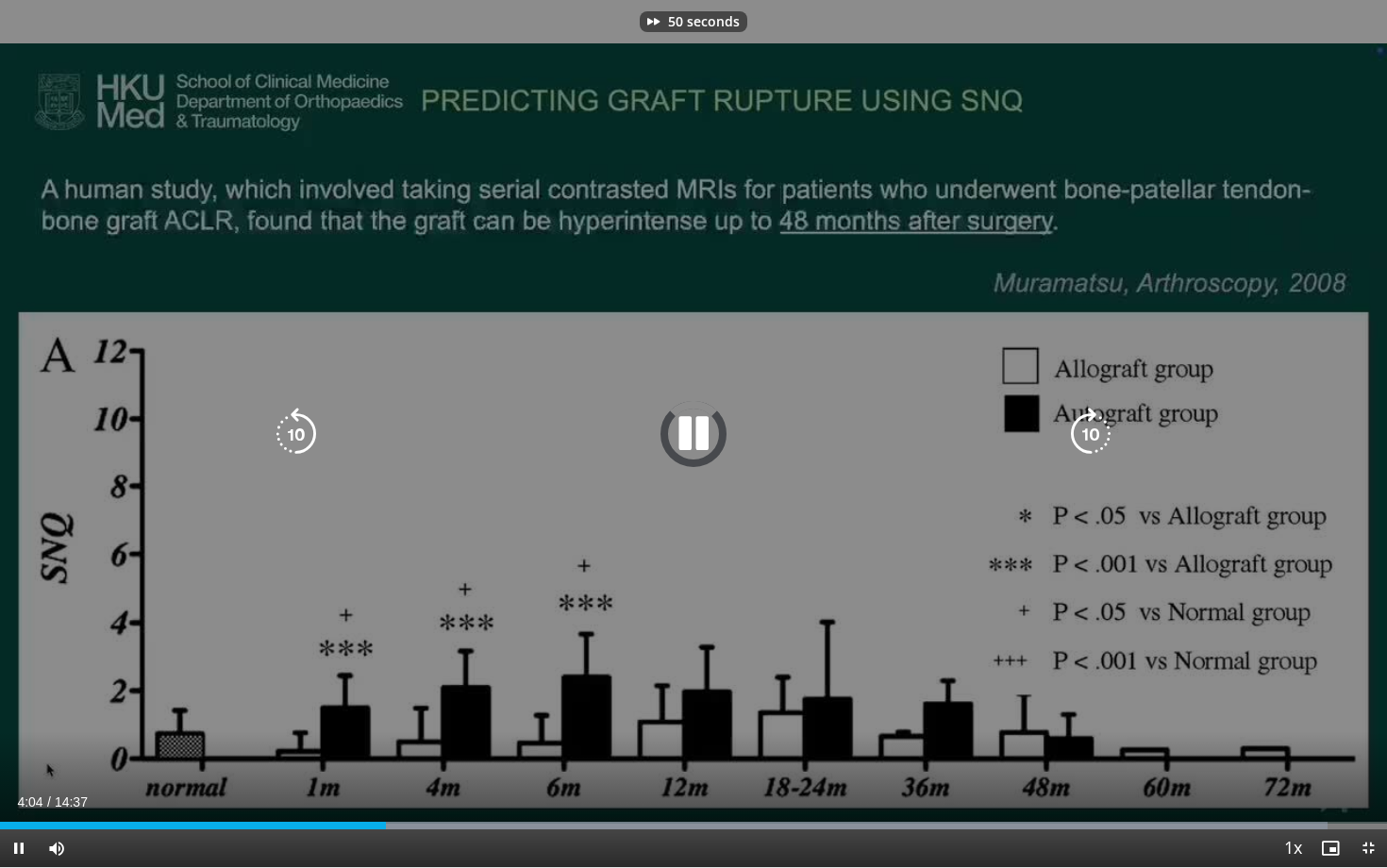 click at bounding box center (1091, 434) 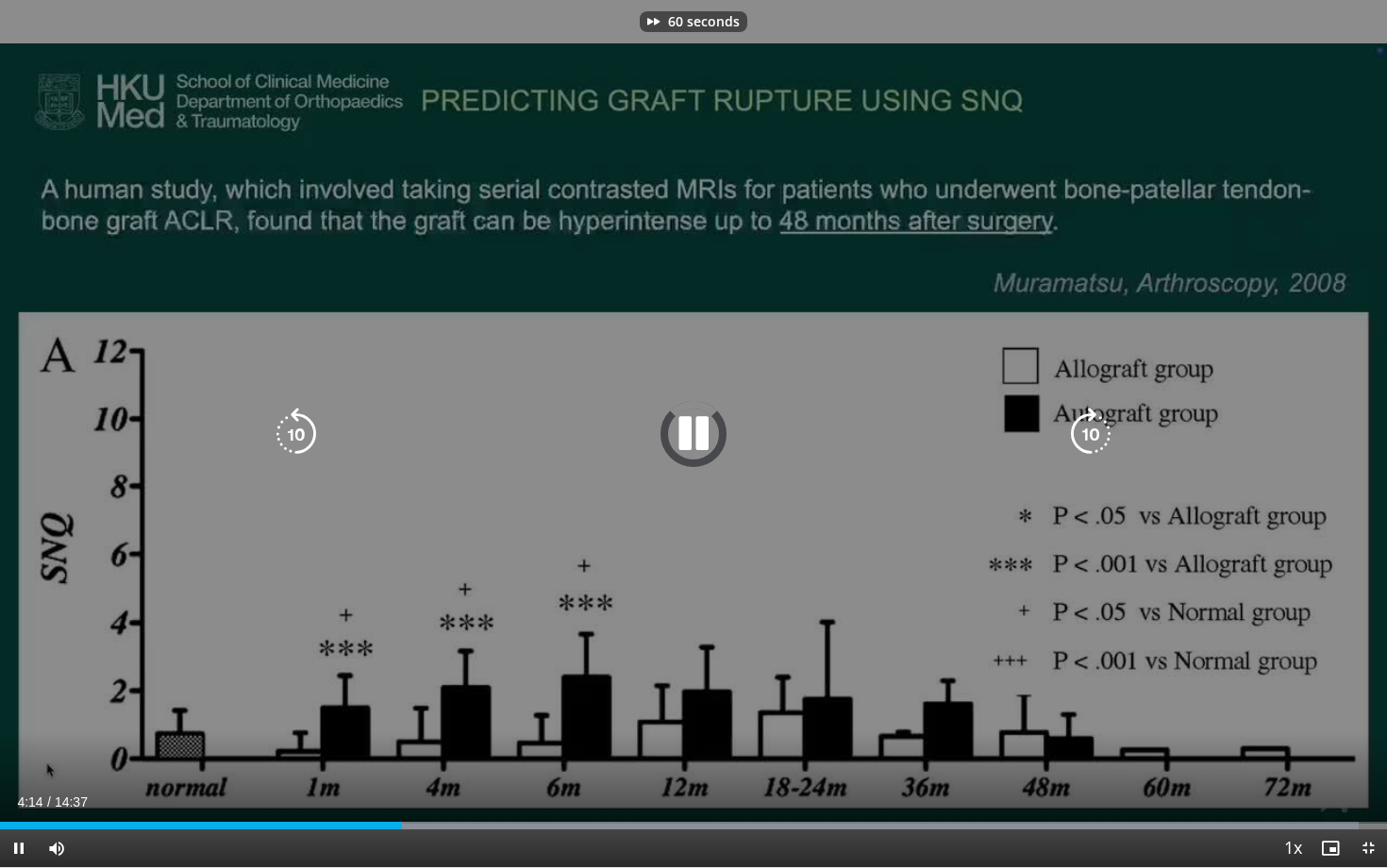 click at bounding box center (1091, 434) 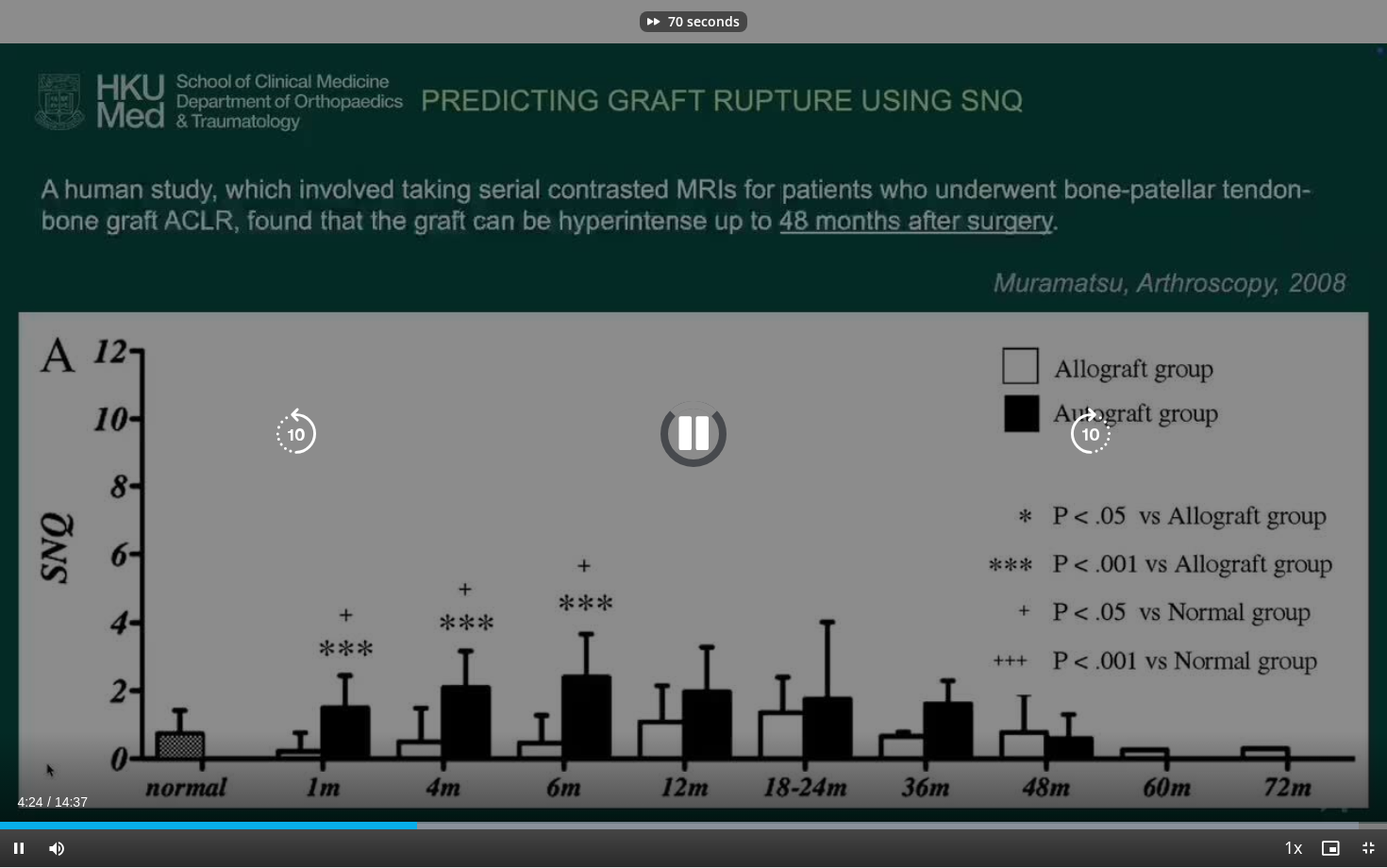 click at bounding box center [1091, 434] 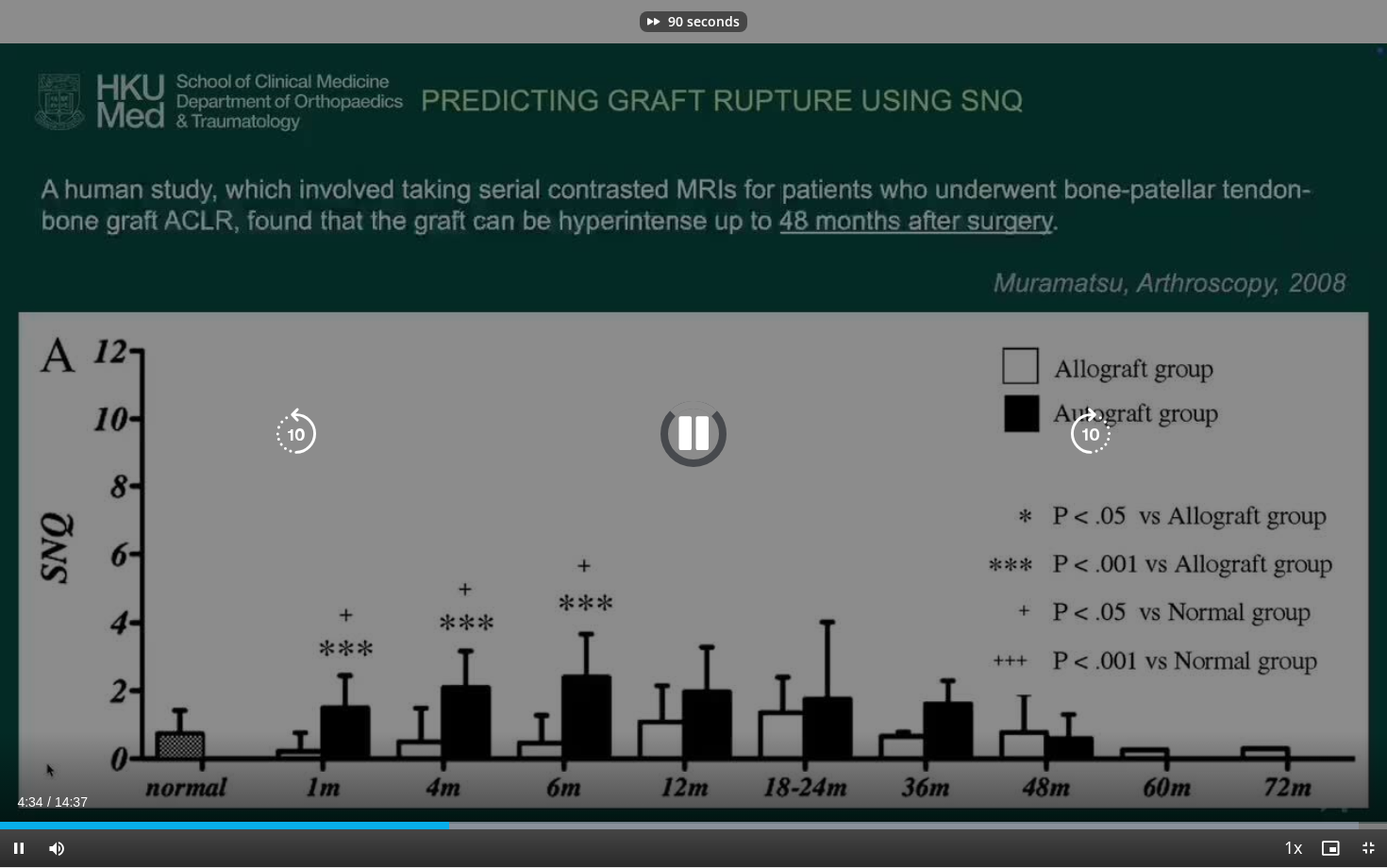 click at bounding box center [1091, 434] 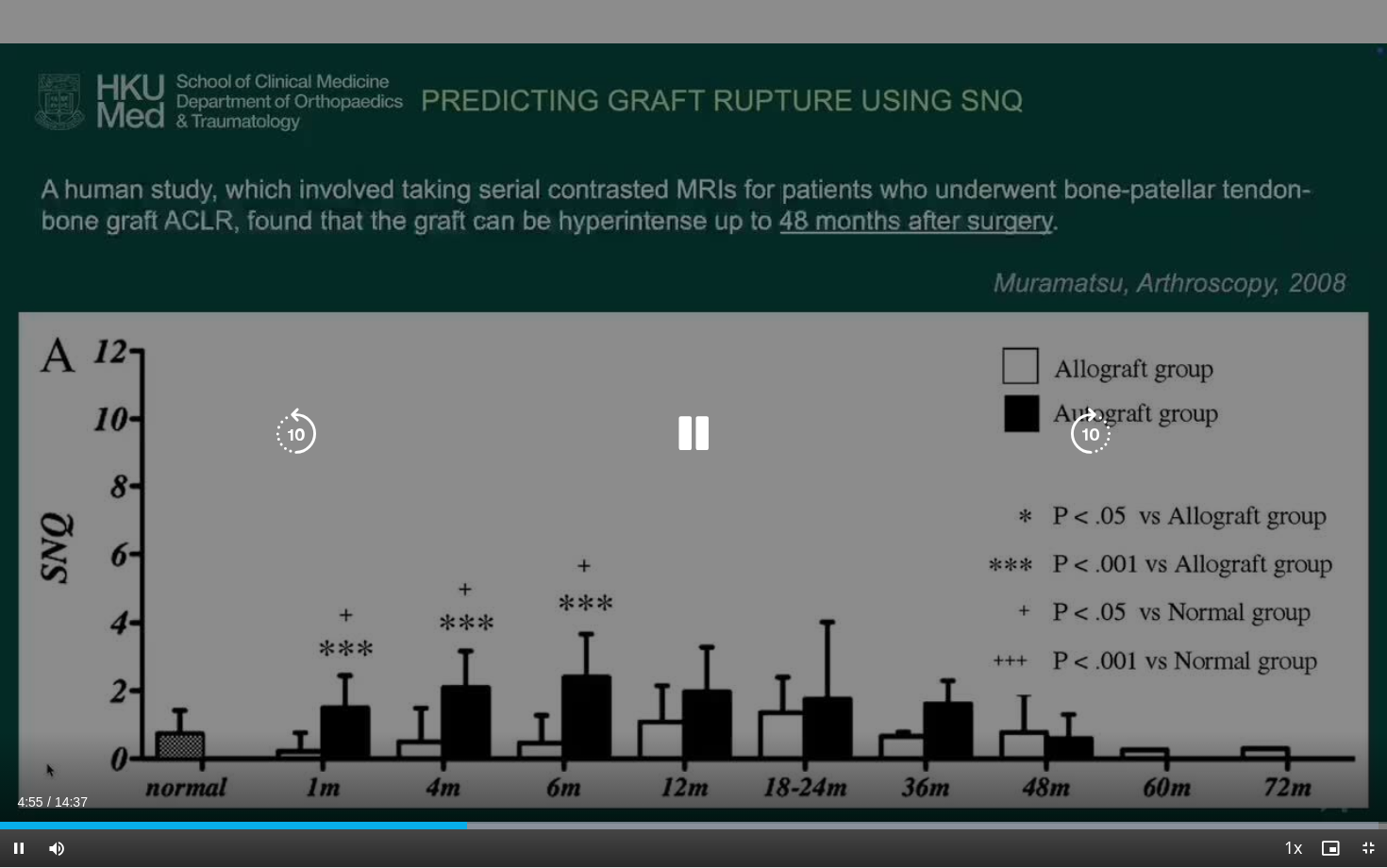 click at bounding box center [1091, 434] 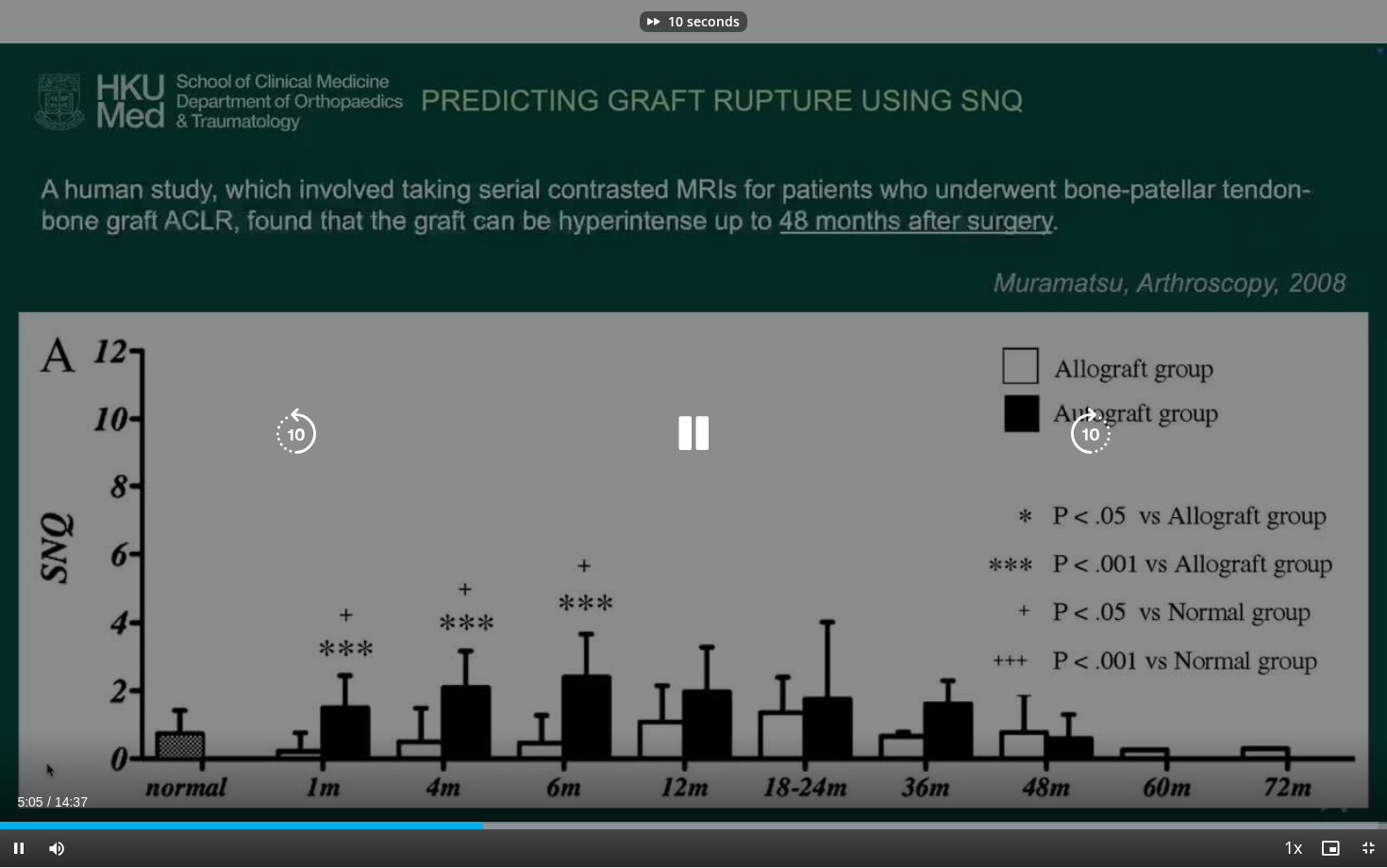 click at bounding box center (1091, 434) 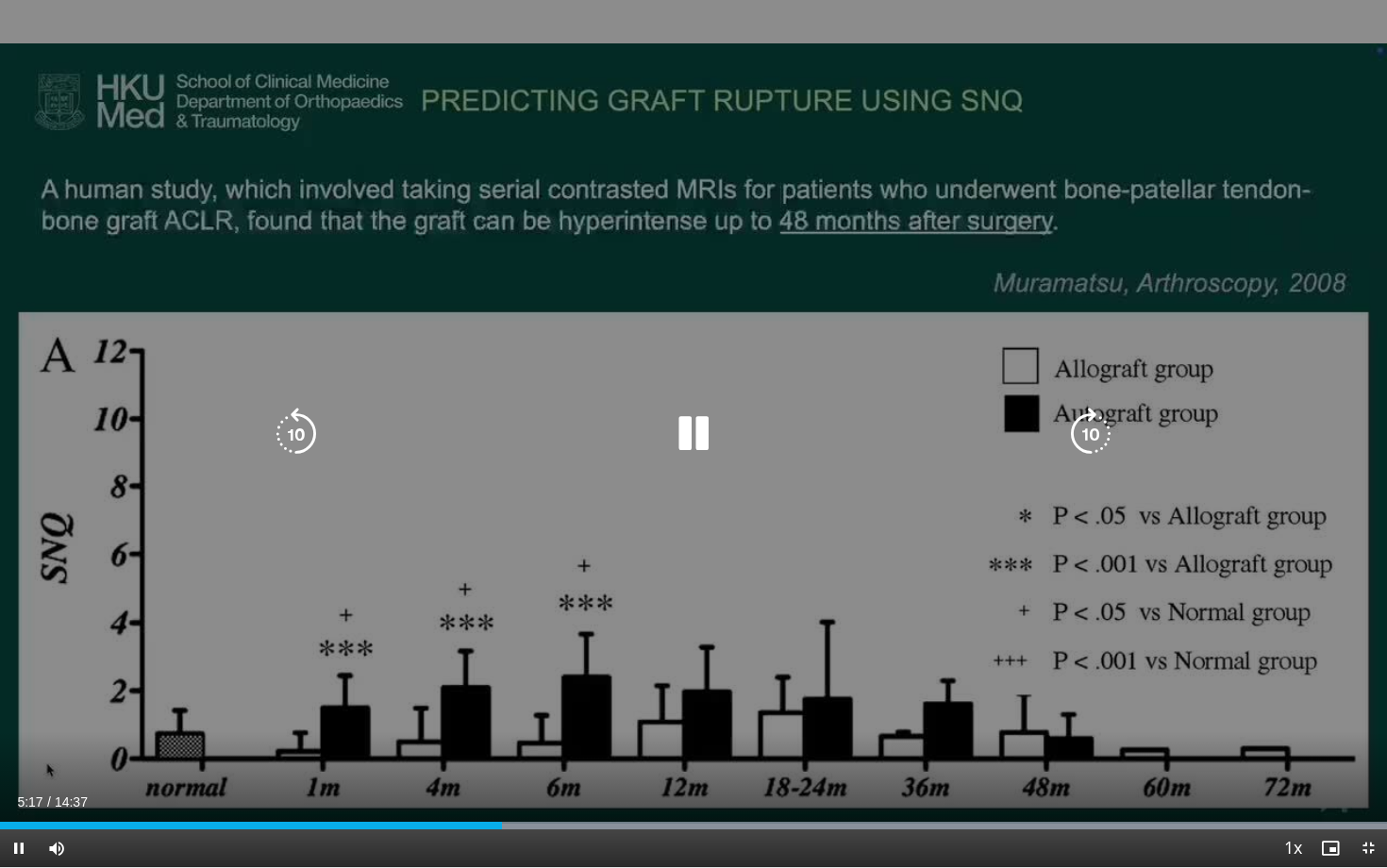 click at bounding box center (1091, 434) 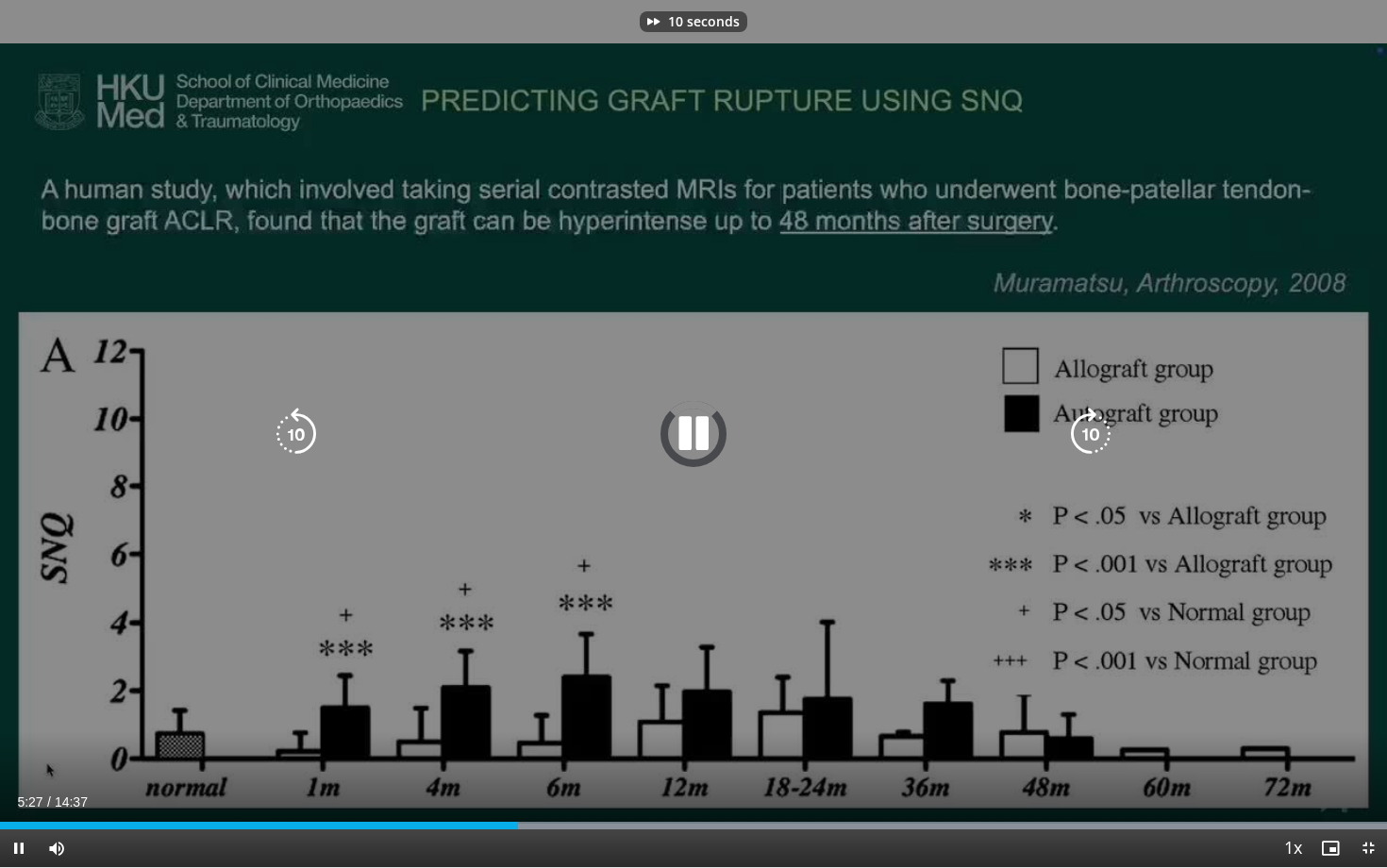 click at bounding box center (1091, 434) 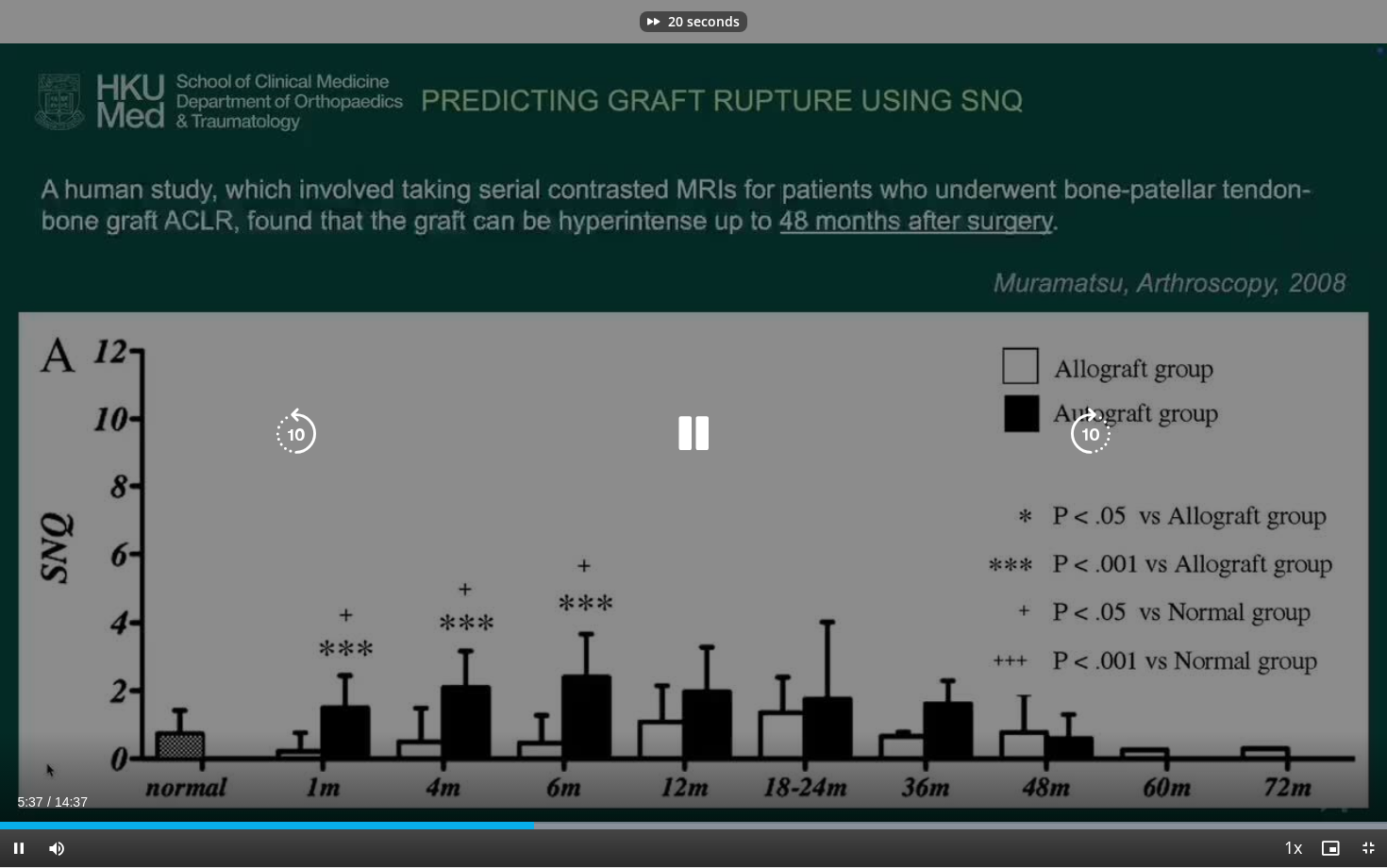 click at bounding box center [1091, 434] 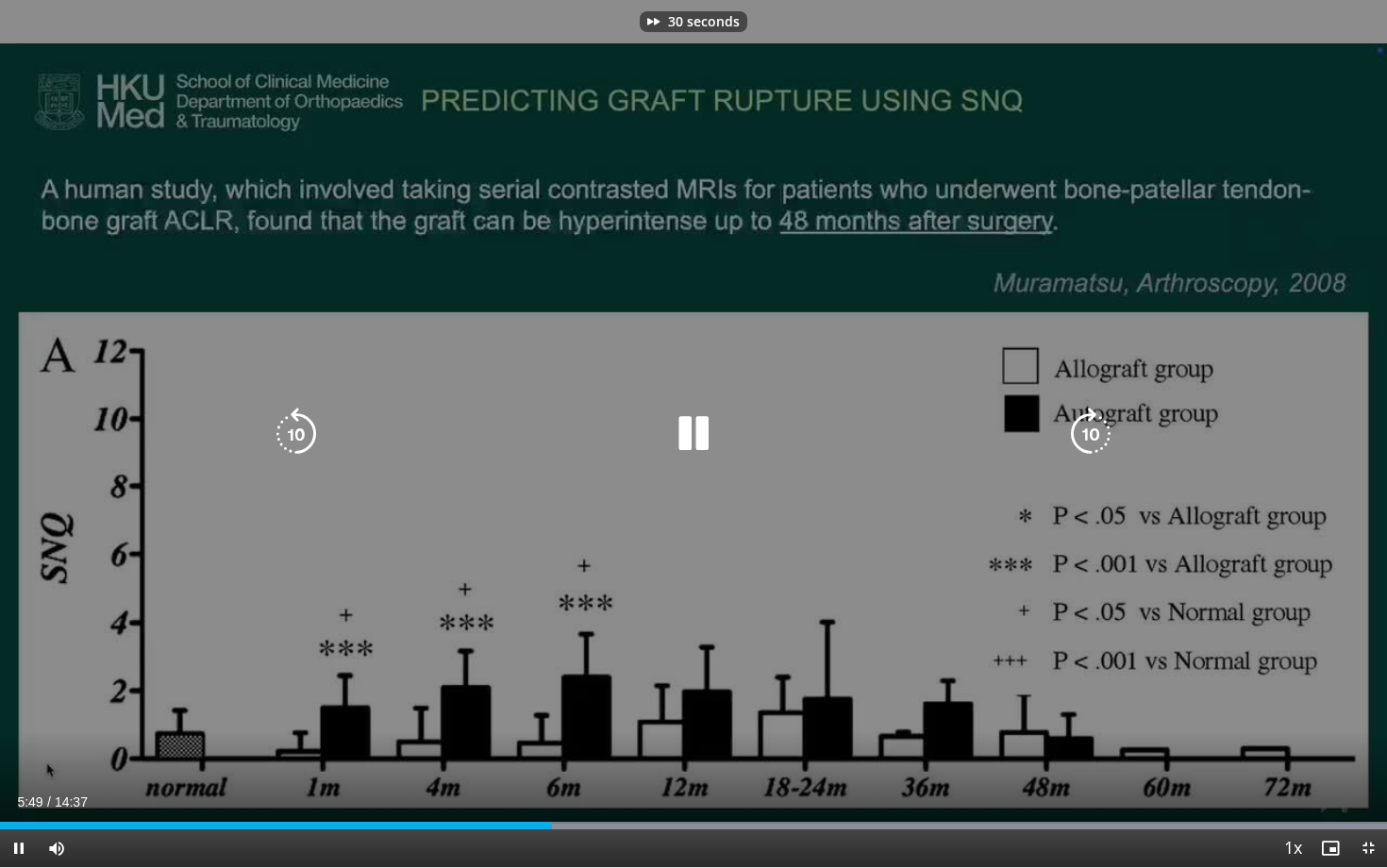 click at bounding box center (1091, 434) 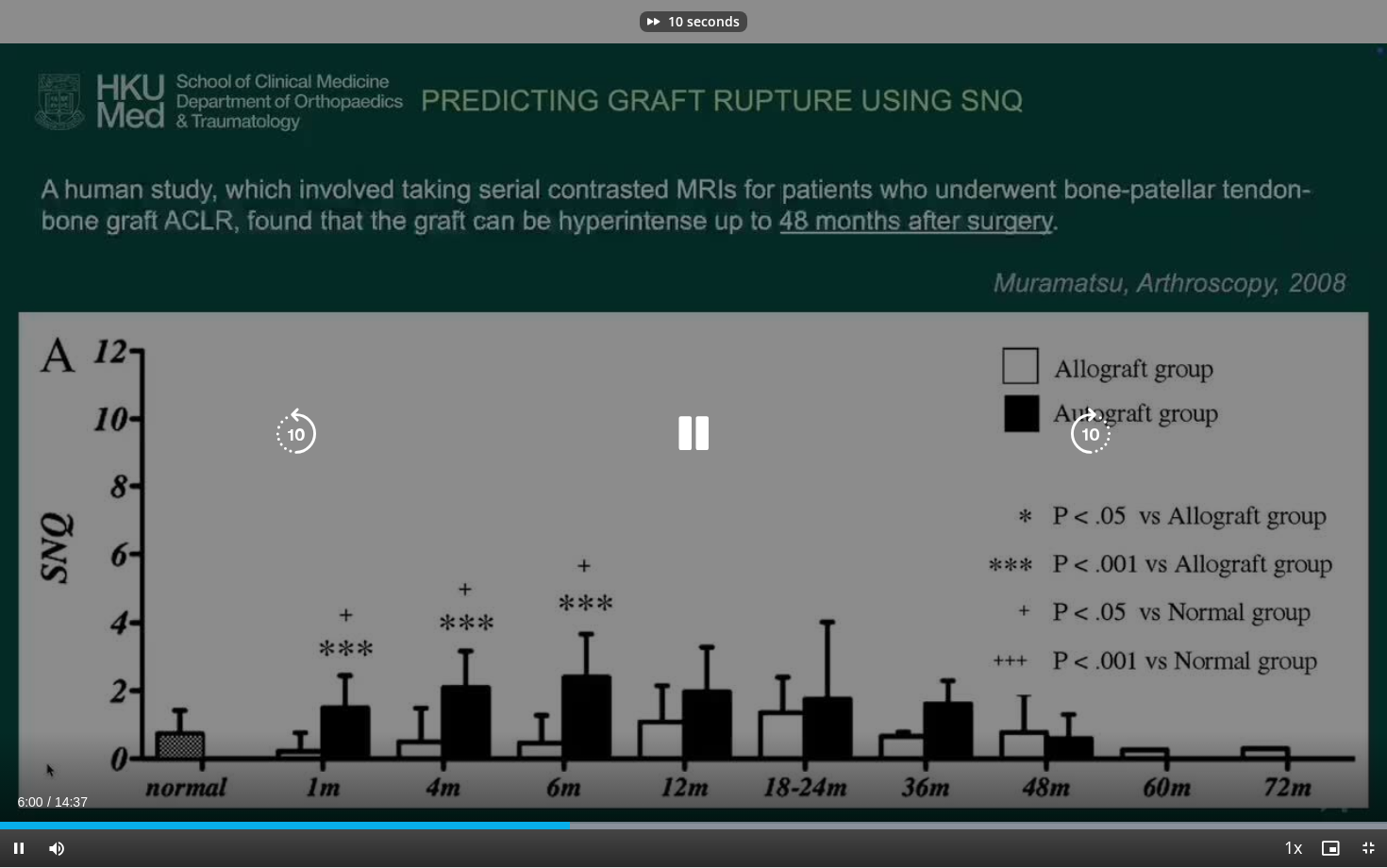 click at bounding box center (1091, 434) 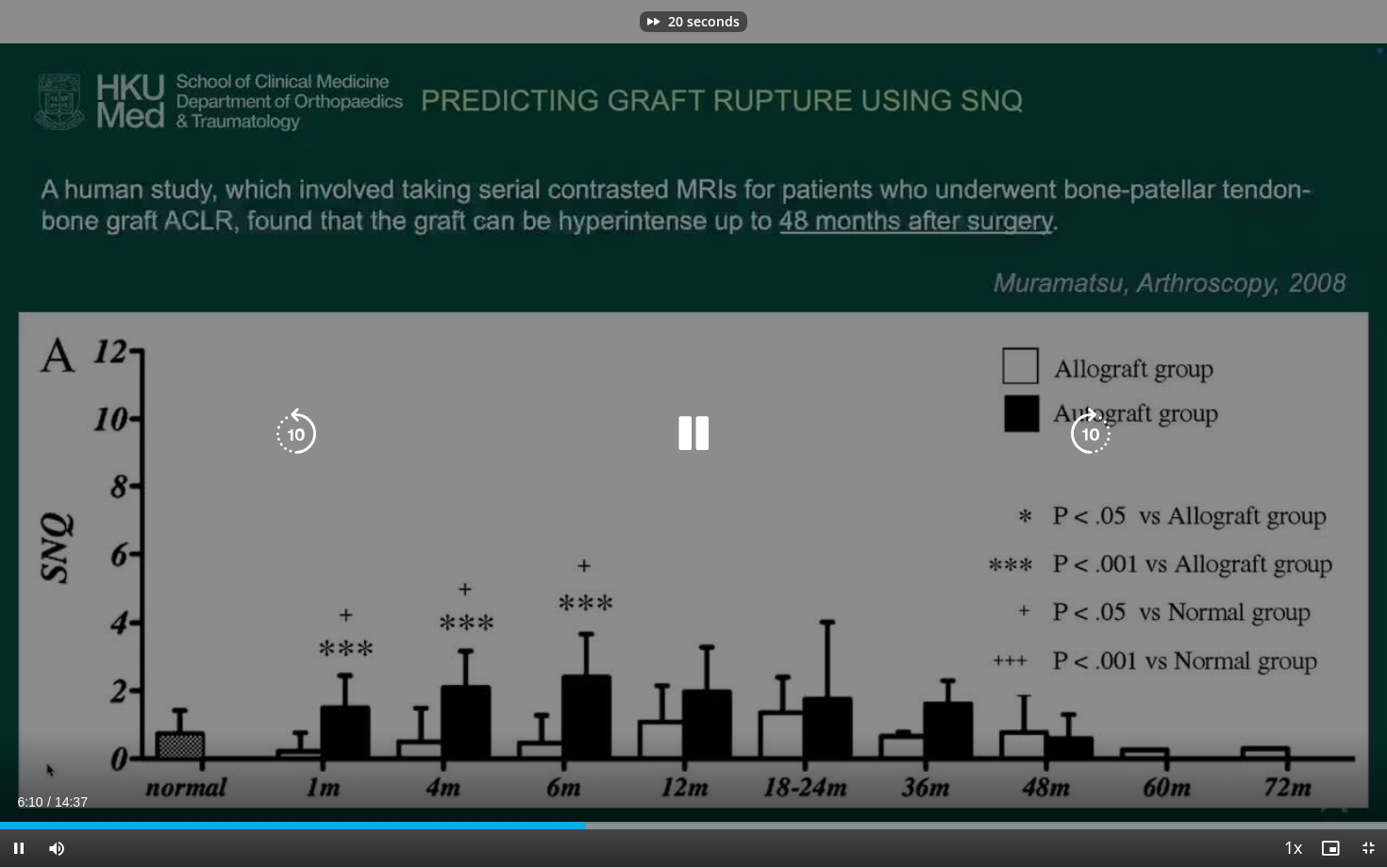 click at bounding box center (1091, 434) 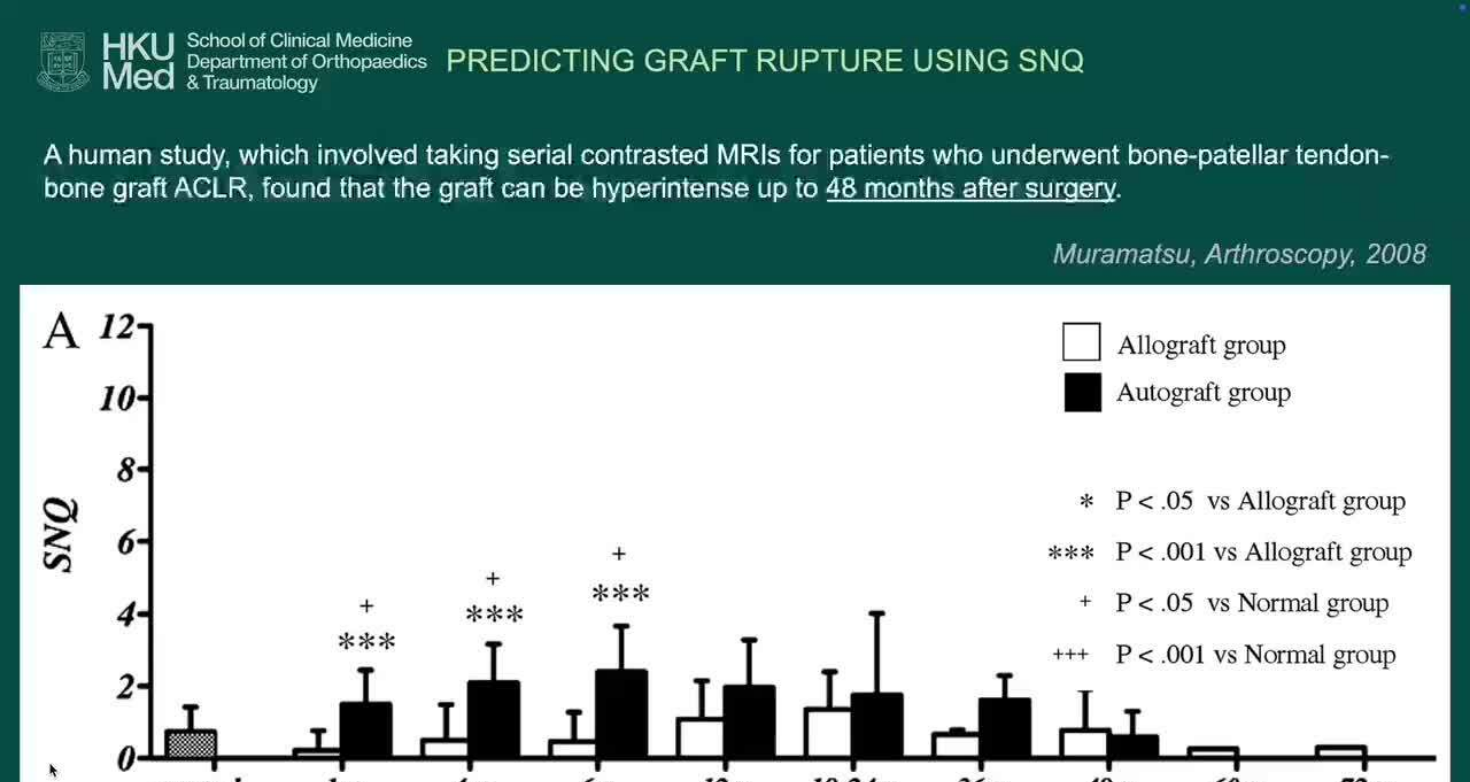 scroll, scrollTop: -2, scrollLeft: 0, axis: vertical 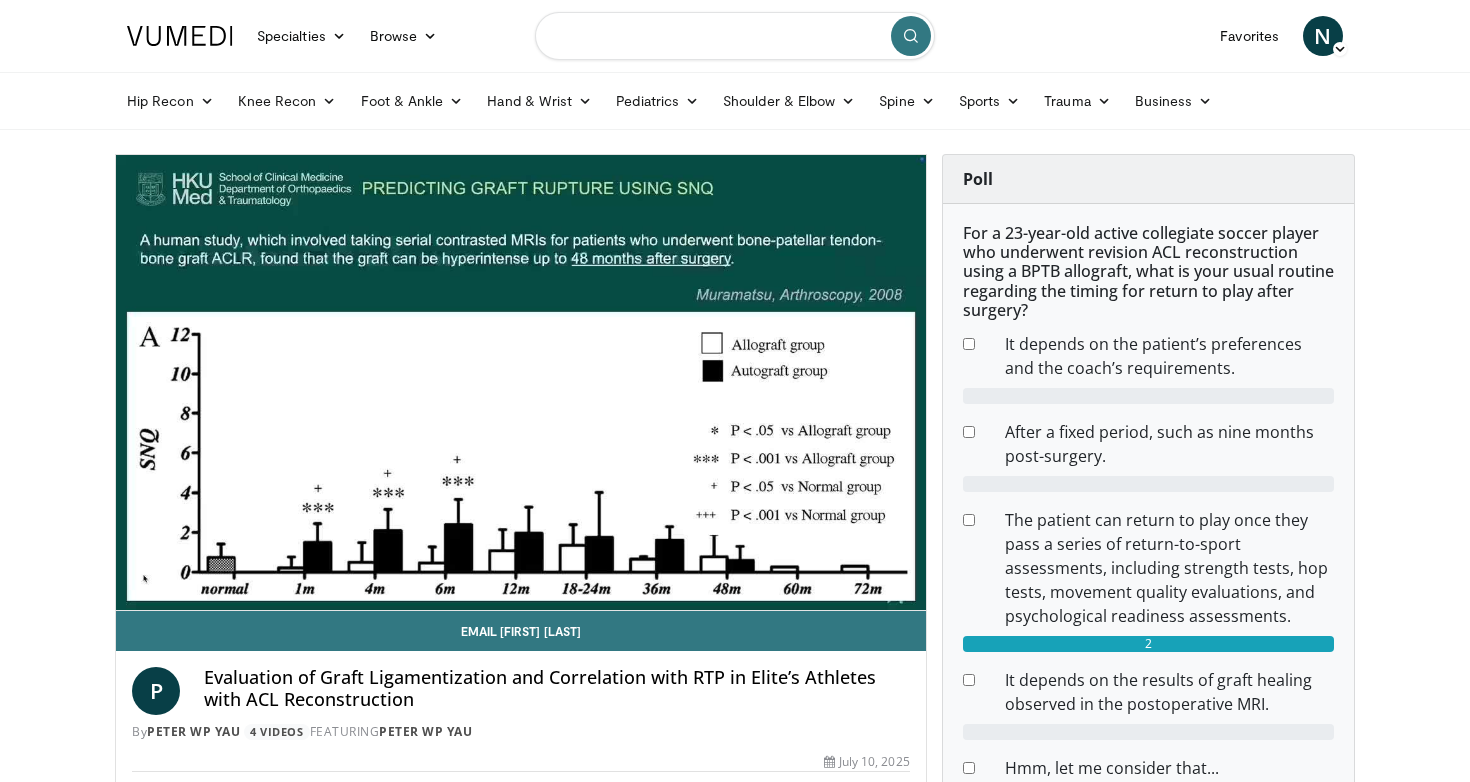 click at bounding box center (735, 36) 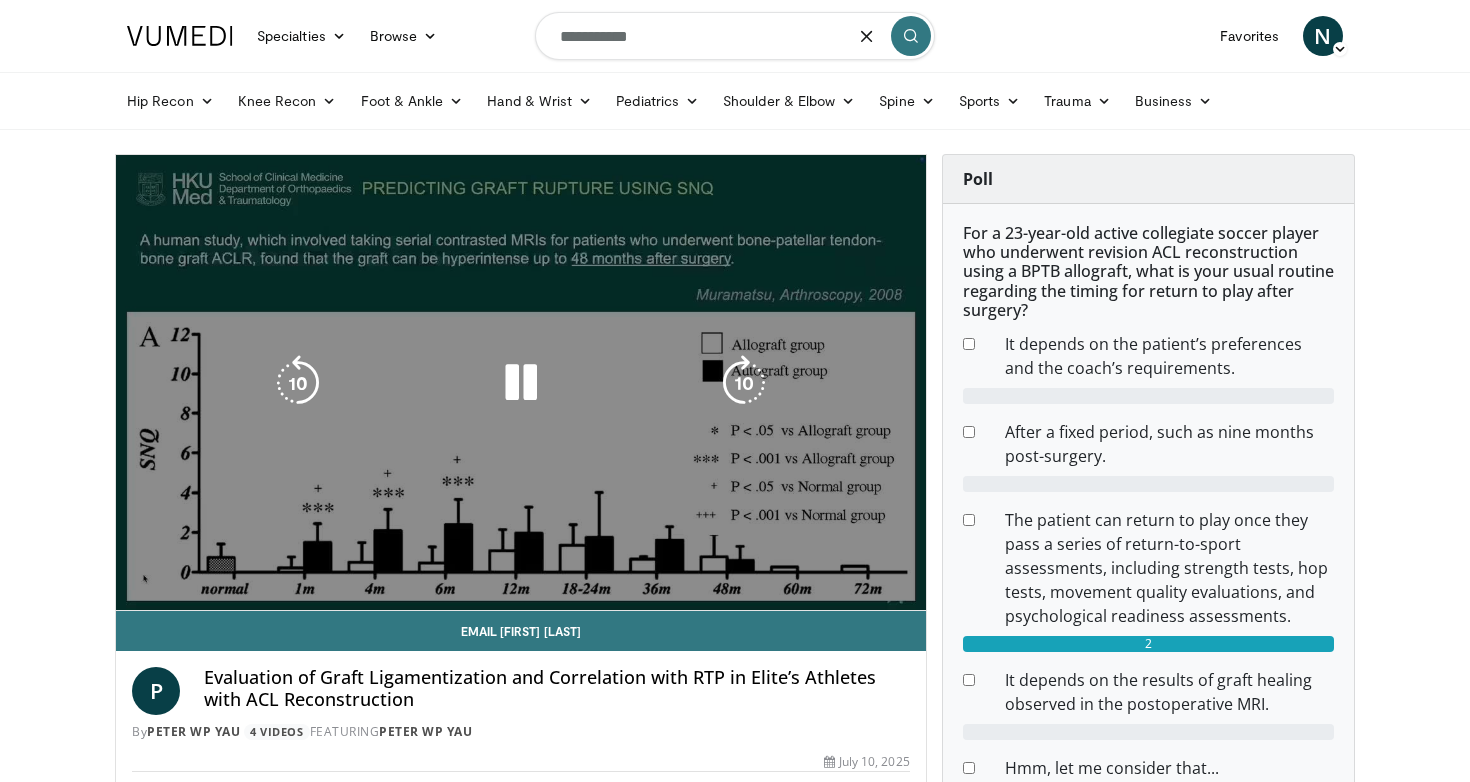 type on "**********" 